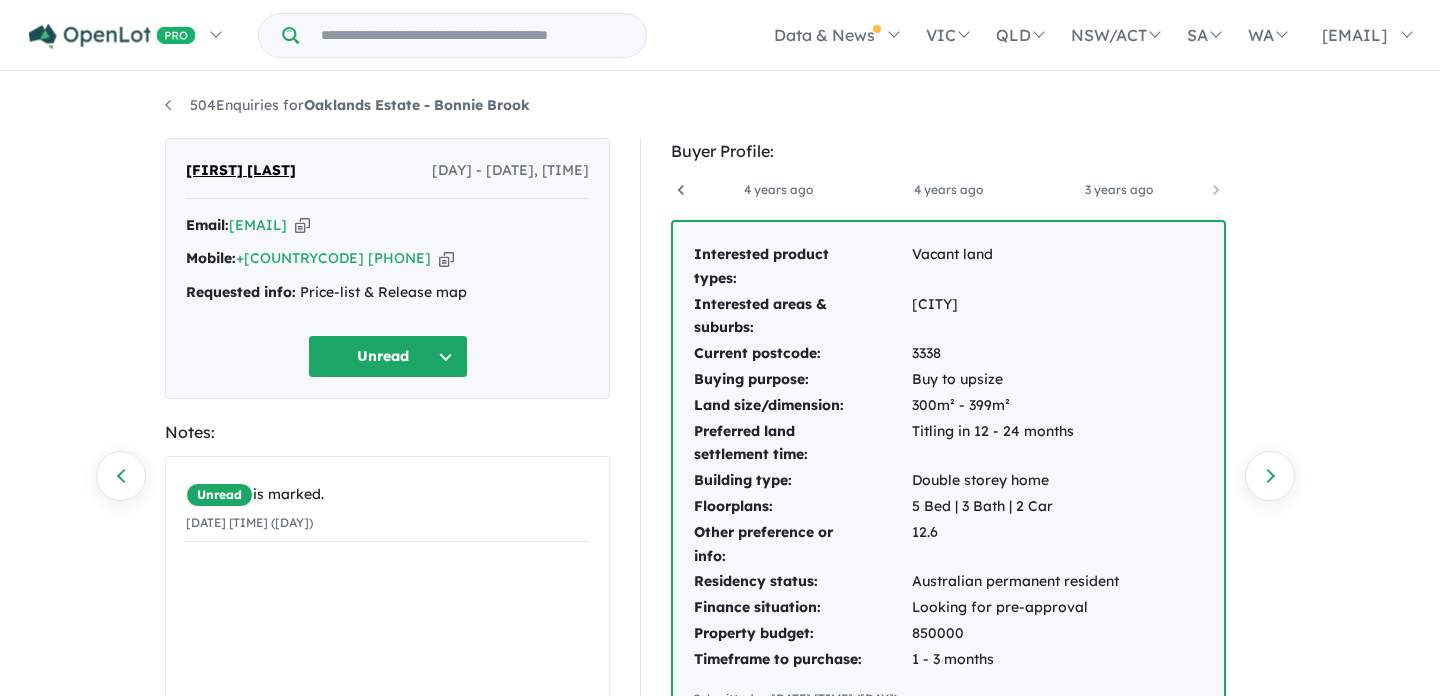 scroll, scrollTop: 0, scrollLeft: 0, axis: both 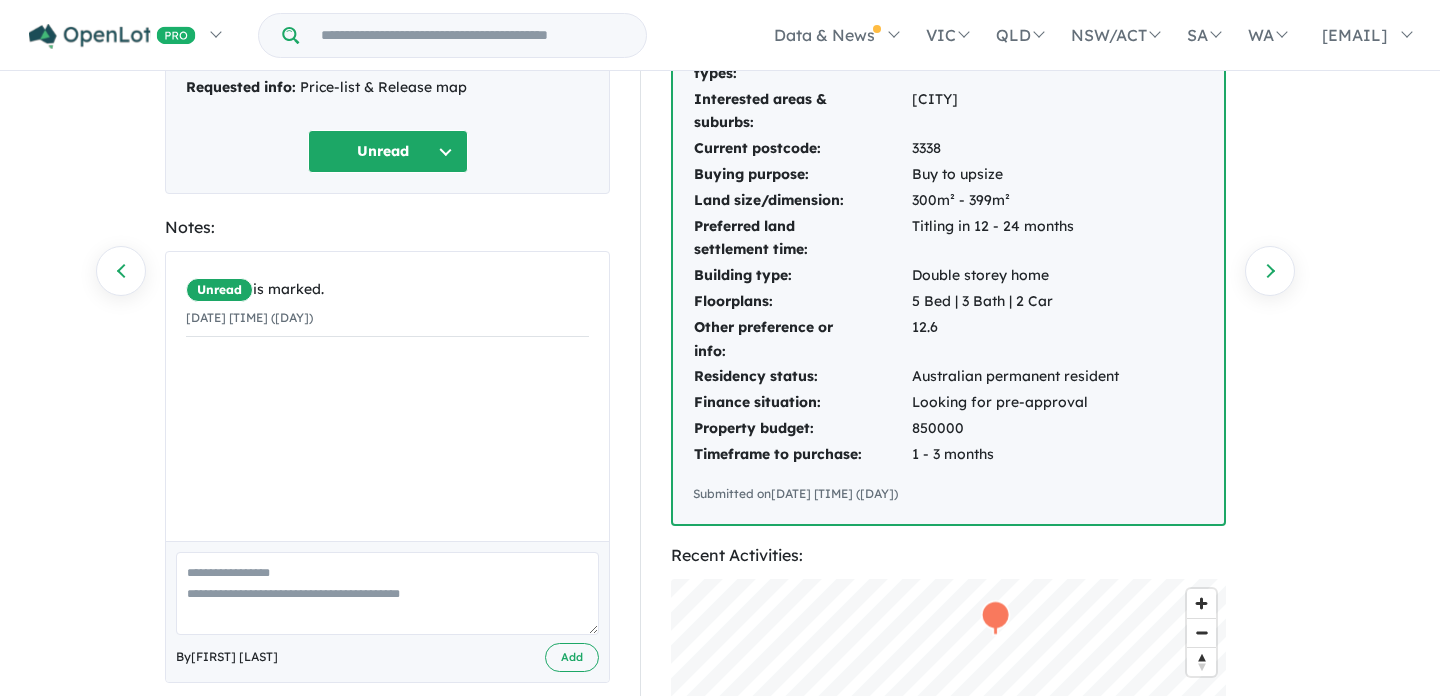 click on "Unread" at bounding box center [388, 151] 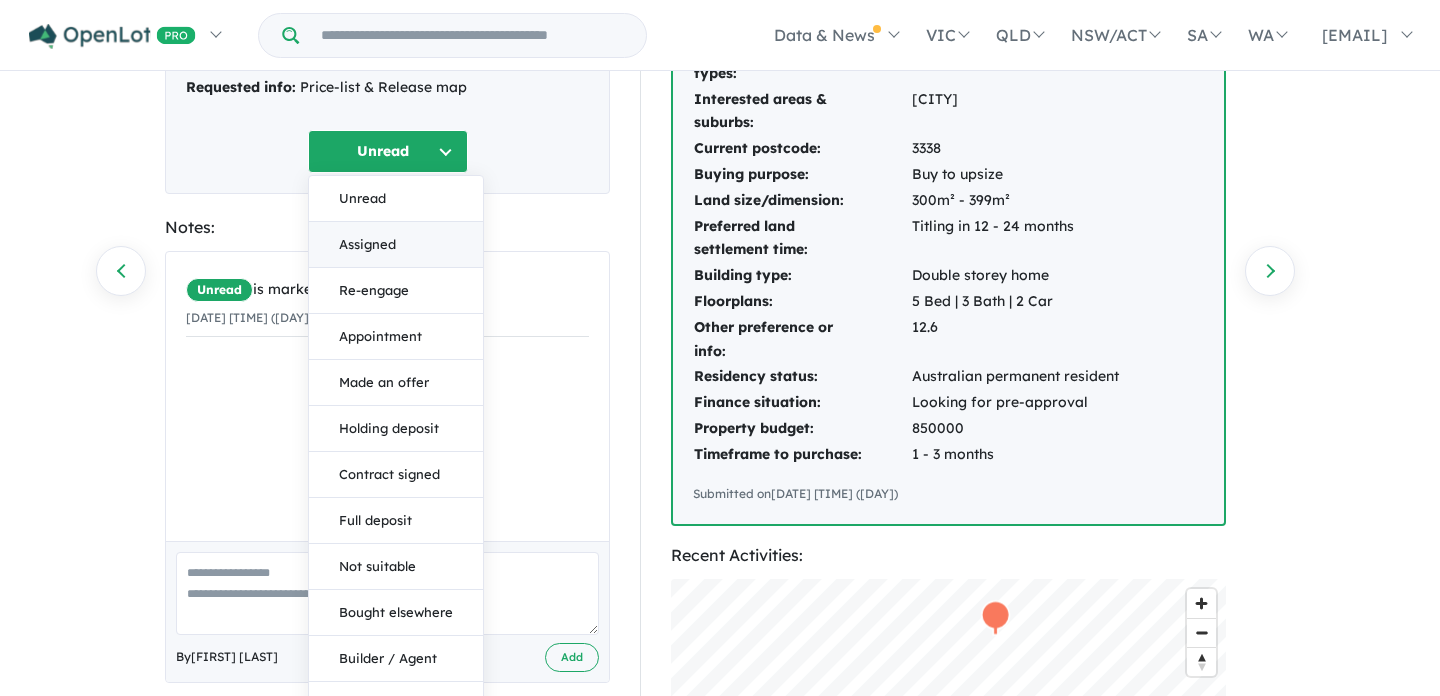 click on "Assigned" at bounding box center (396, 245) 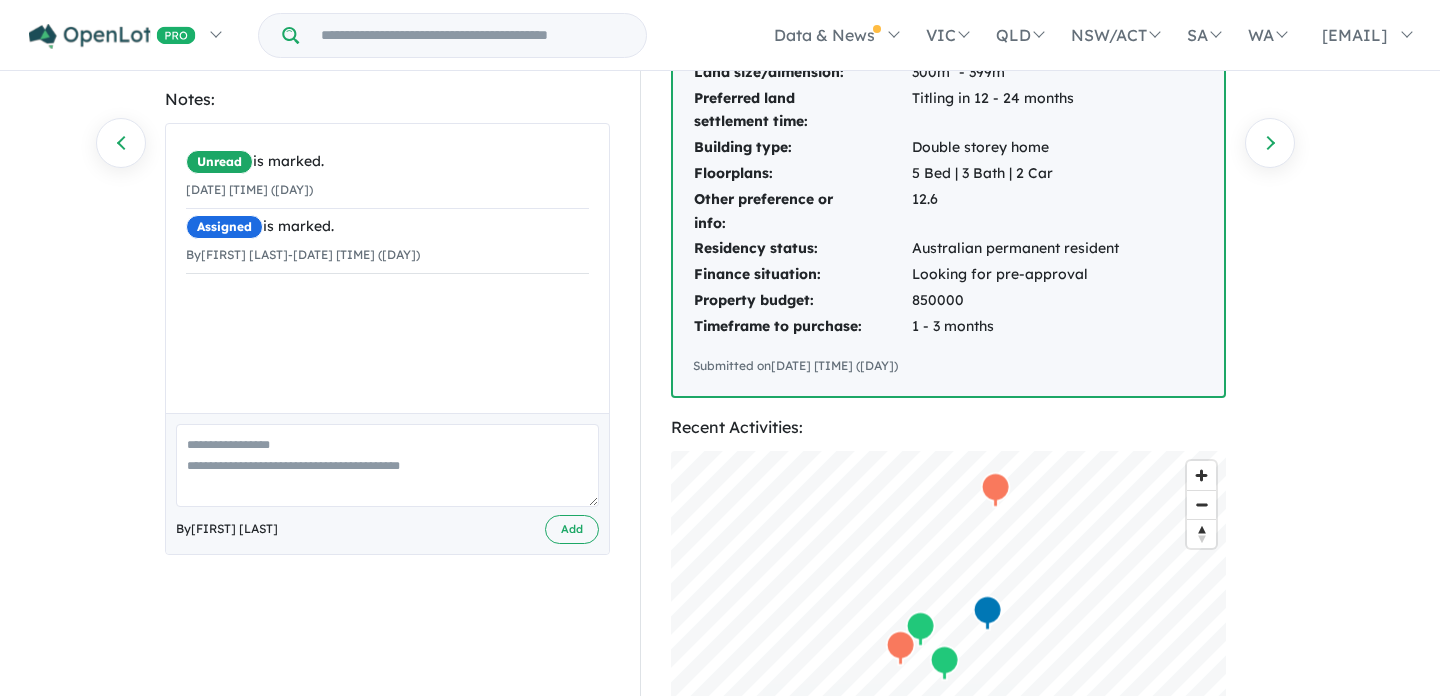 scroll, scrollTop: 350, scrollLeft: 0, axis: vertical 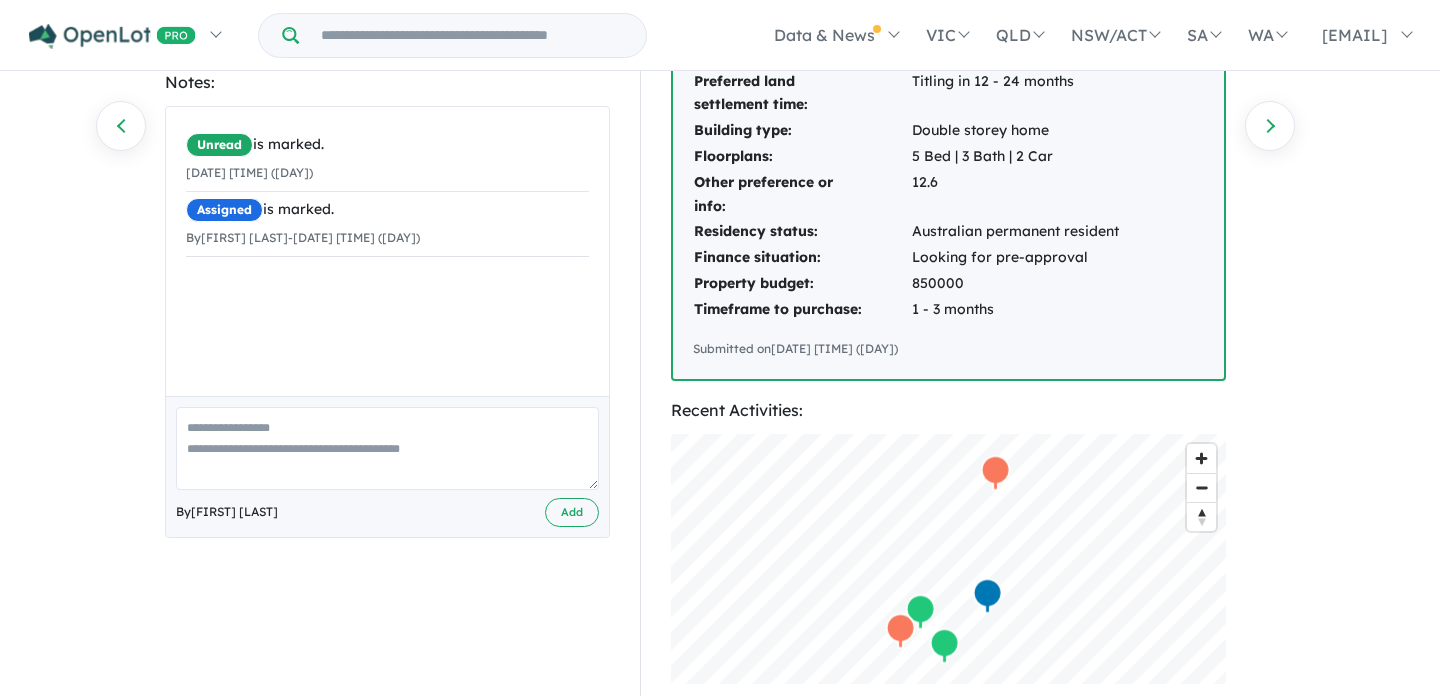 click at bounding box center (387, 448) 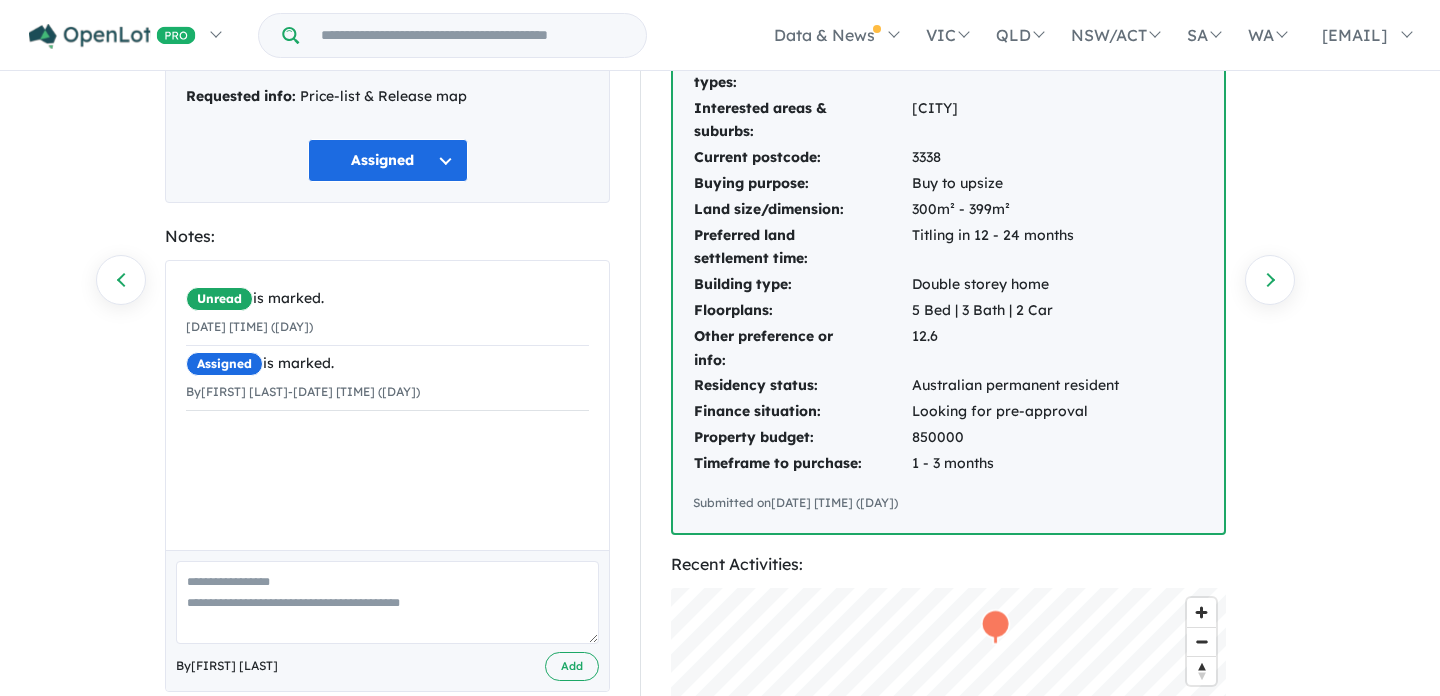 scroll, scrollTop: 191, scrollLeft: 0, axis: vertical 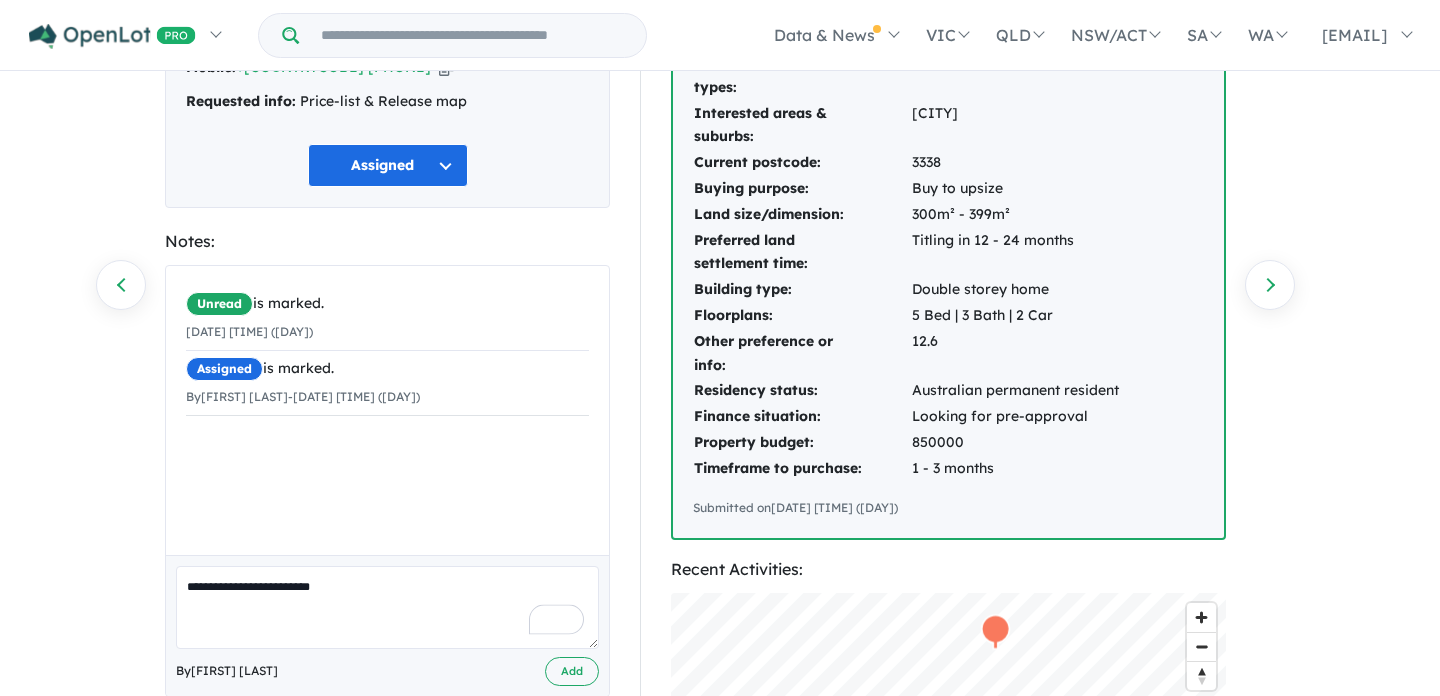 click on "Unread  is marked. 16/07/2025 10:28pm (Wednesday) Assigned  is marked. By  Hannah  Shah  -  19/07/2025 2:31pm (Saturday) ×" at bounding box center (387, 410) 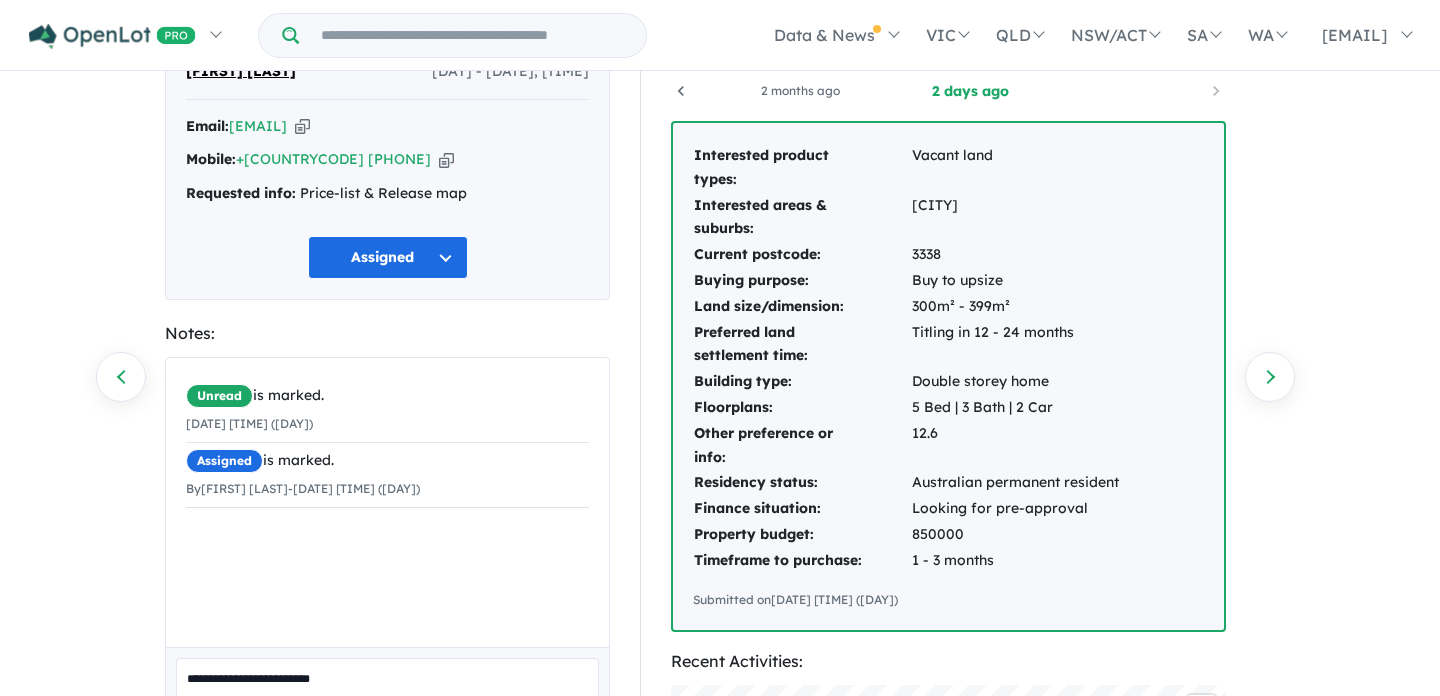 scroll, scrollTop: 95, scrollLeft: 0, axis: vertical 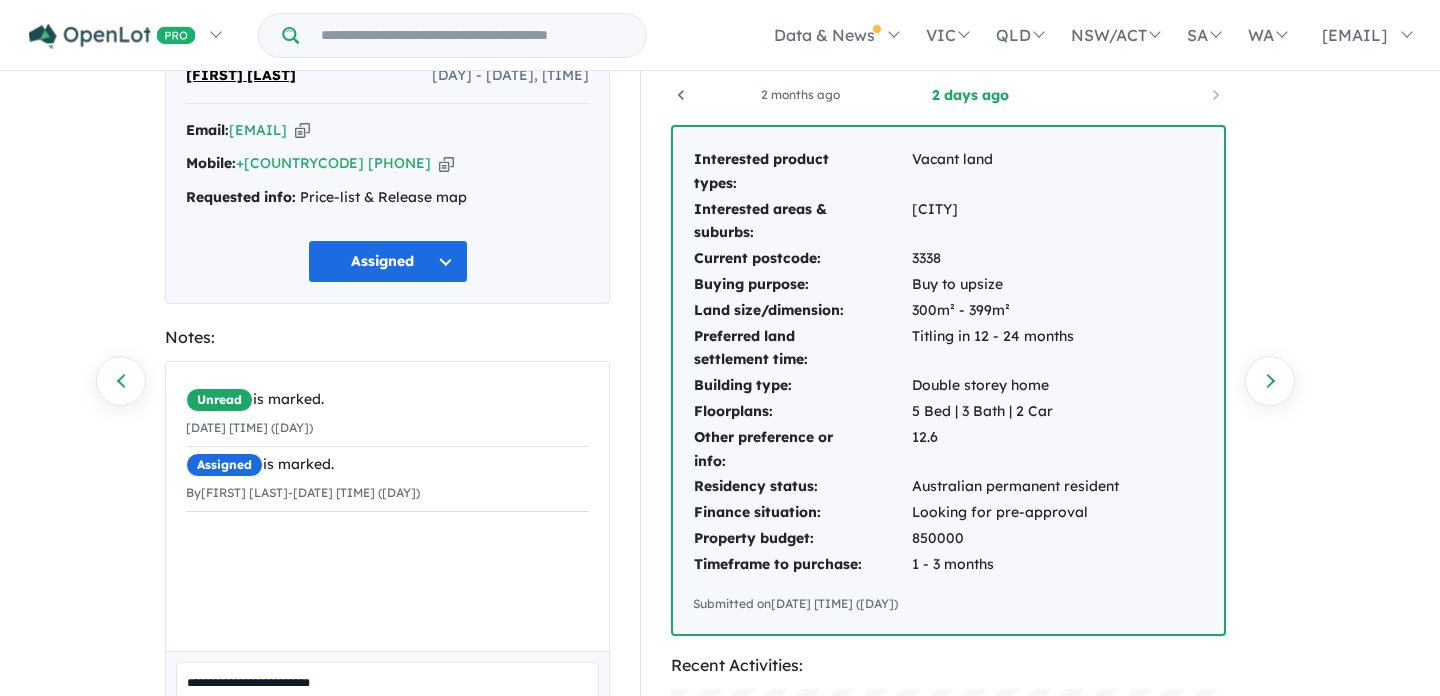 click on "**********" at bounding box center (387, 703) 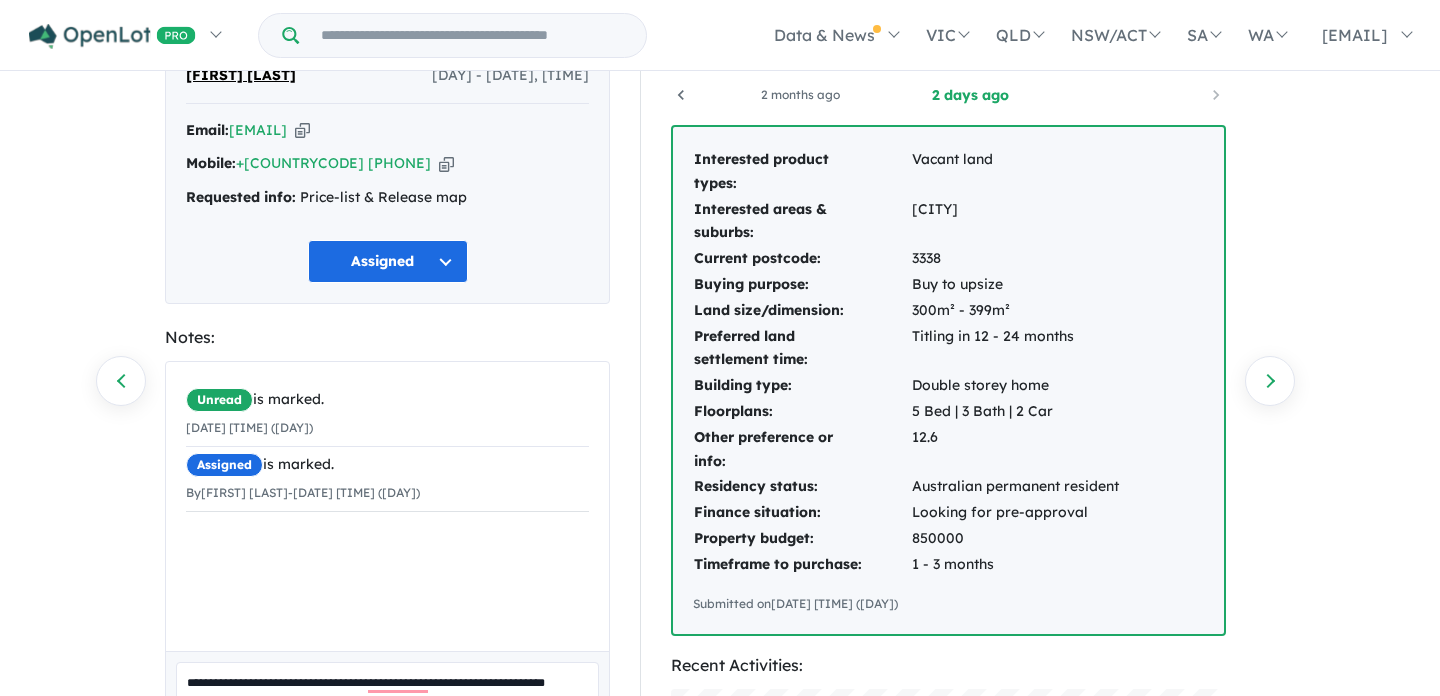 scroll, scrollTop: 110, scrollLeft: 0, axis: vertical 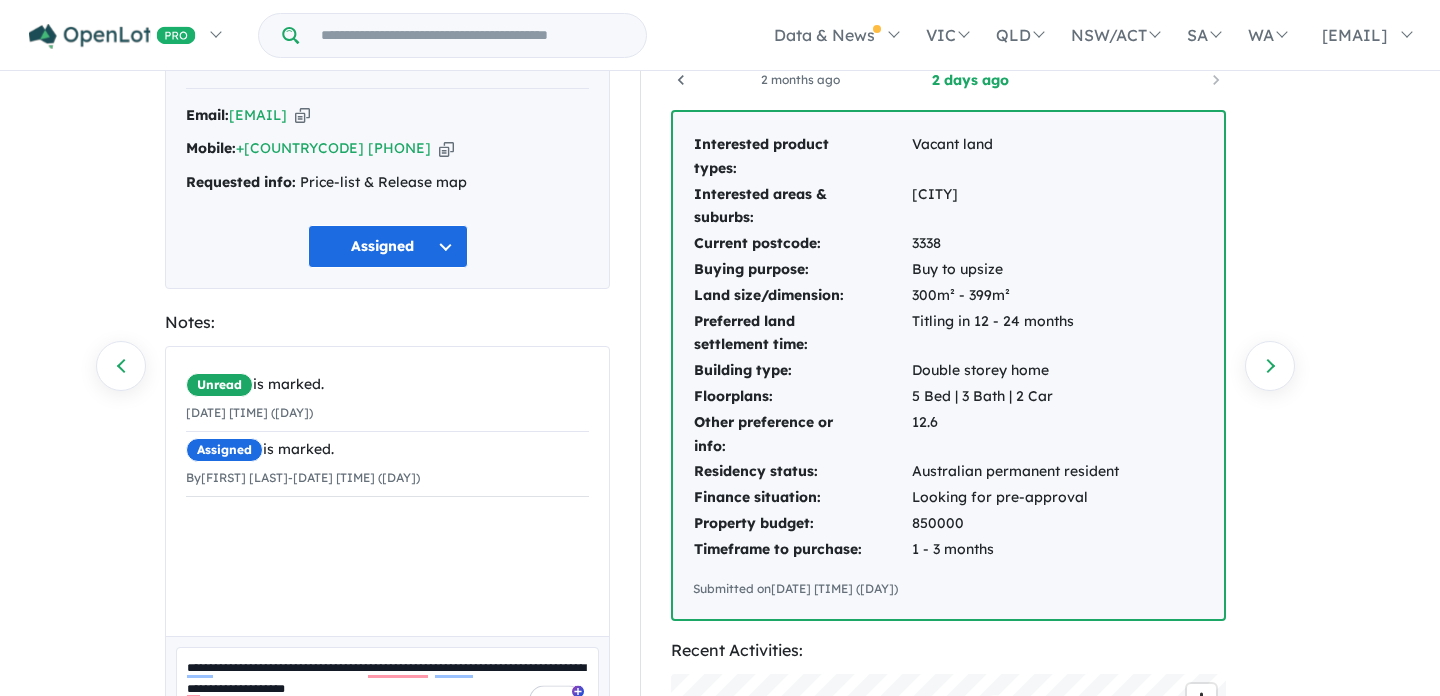click on "**********" at bounding box center (387, 688) 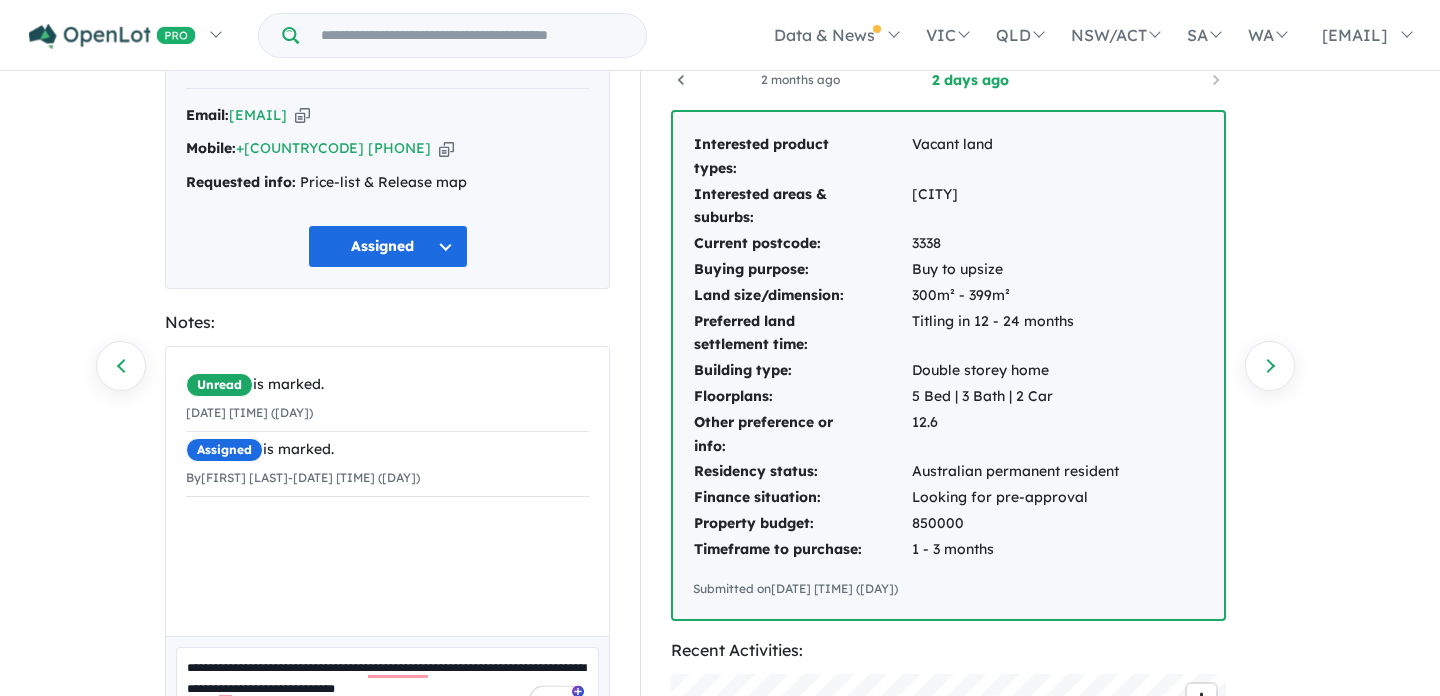click on "**********" at bounding box center [387, 688] 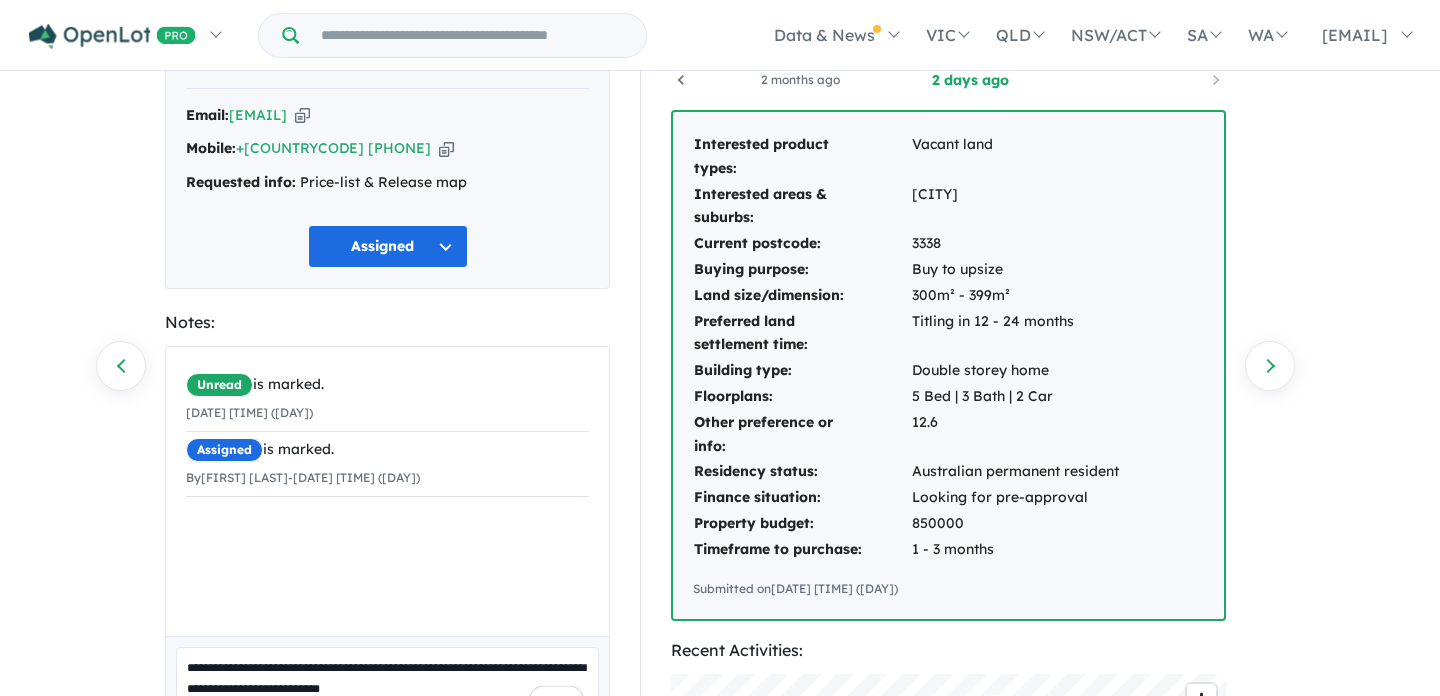click on "**********" at bounding box center [387, 688] 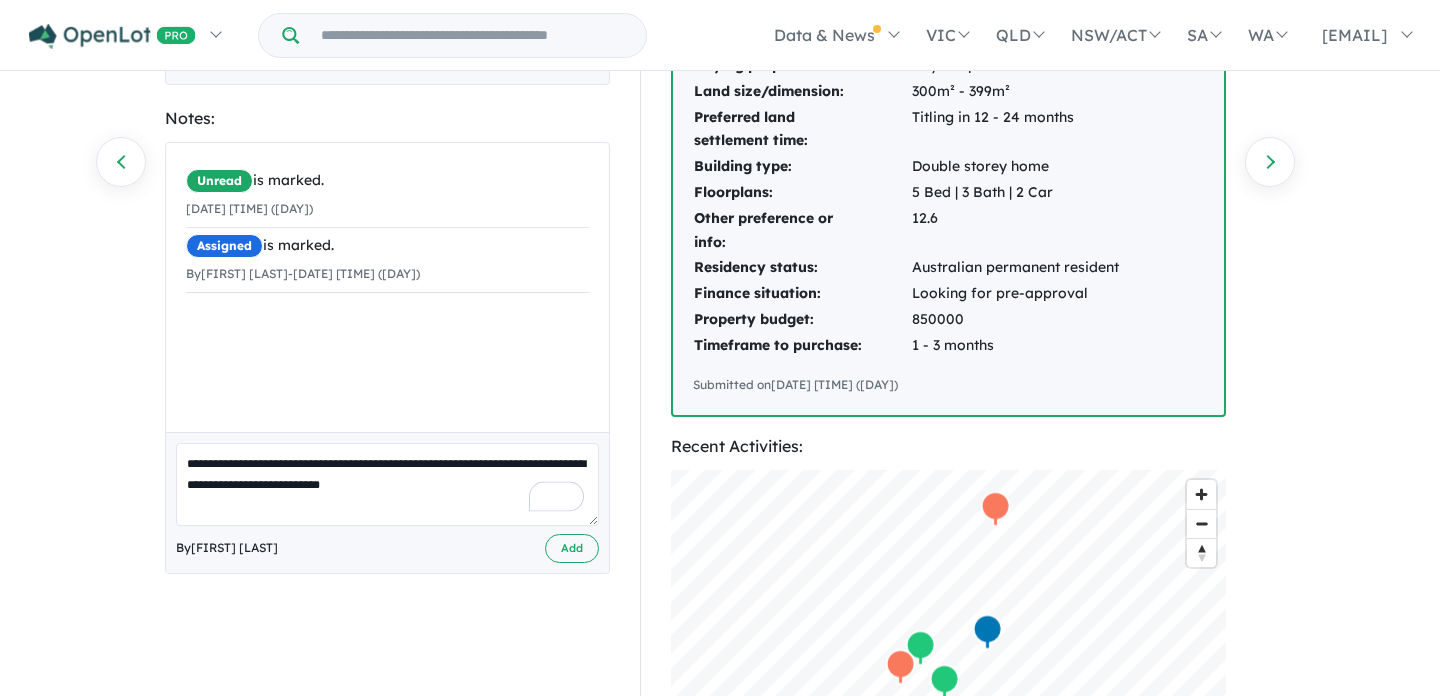 scroll, scrollTop: 348, scrollLeft: 0, axis: vertical 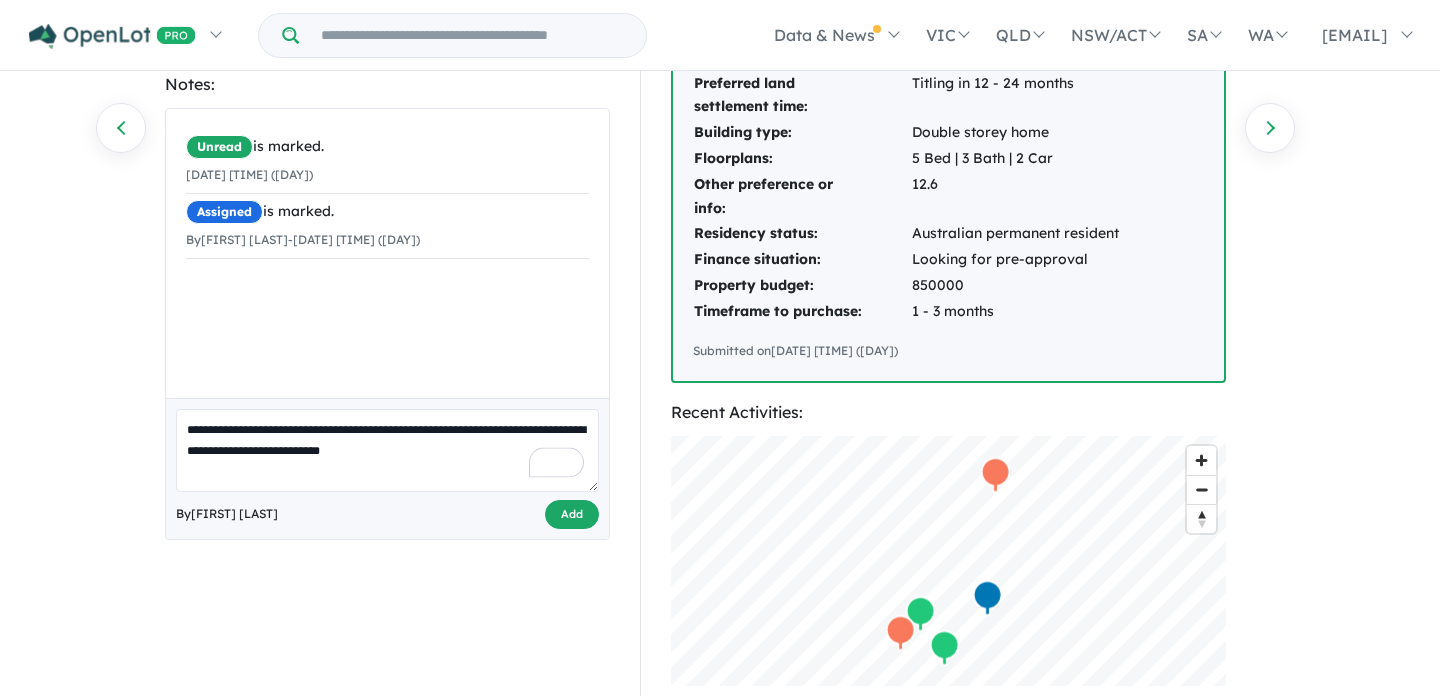 type on "**********" 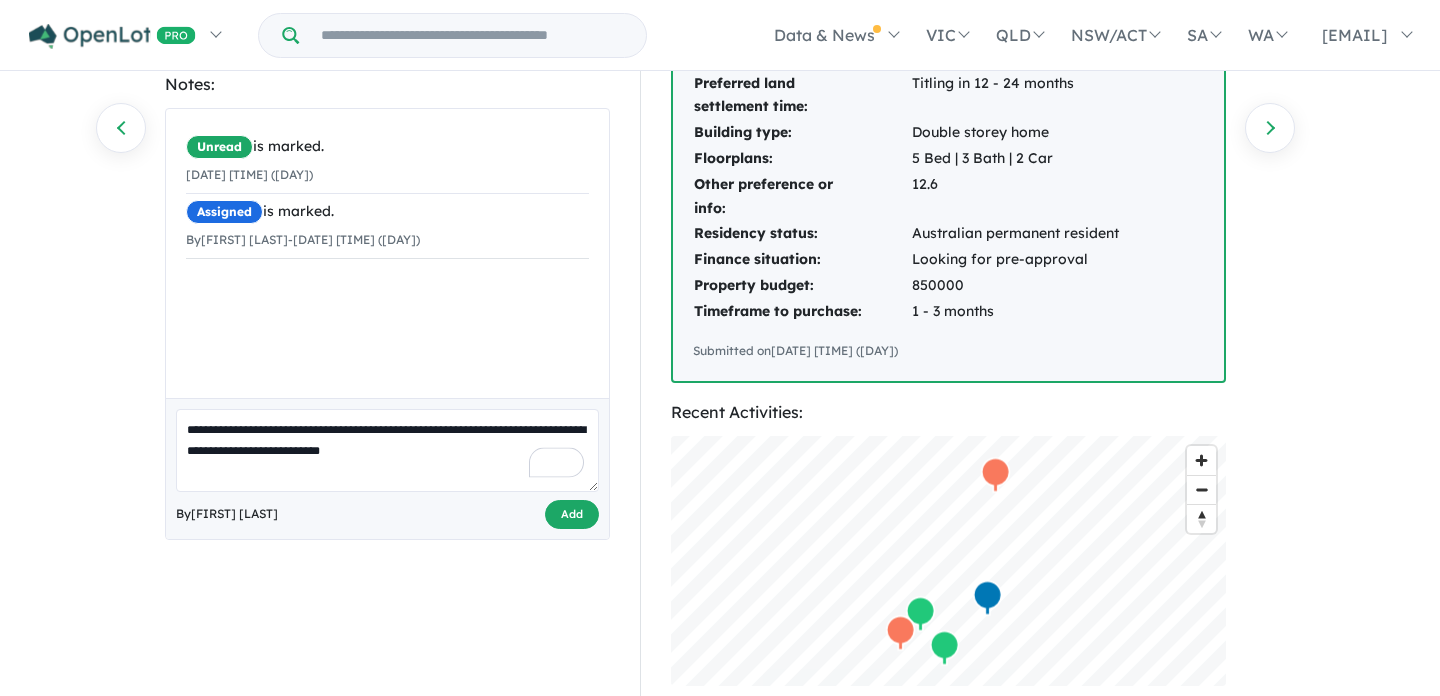 click on "Add" at bounding box center (572, 514) 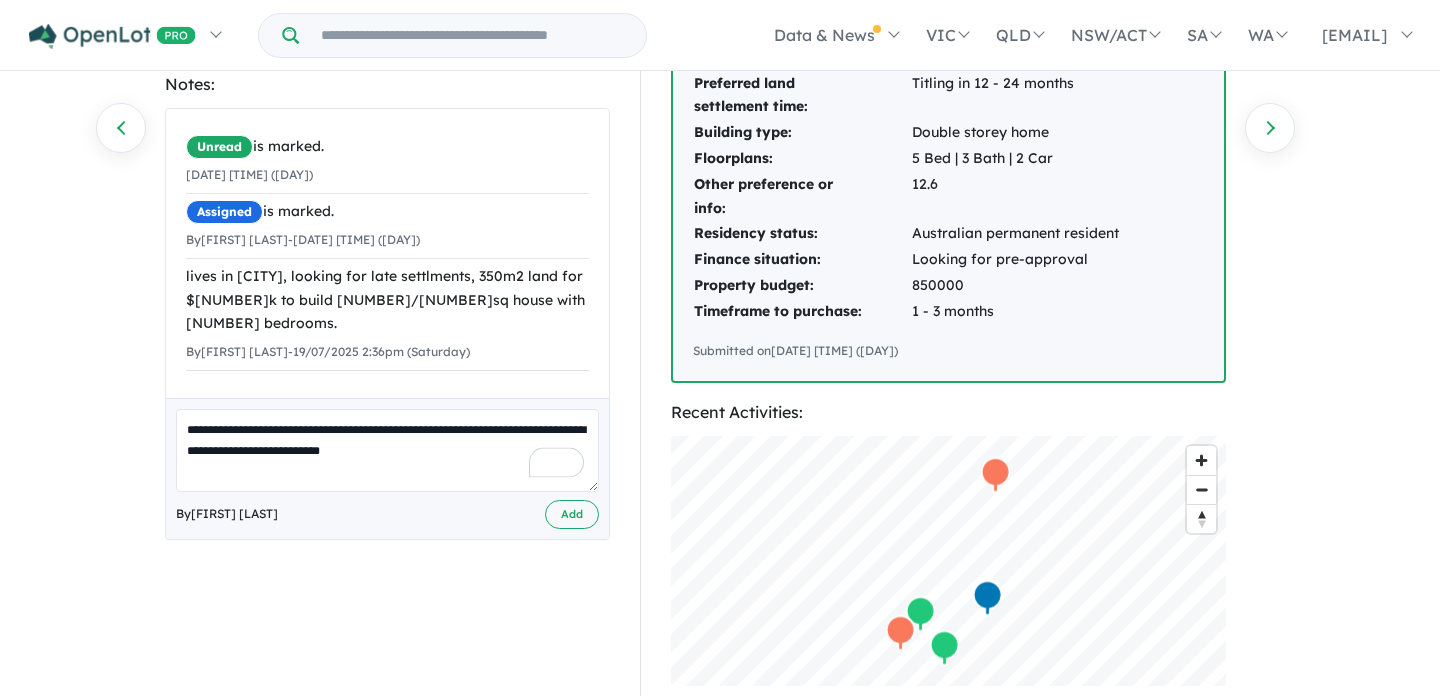 scroll, scrollTop: 0, scrollLeft: 0, axis: both 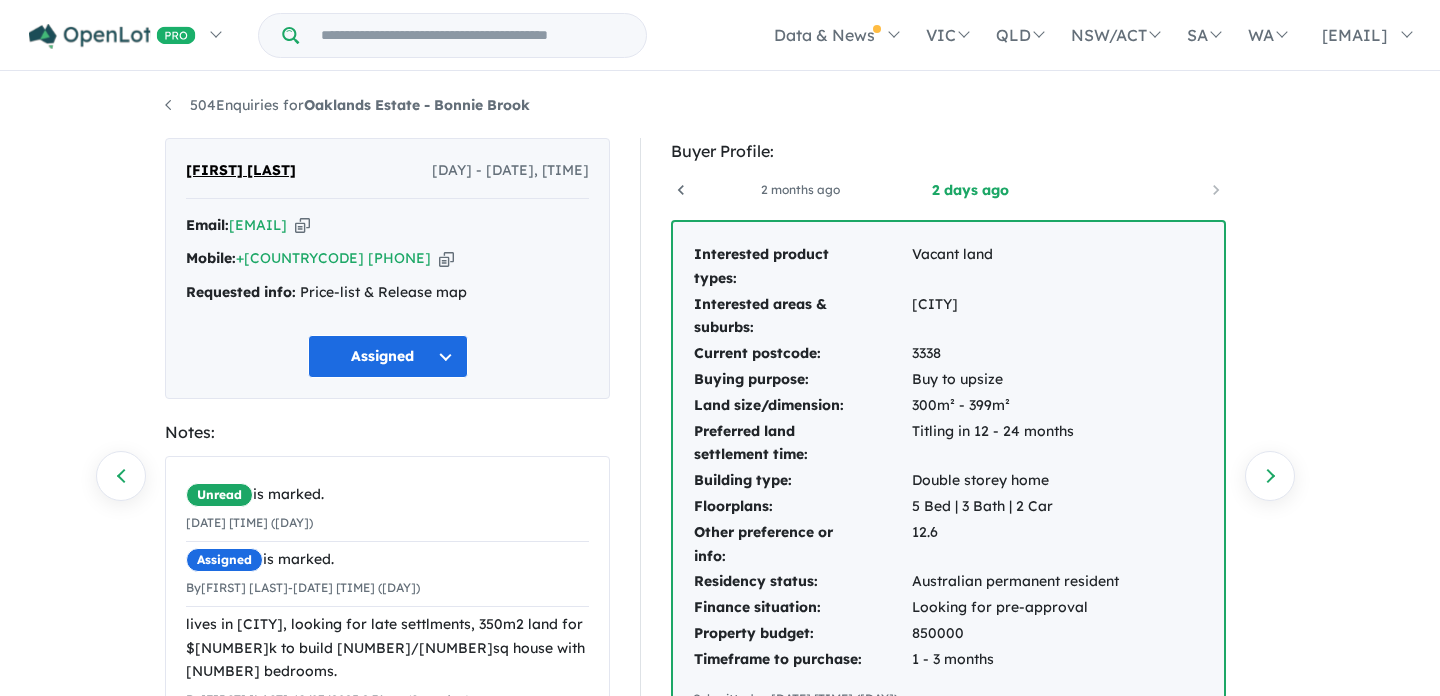 click at bounding box center (302, 225) 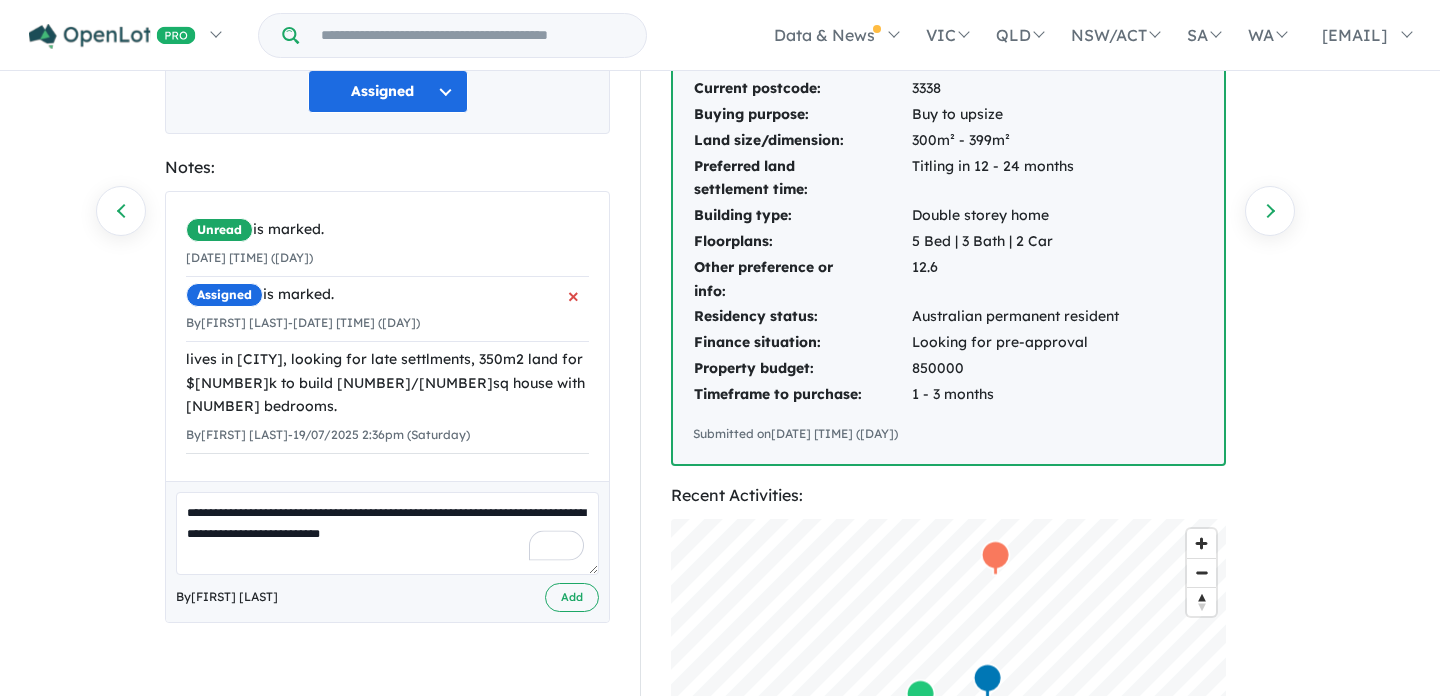 scroll, scrollTop: 0, scrollLeft: 0, axis: both 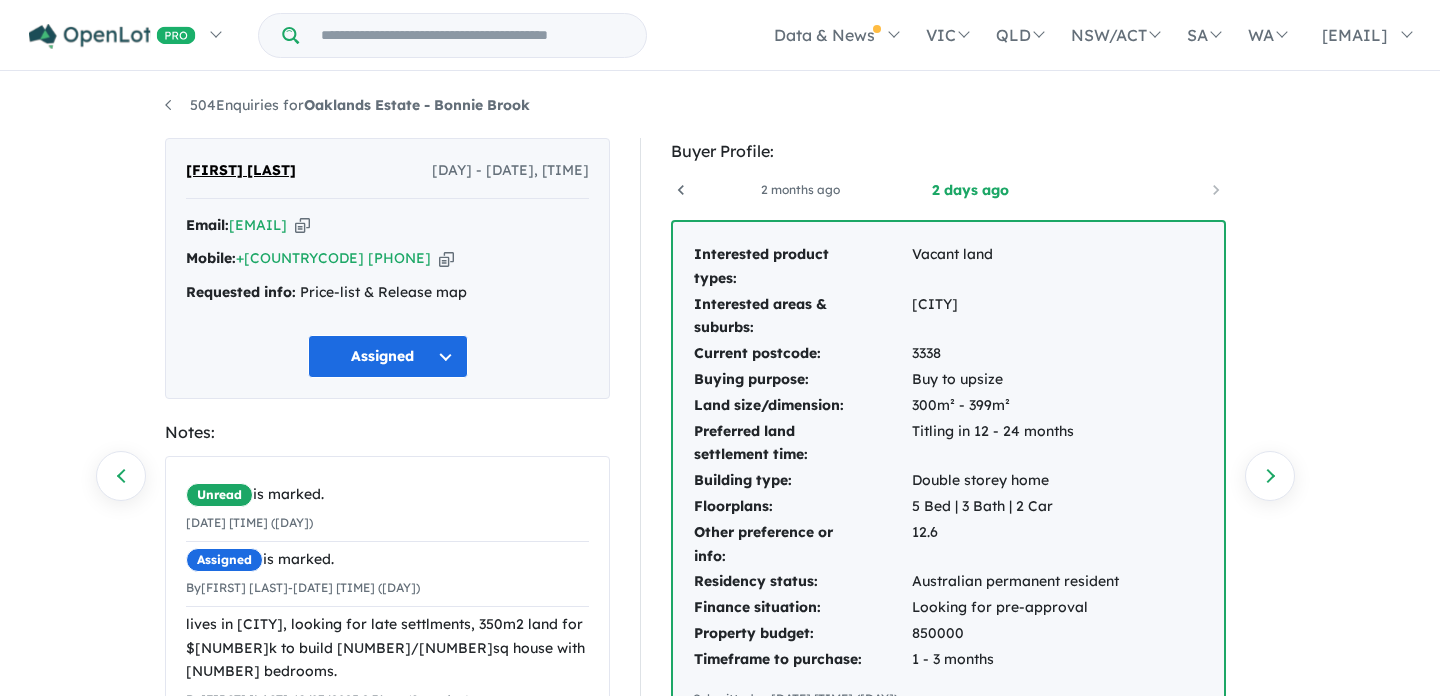 click at bounding box center [302, 225] 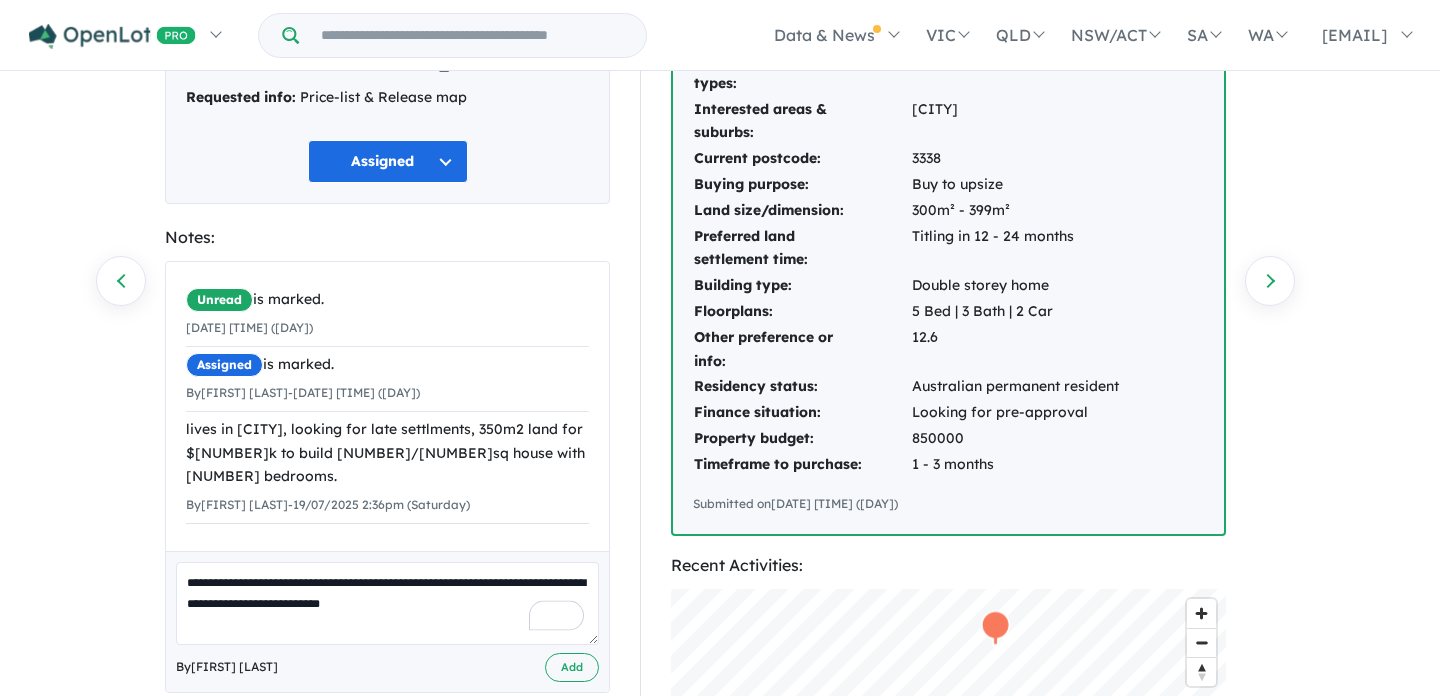 scroll, scrollTop: 0, scrollLeft: 0, axis: both 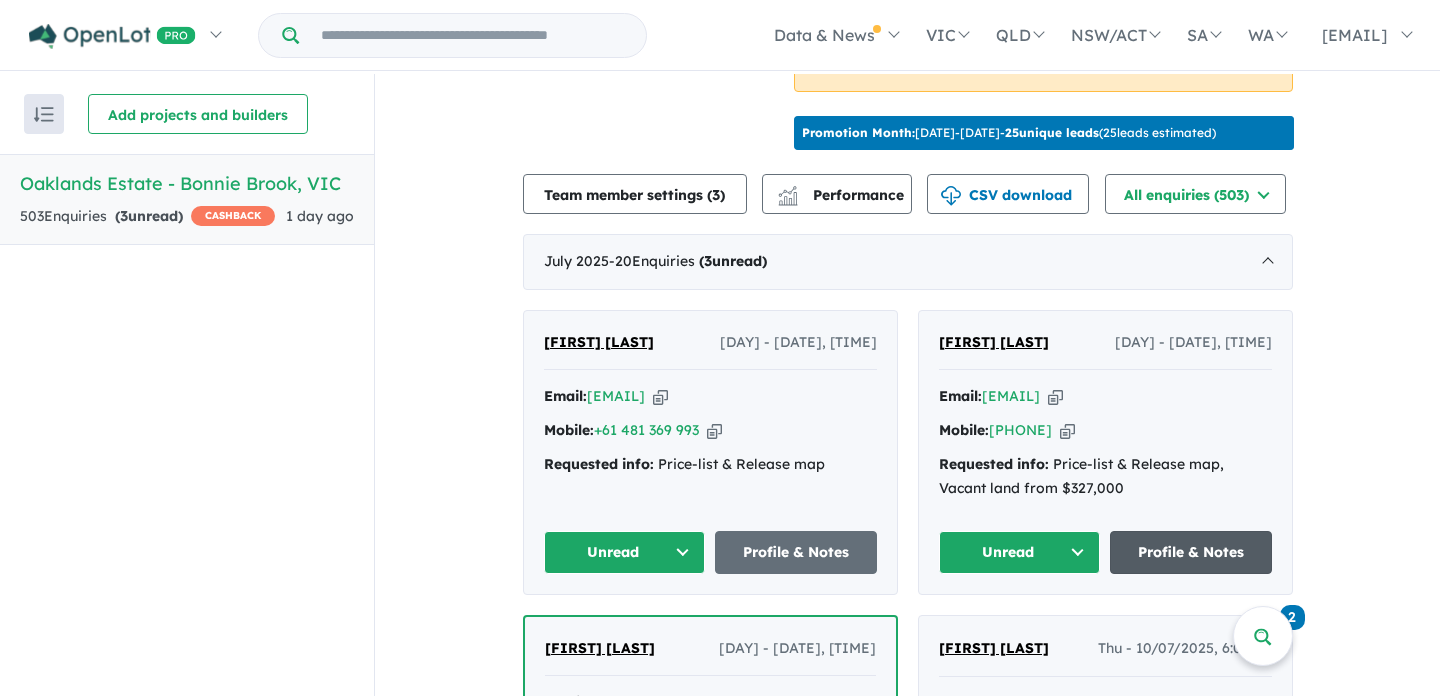 click on "Profile & Notes" at bounding box center [1191, 552] 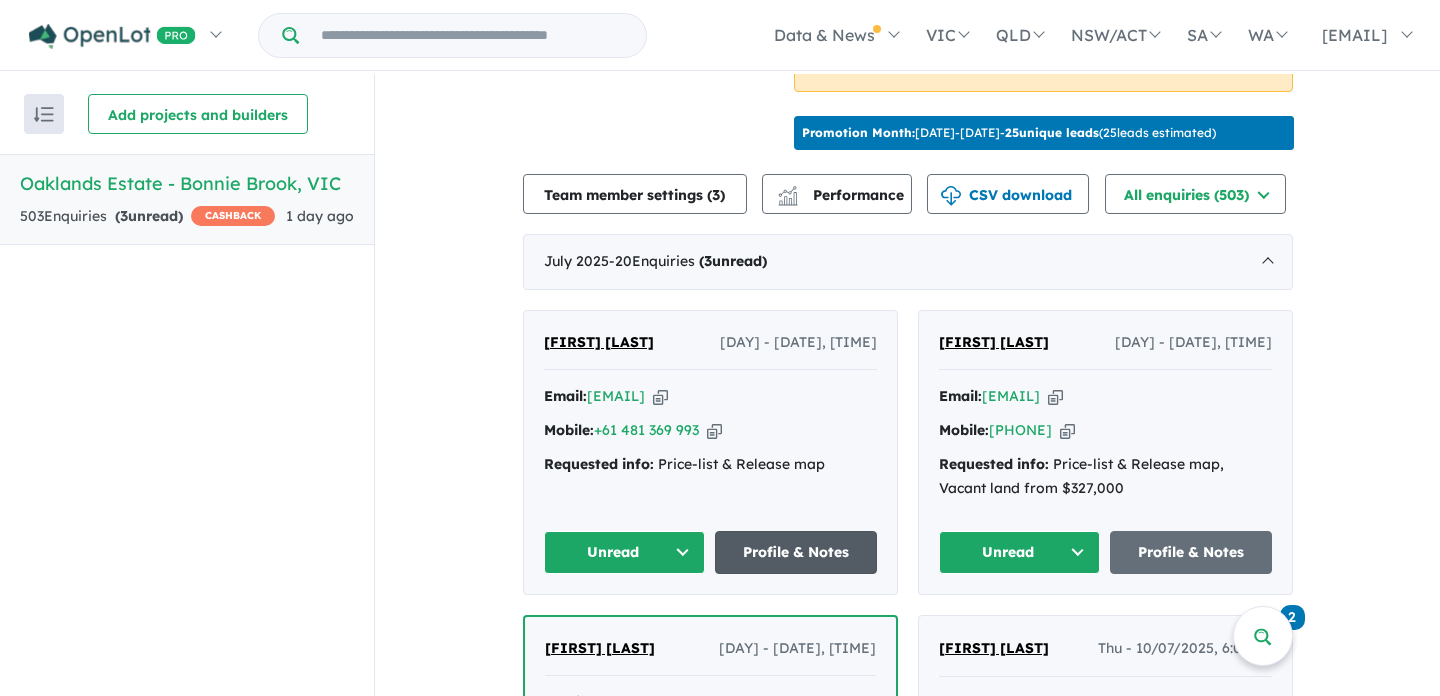 click on "Profile & Notes" at bounding box center [796, 552] 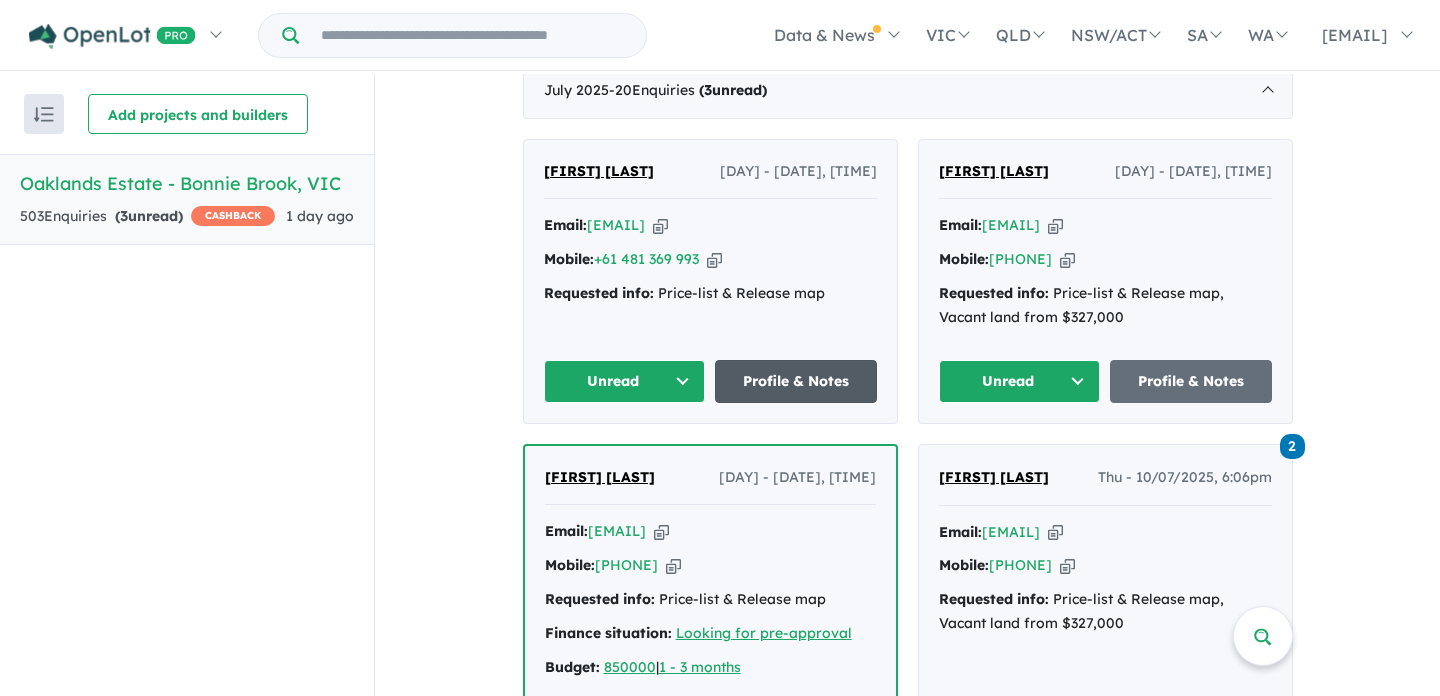 scroll, scrollTop: 885, scrollLeft: 0, axis: vertical 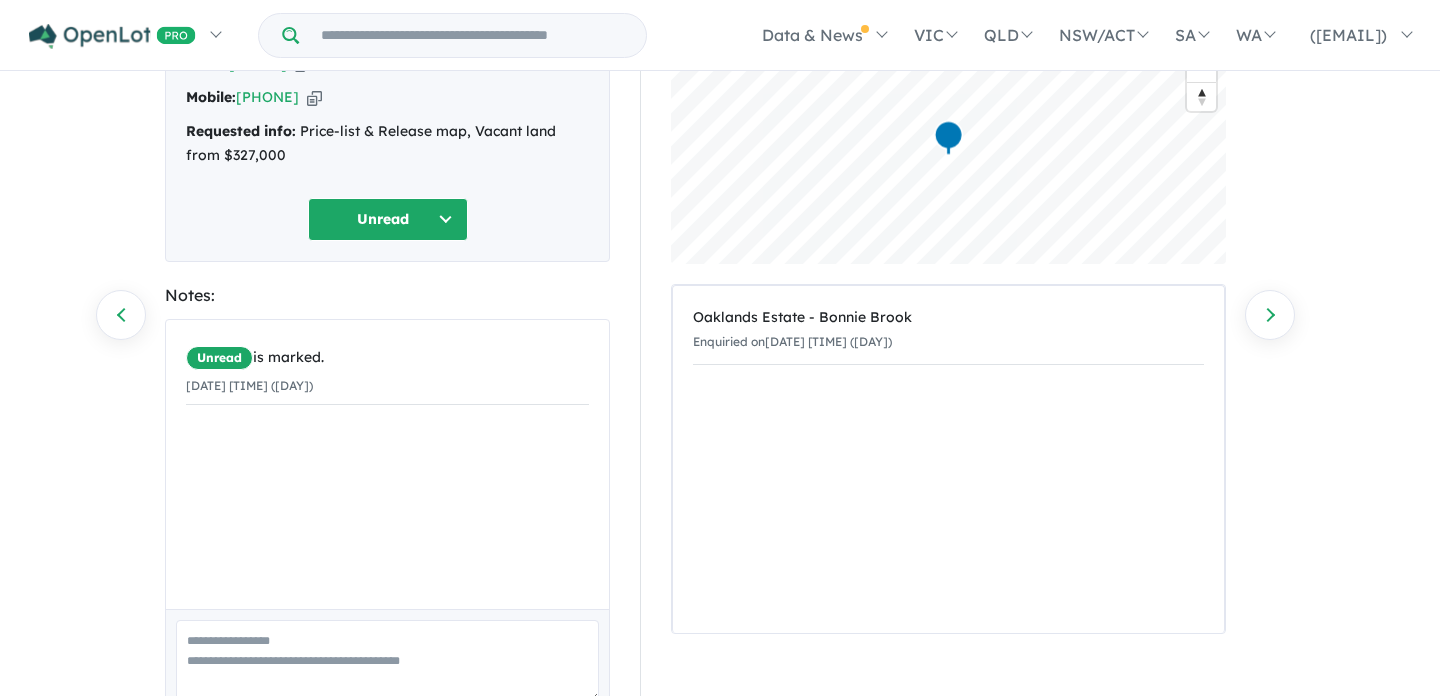 click at bounding box center [387, 661] 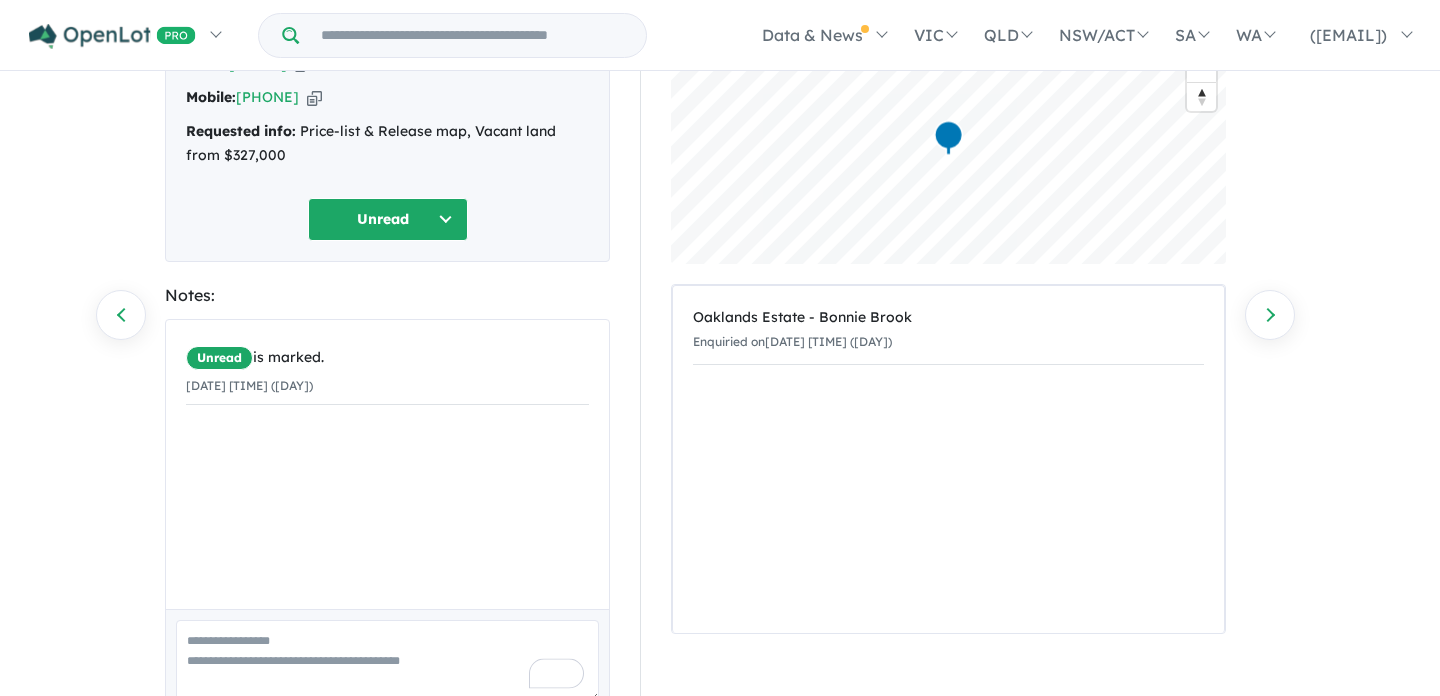 click on "Unread" at bounding box center [388, 219] 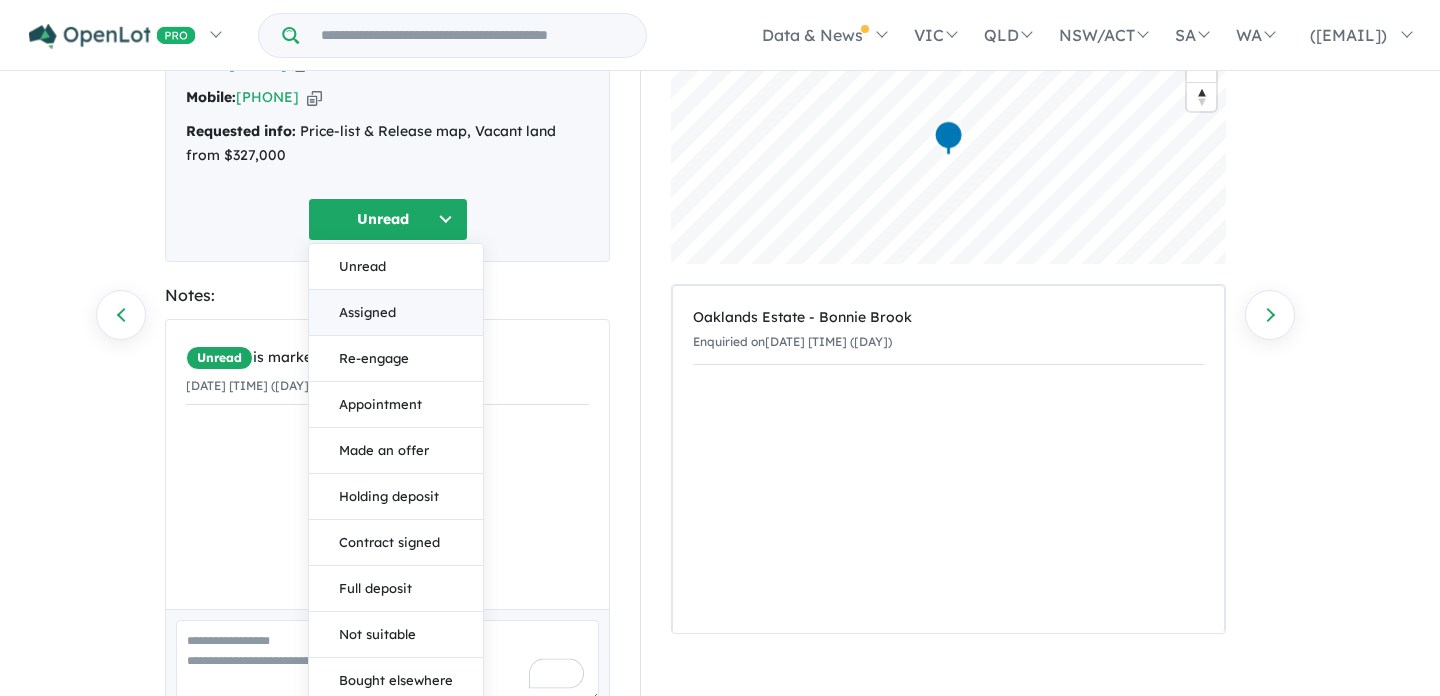 click on "Assigned" at bounding box center [396, 313] 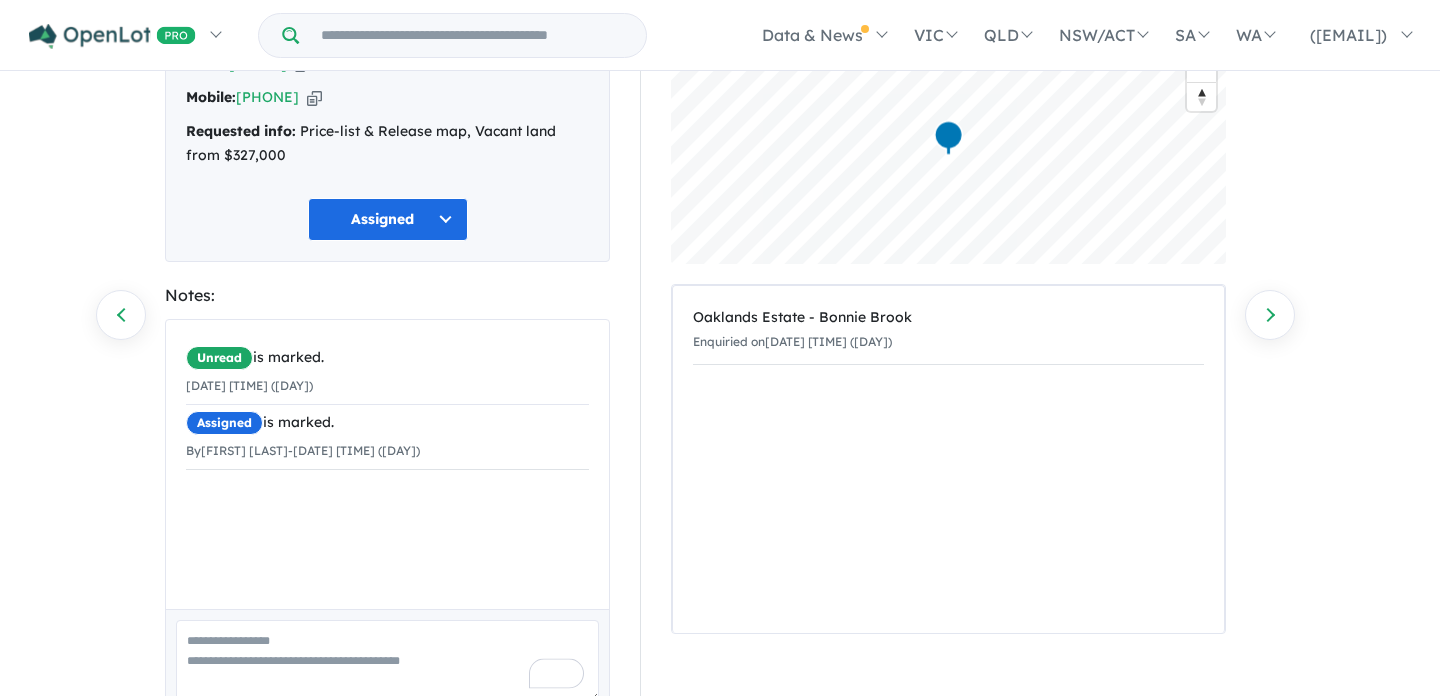 click at bounding box center (387, 661) 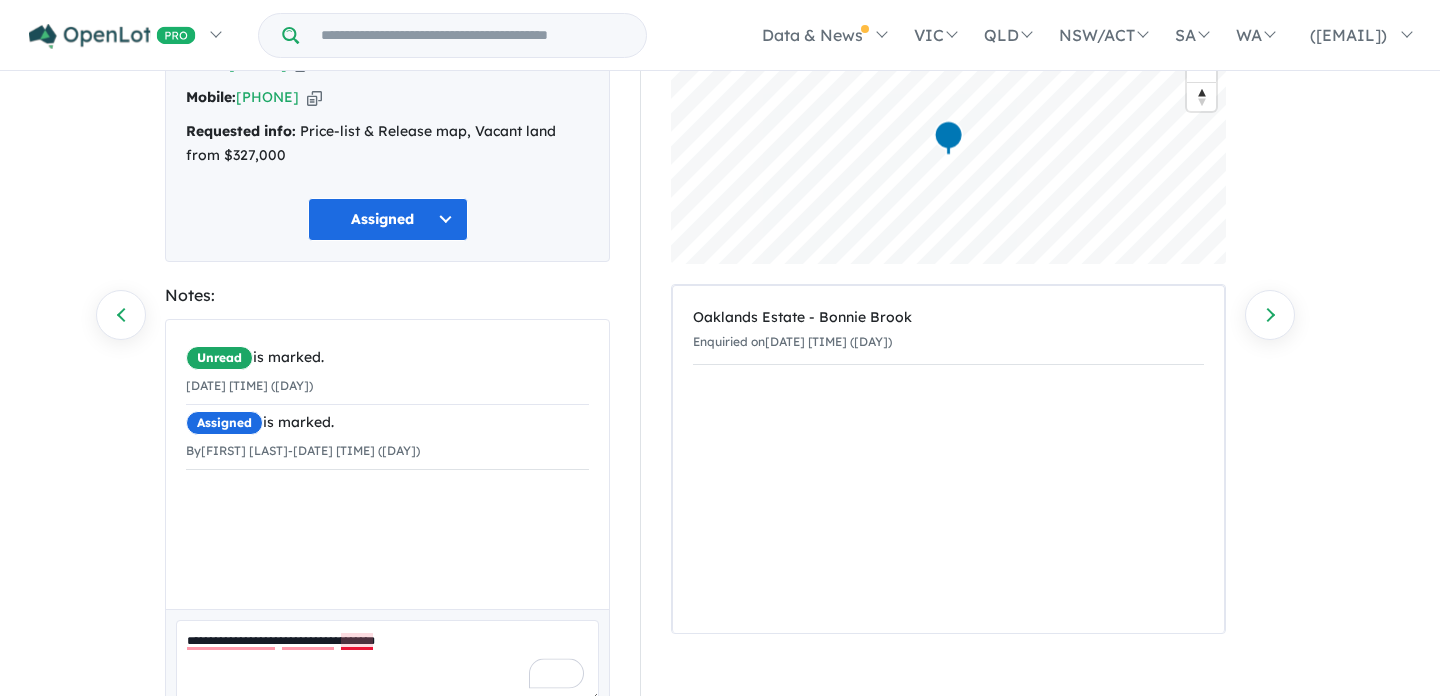 click on "**********" at bounding box center [387, 661] 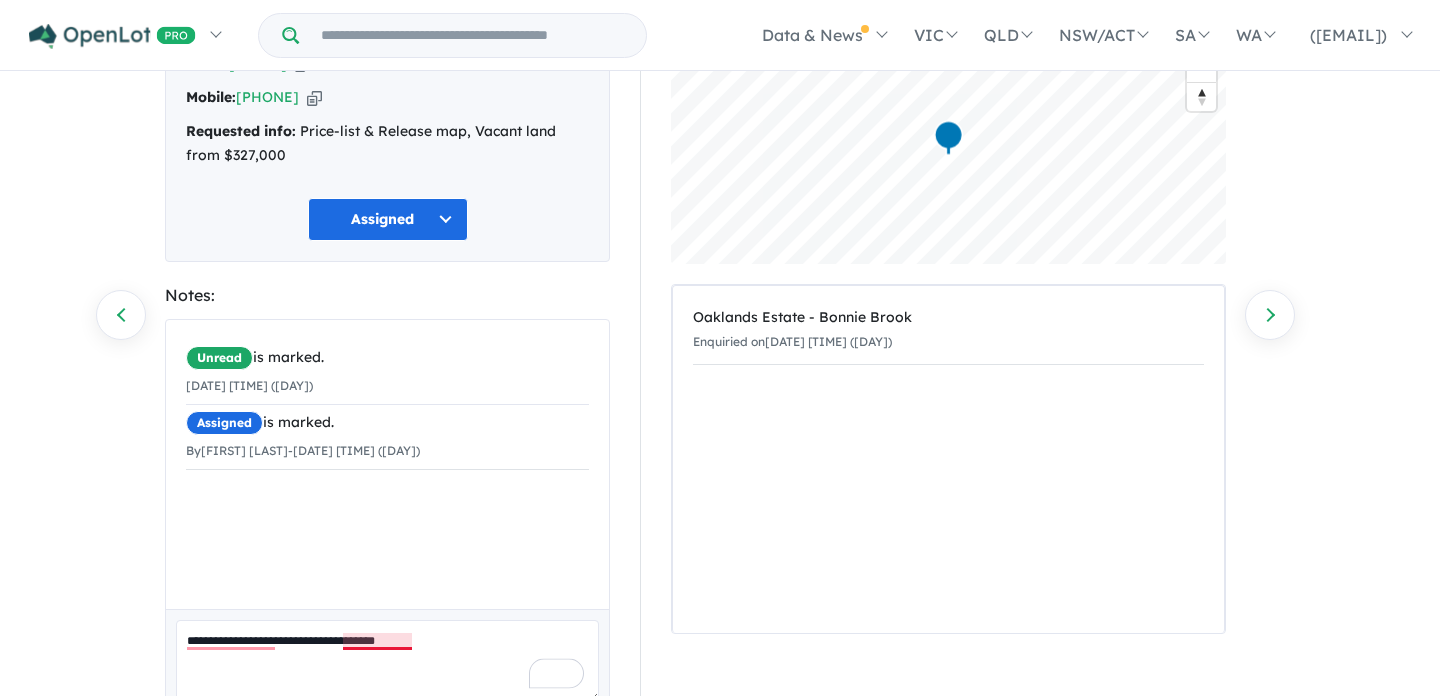 click on "**********" at bounding box center [387, 661] 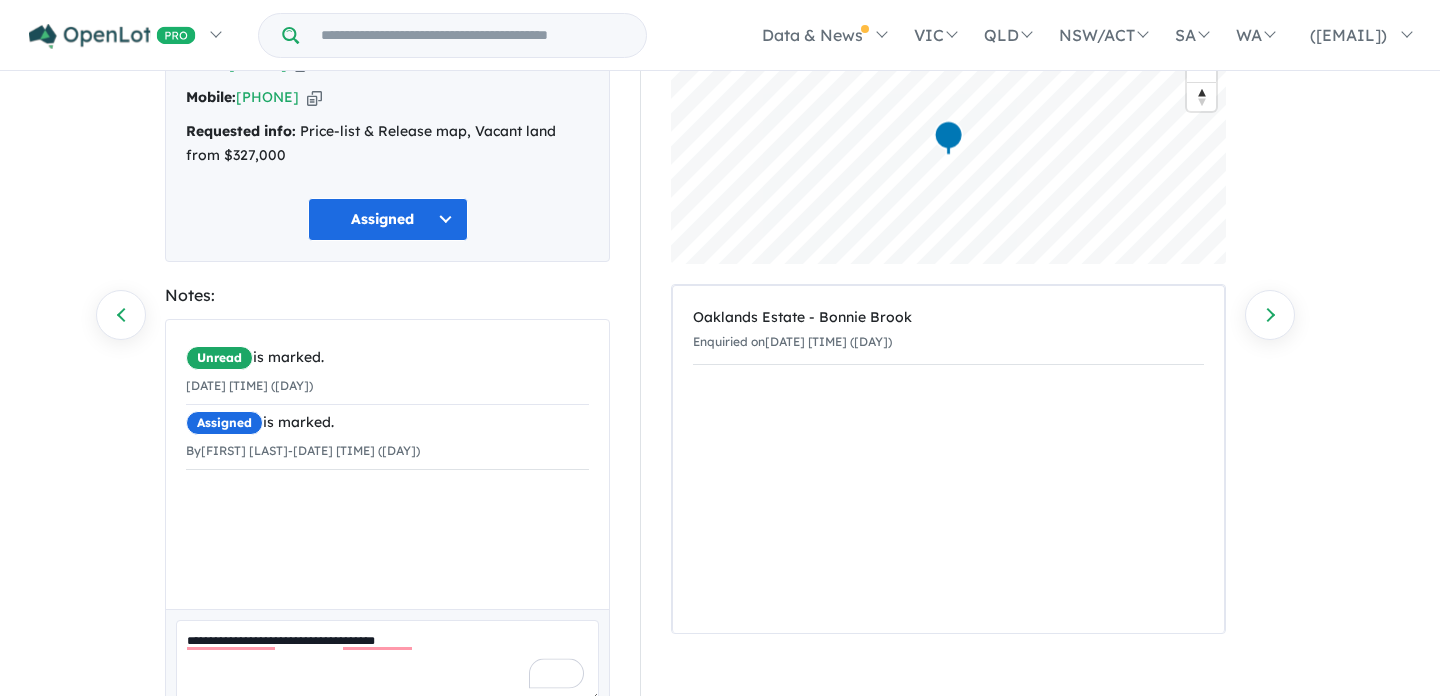 click on "Unread  is marked. 17/07/2025 11:37am (Thursday) Assigned  is marked. By  Hannah  Shah  -  19/07/2025 2:54pm (Saturday) ×" at bounding box center (387, 464) 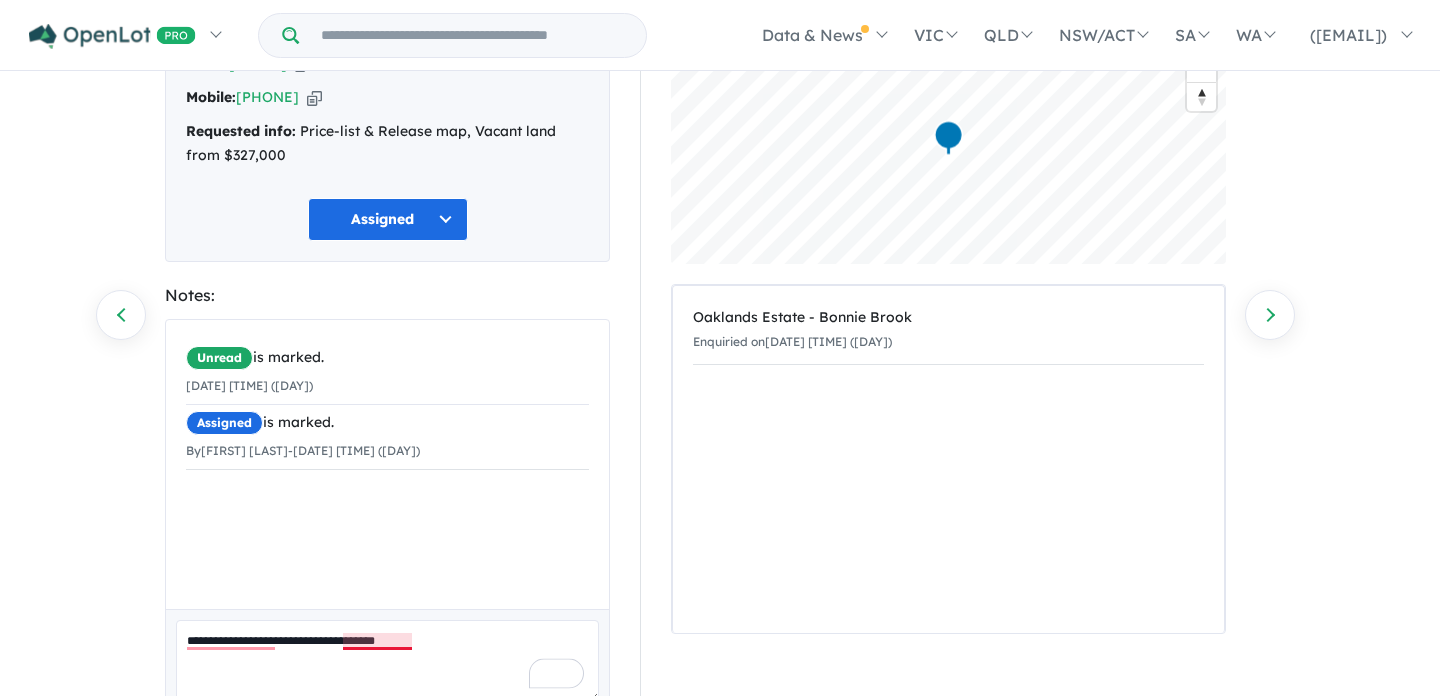 click on "**********" at bounding box center (387, 661) 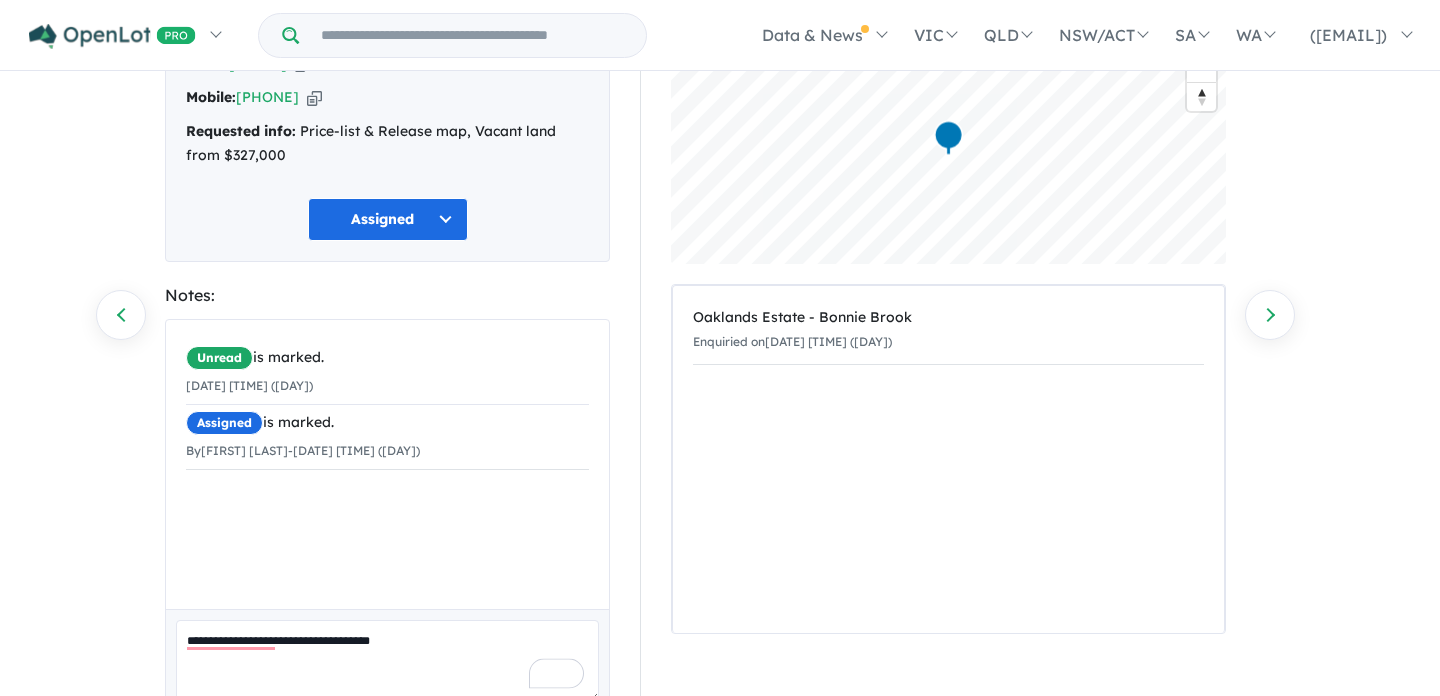 click on "**********" at bounding box center (387, 661) 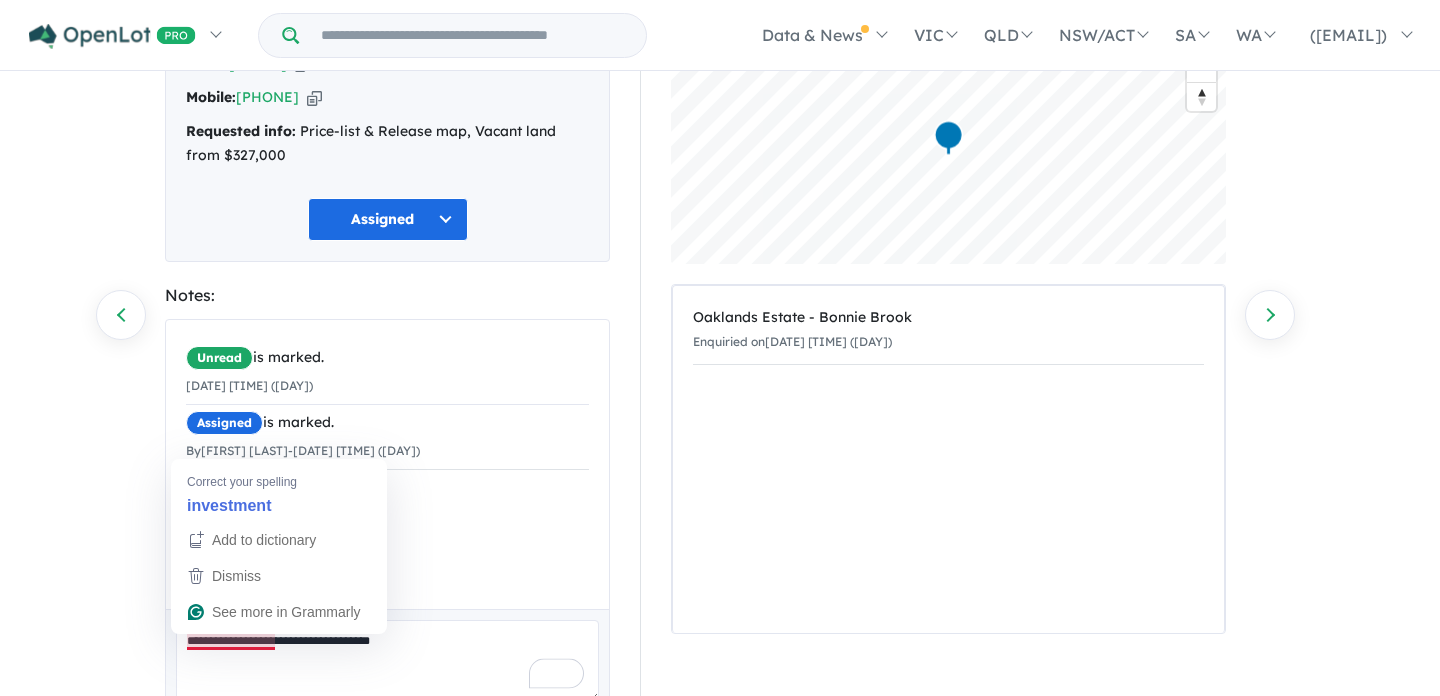 click on "**********" at bounding box center [387, 661] 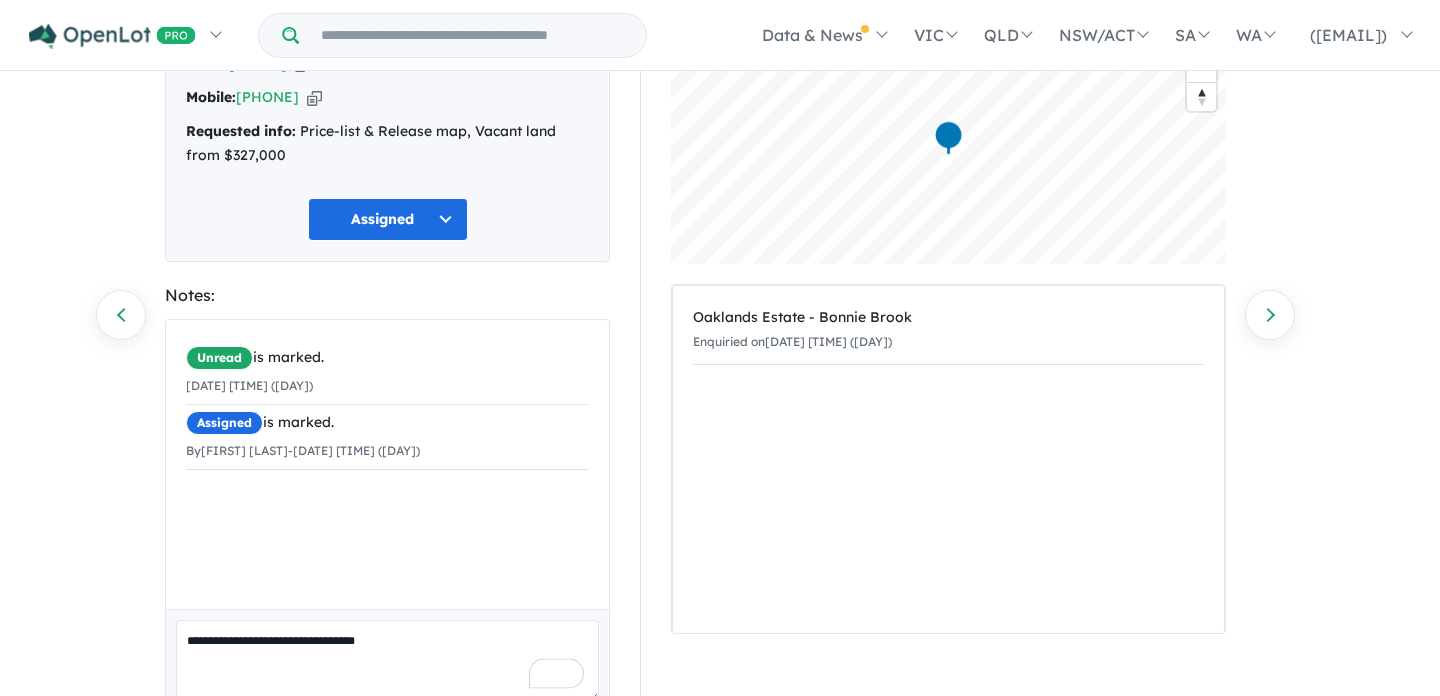click on "**********" at bounding box center (387, 661) 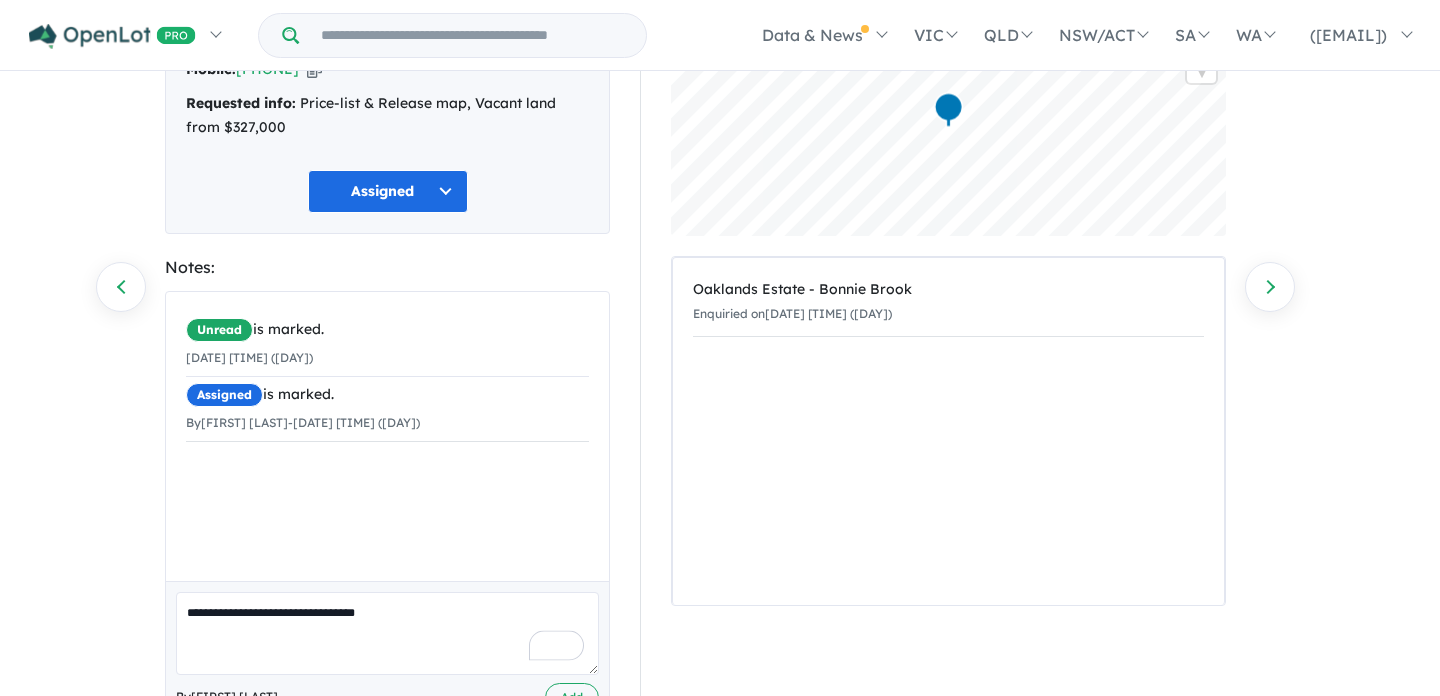 scroll, scrollTop: 257, scrollLeft: 0, axis: vertical 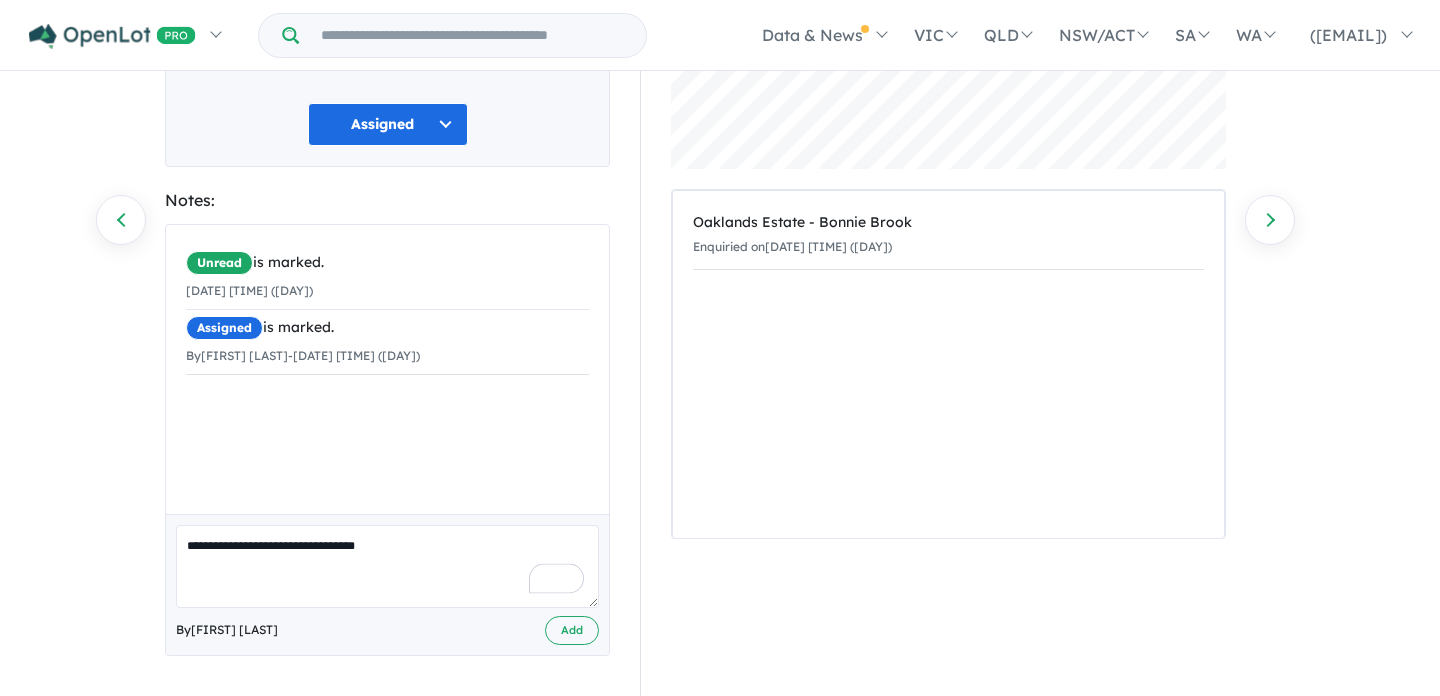 click on "**********" at bounding box center (387, 566) 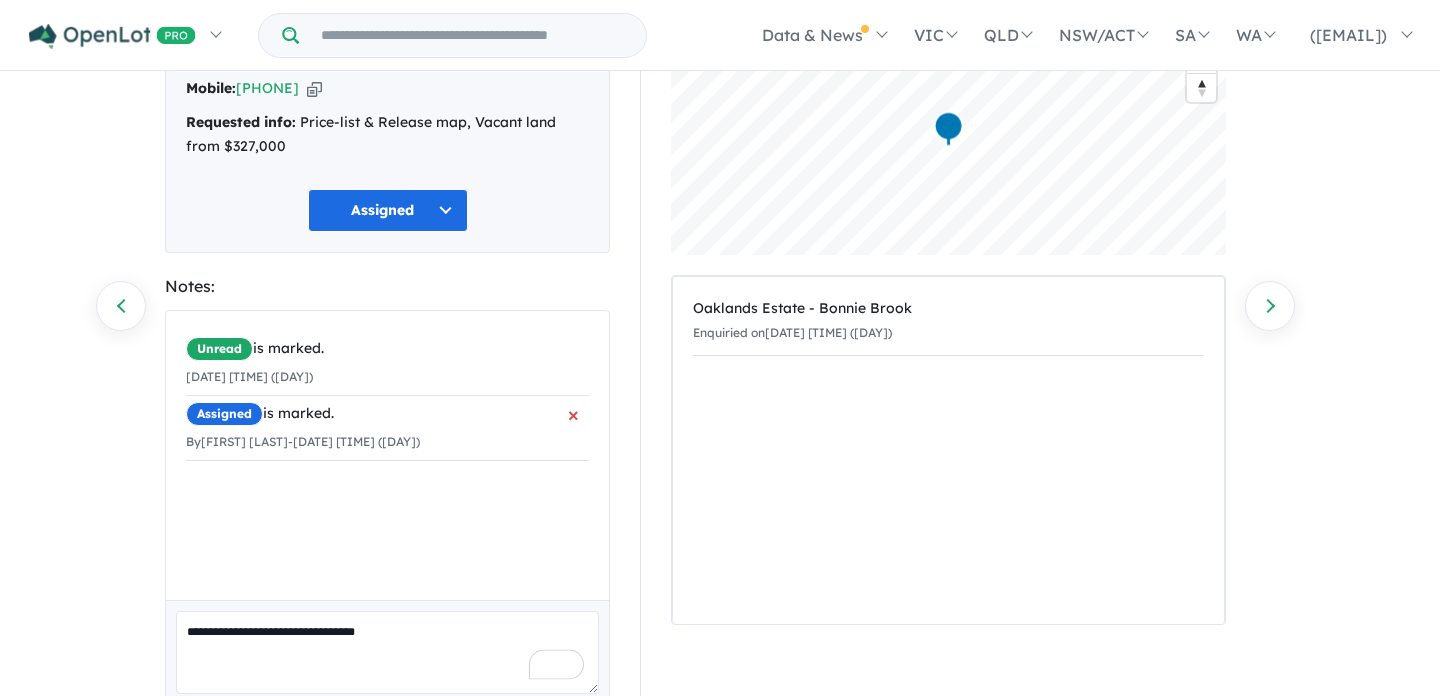 scroll, scrollTop: 171, scrollLeft: 0, axis: vertical 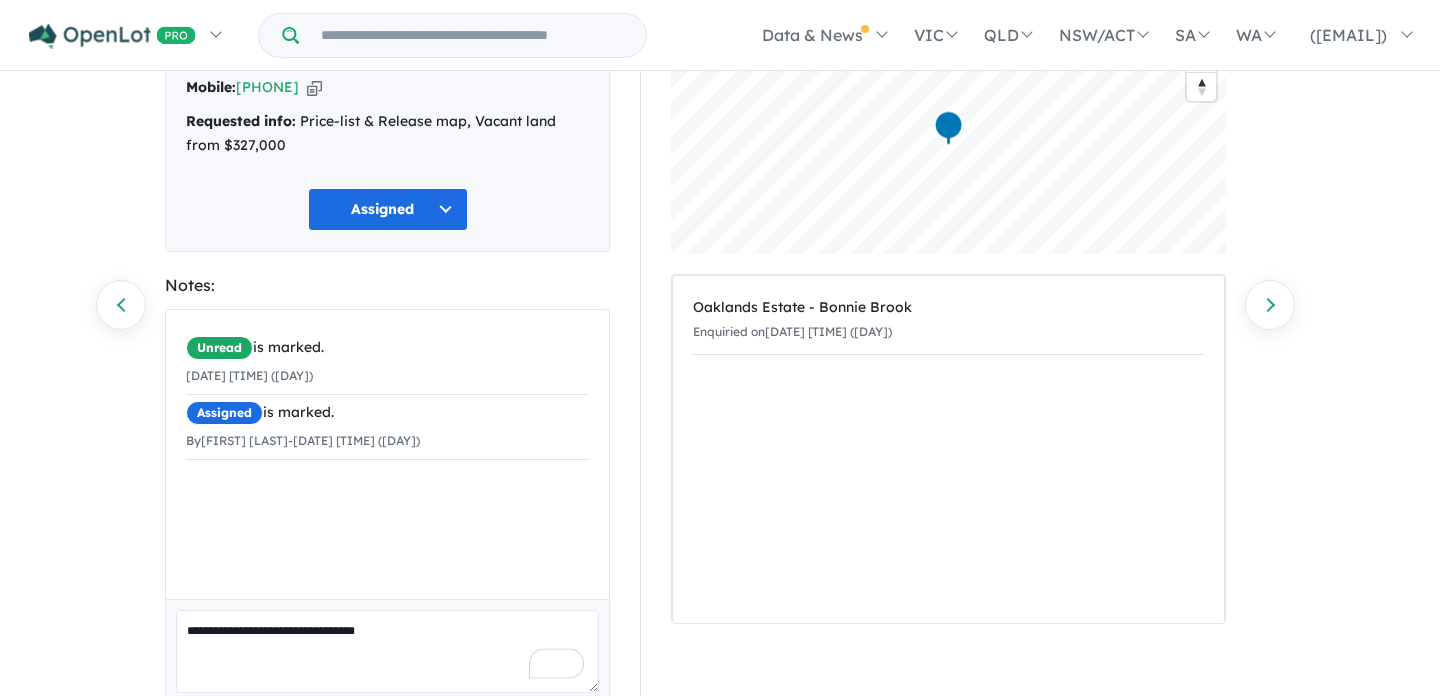 click on "**********" at bounding box center [387, 651] 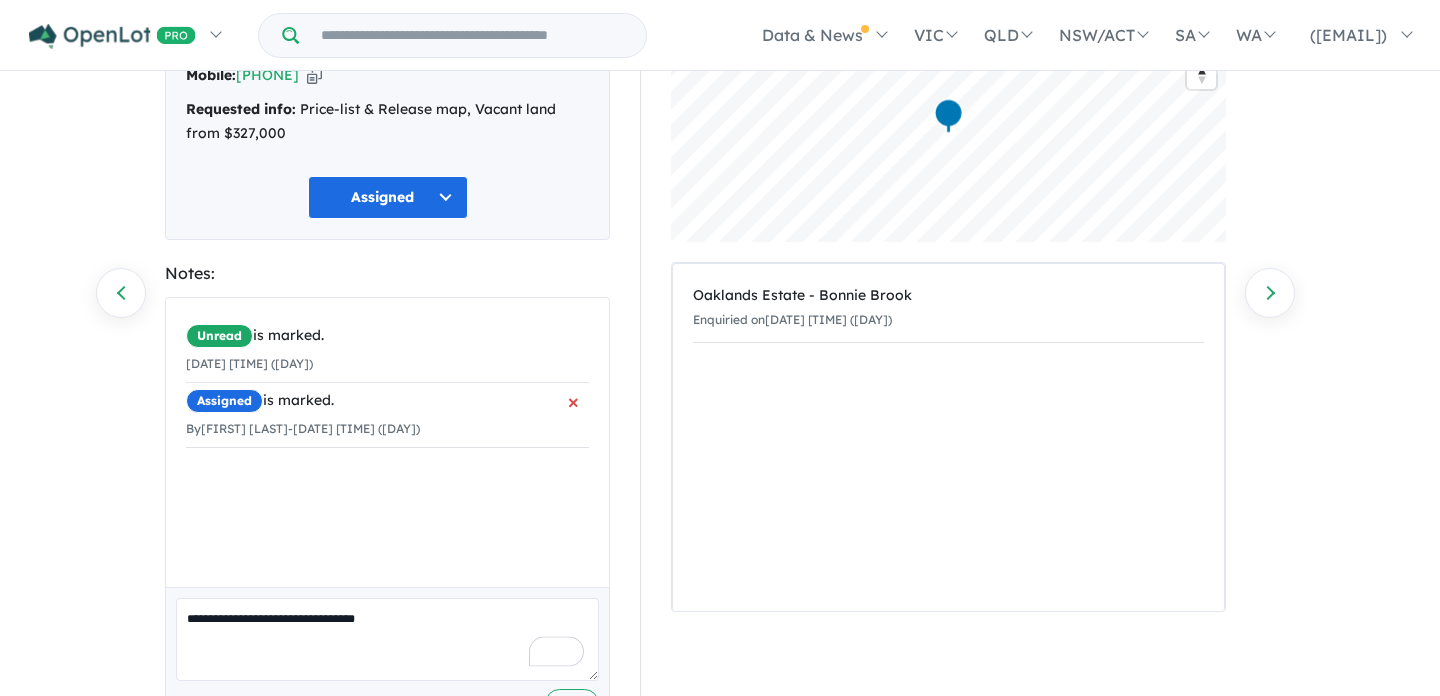 scroll, scrollTop: 257, scrollLeft: 0, axis: vertical 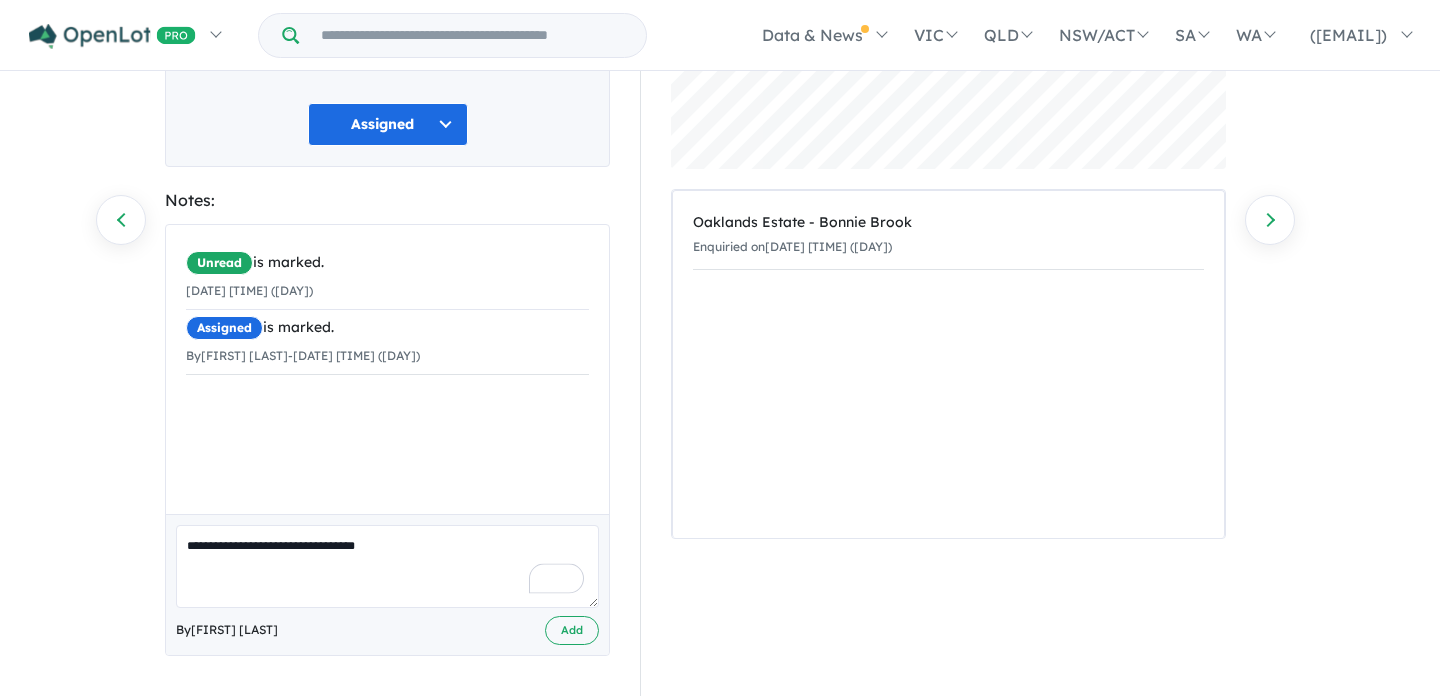 click on "**********" at bounding box center (387, 566) 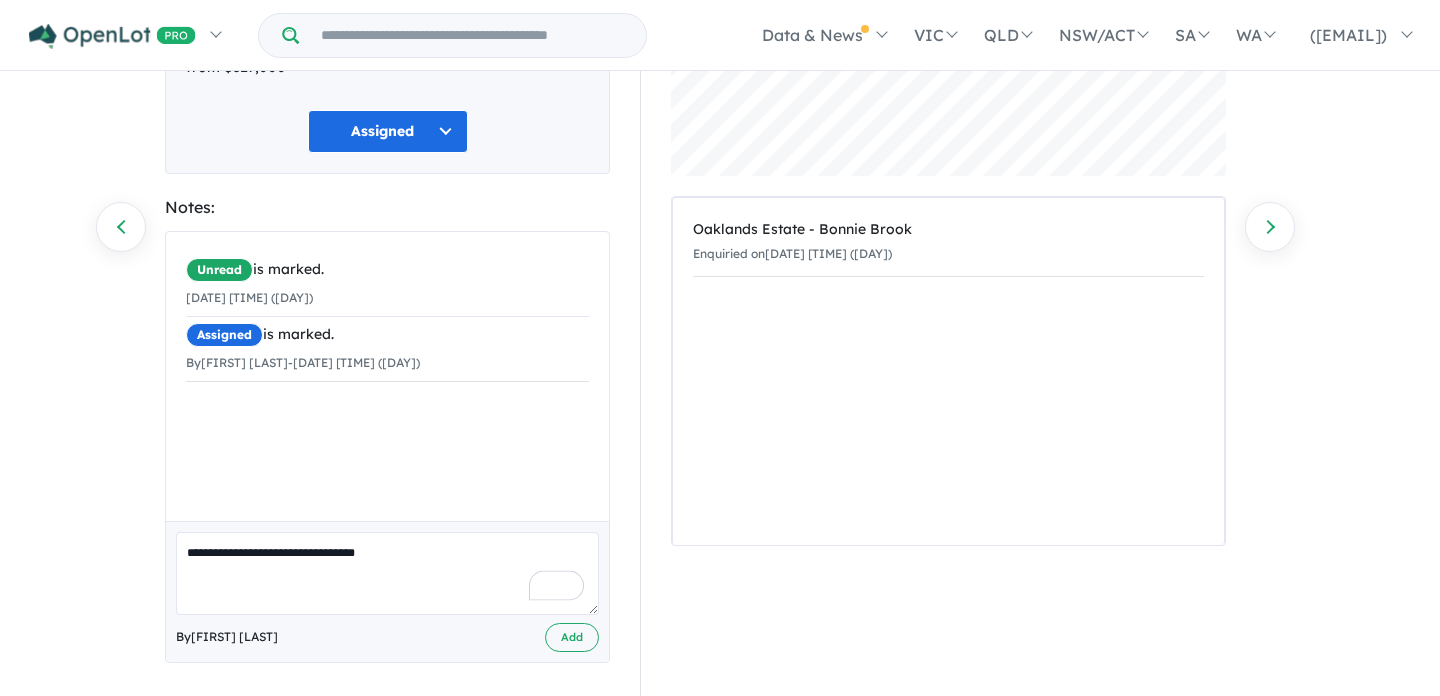 scroll, scrollTop: 257, scrollLeft: 0, axis: vertical 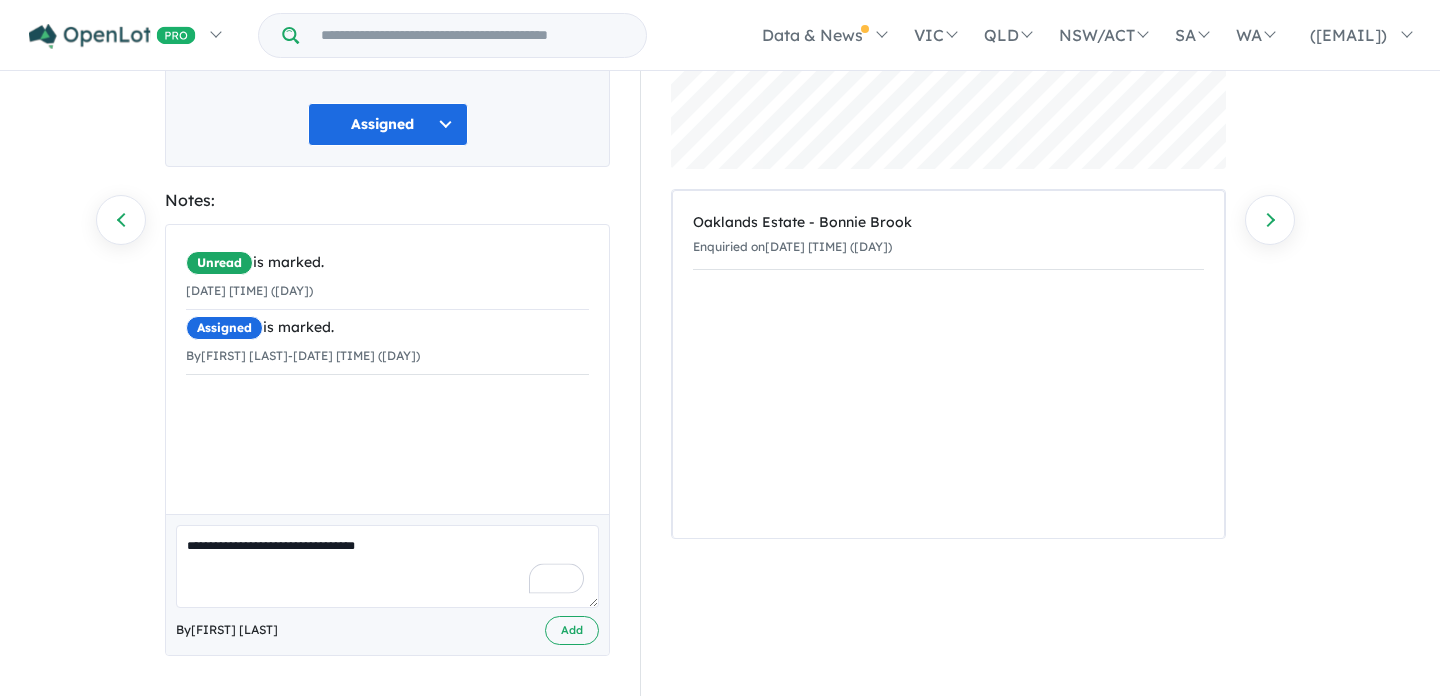 click on "**********" at bounding box center (387, 566) 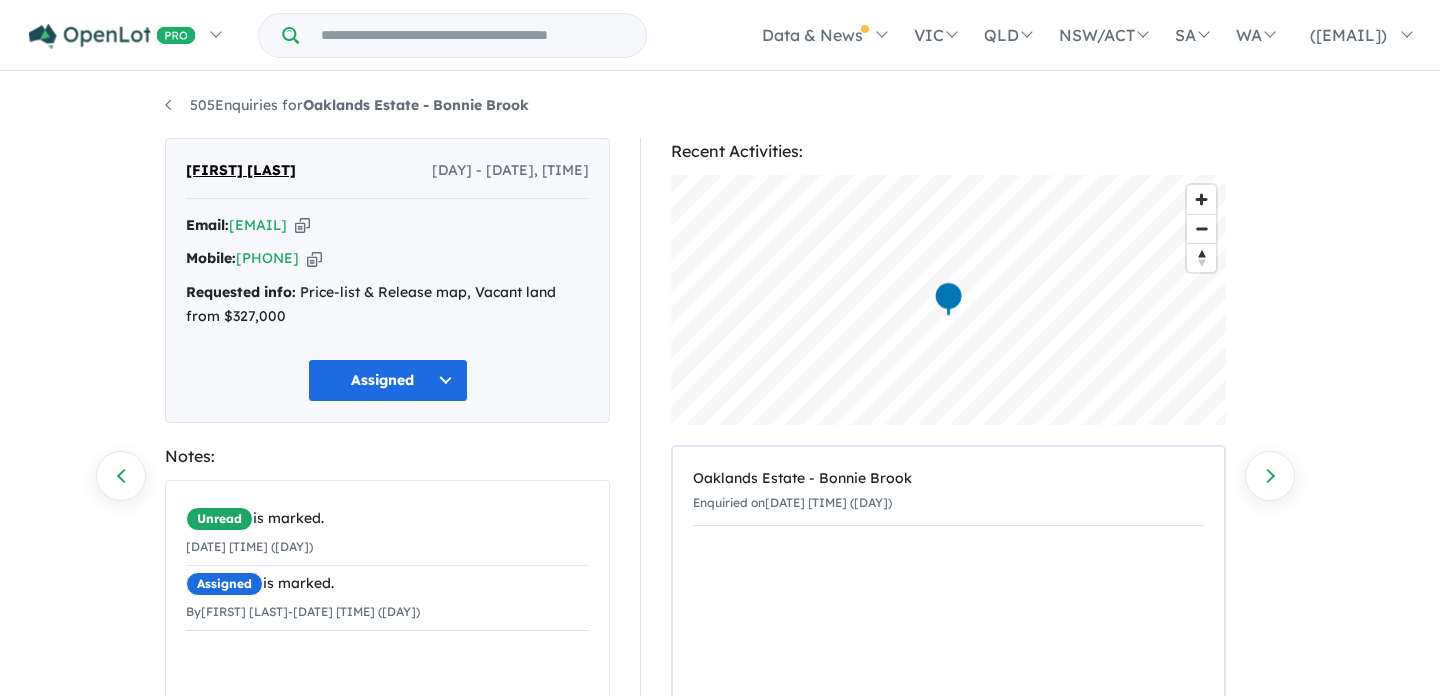 scroll, scrollTop: 257, scrollLeft: 0, axis: vertical 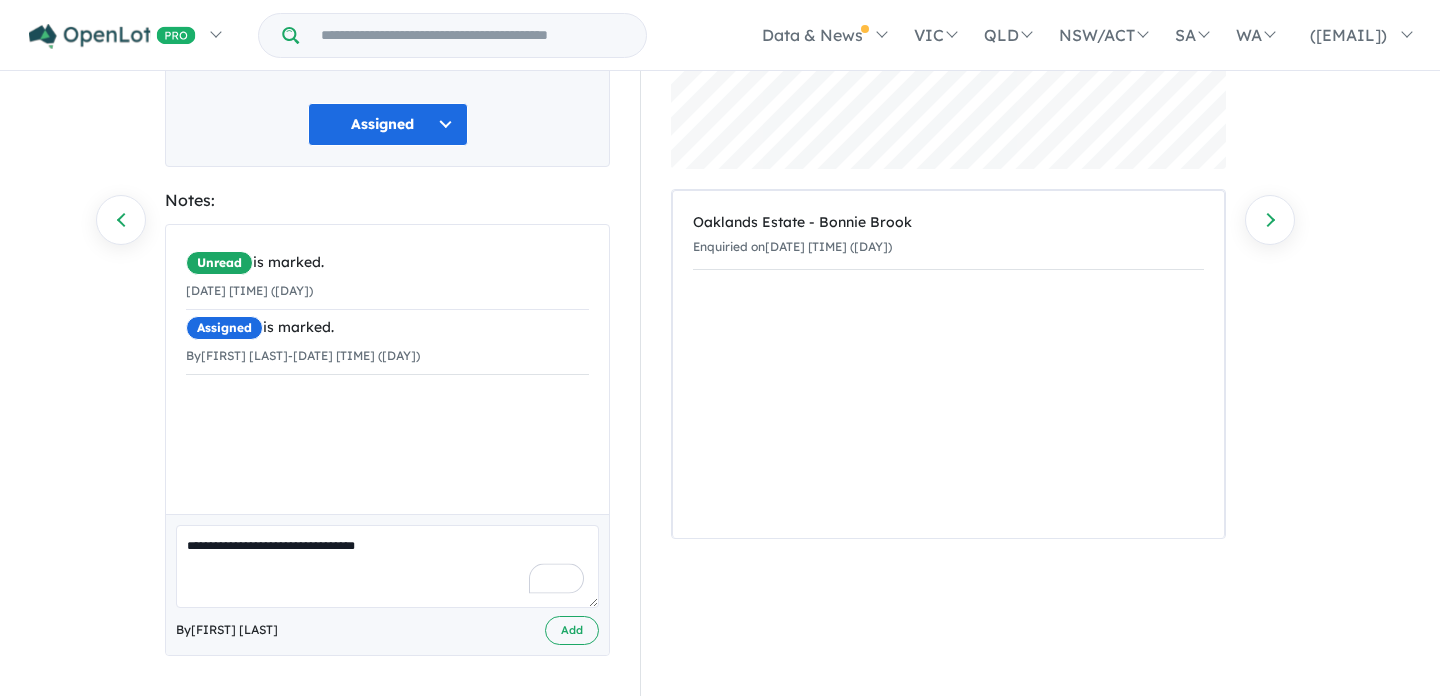 click on "**********" at bounding box center [387, 566] 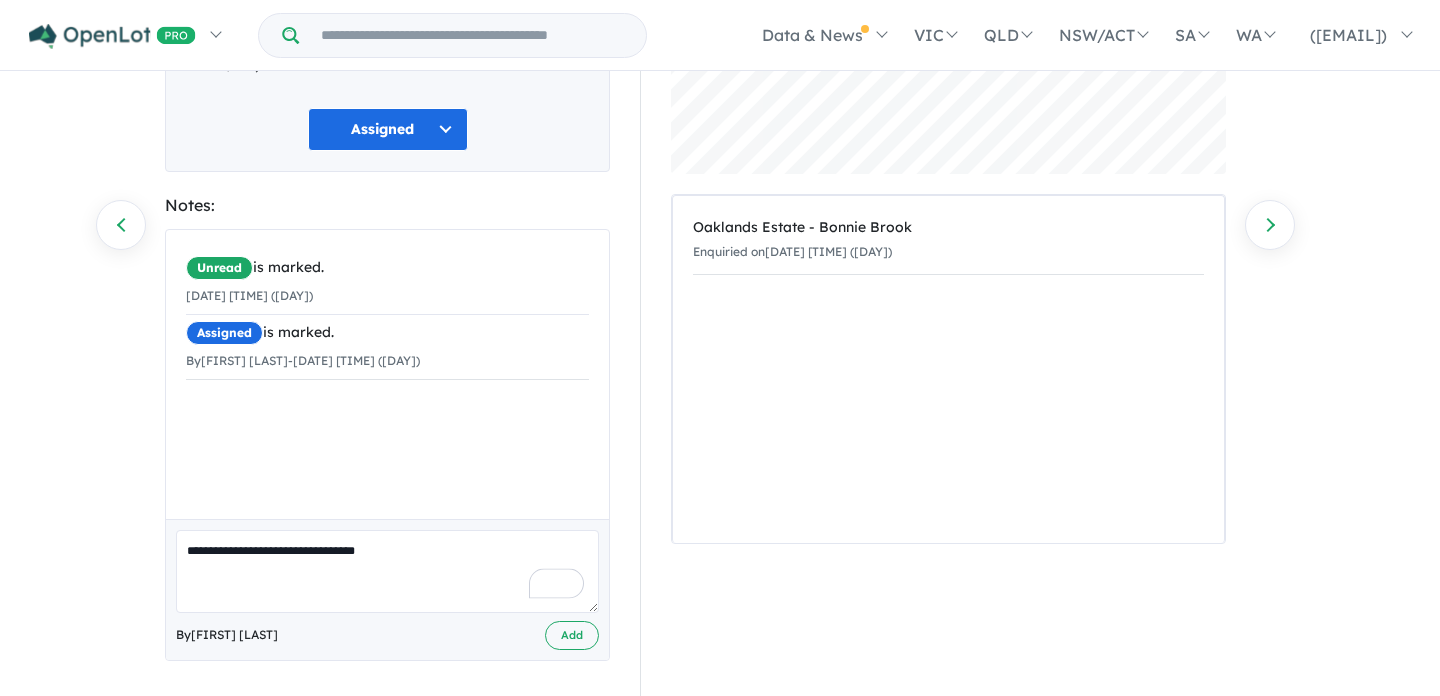 scroll, scrollTop: 247, scrollLeft: 0, axis: vertical 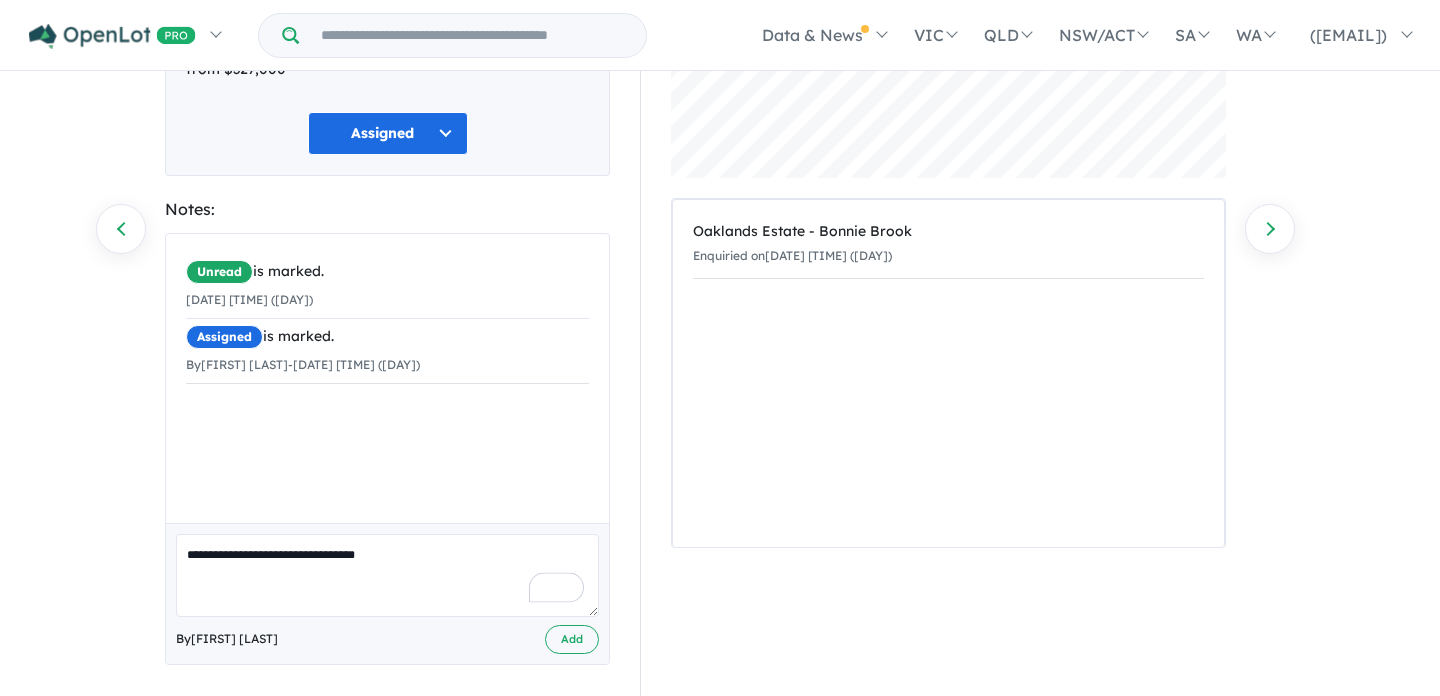 click on "**********" at bounding box center [387, 575] 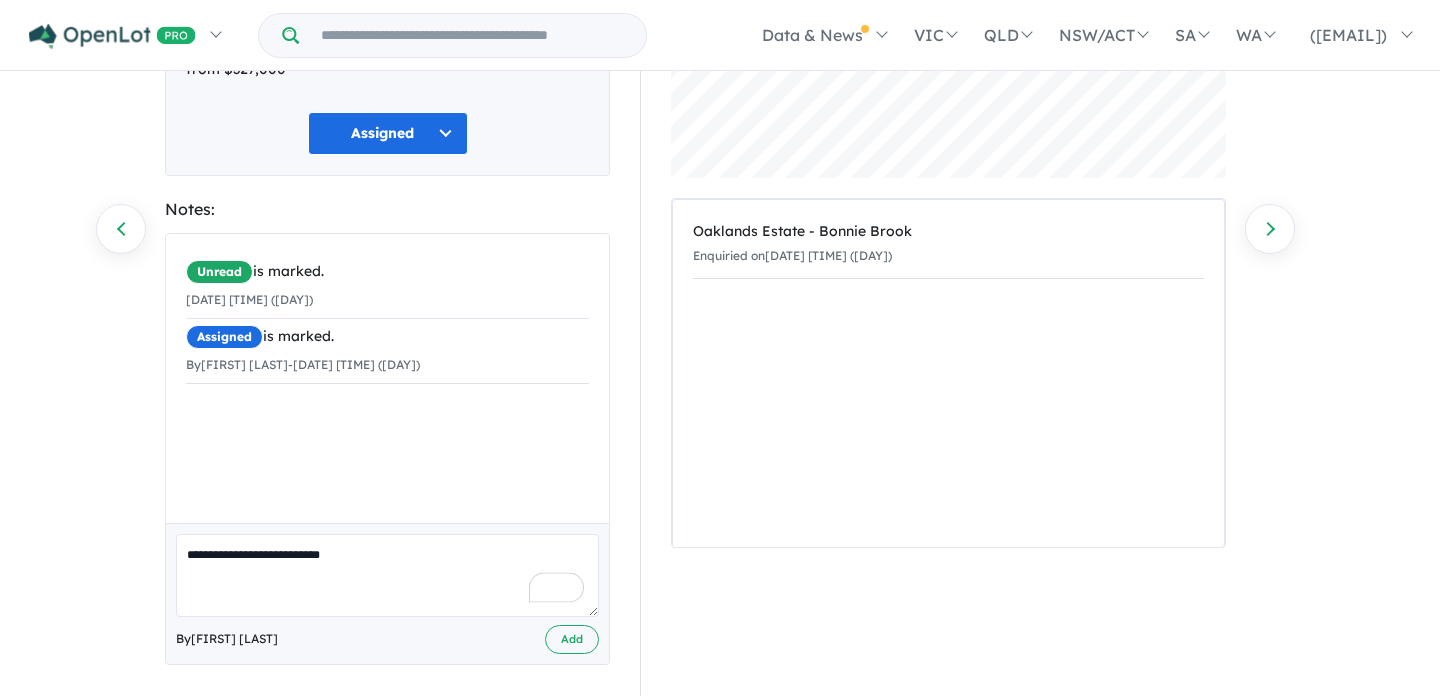 scroll, scrollTop: 257, scrollLeft: 0, axis: vertical 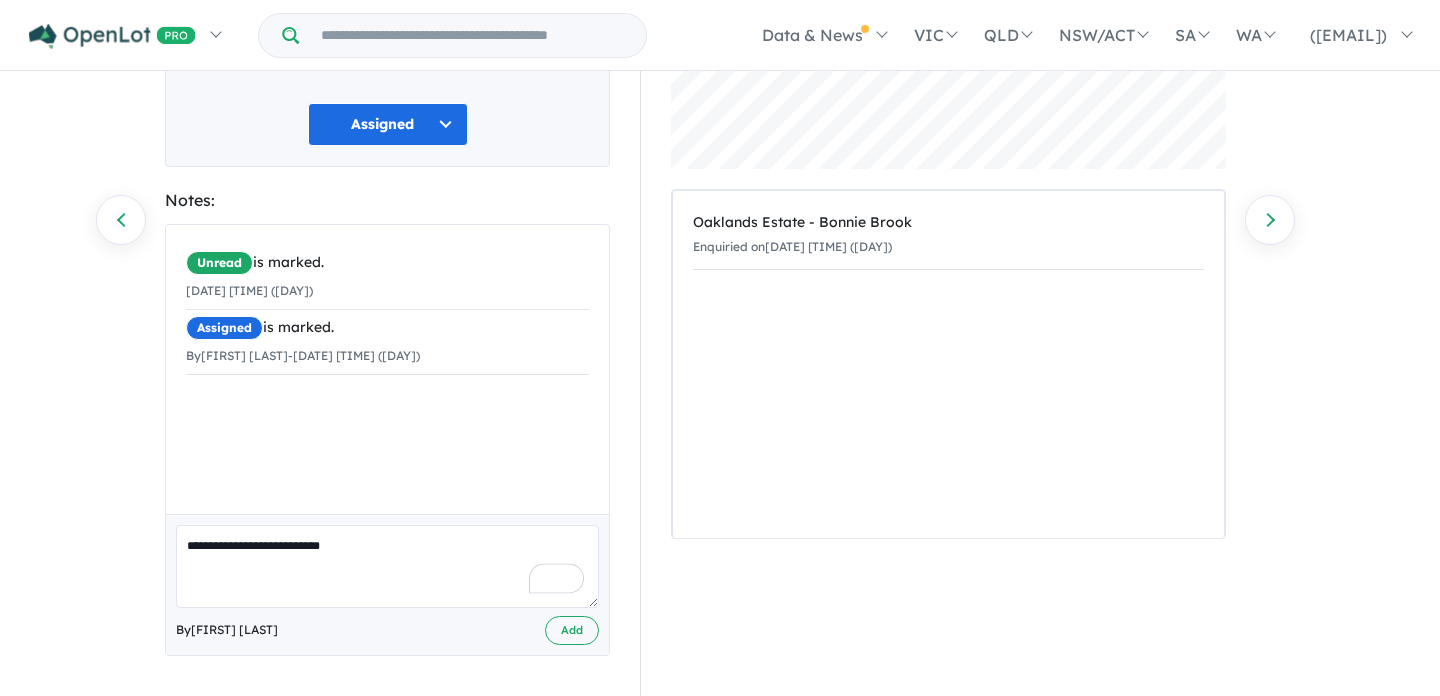 click on "**********" at bounding box center (387, 566) 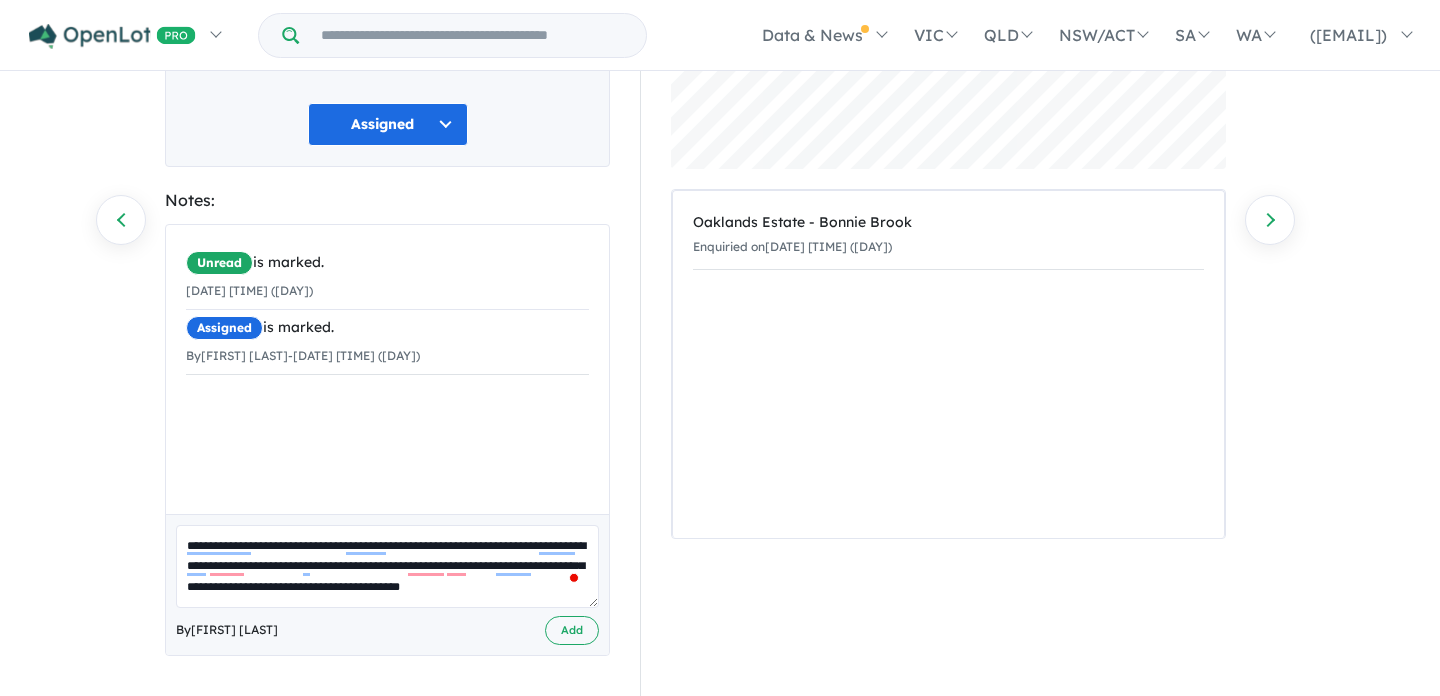 click on "**********" at bounding box center (387, 566) 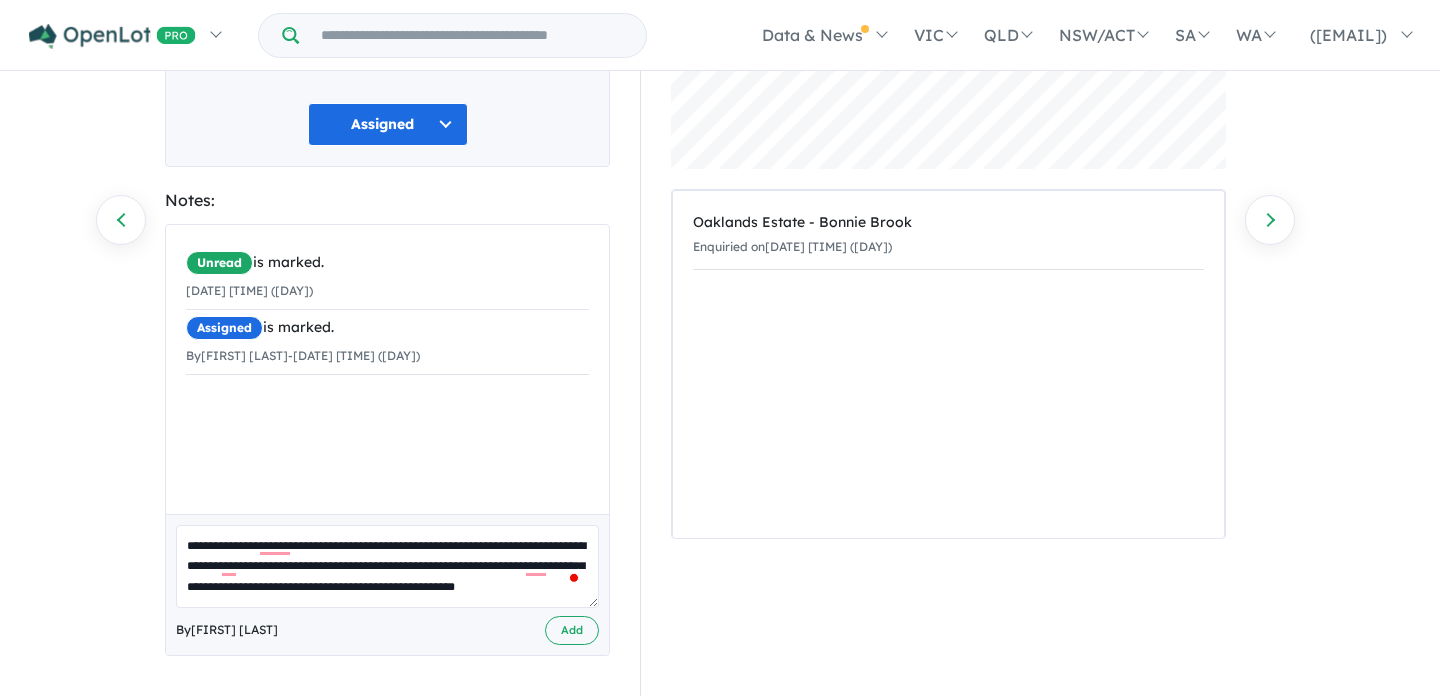 scroll, scrollTop: 20, scrollLeft: 0, axis: vertical 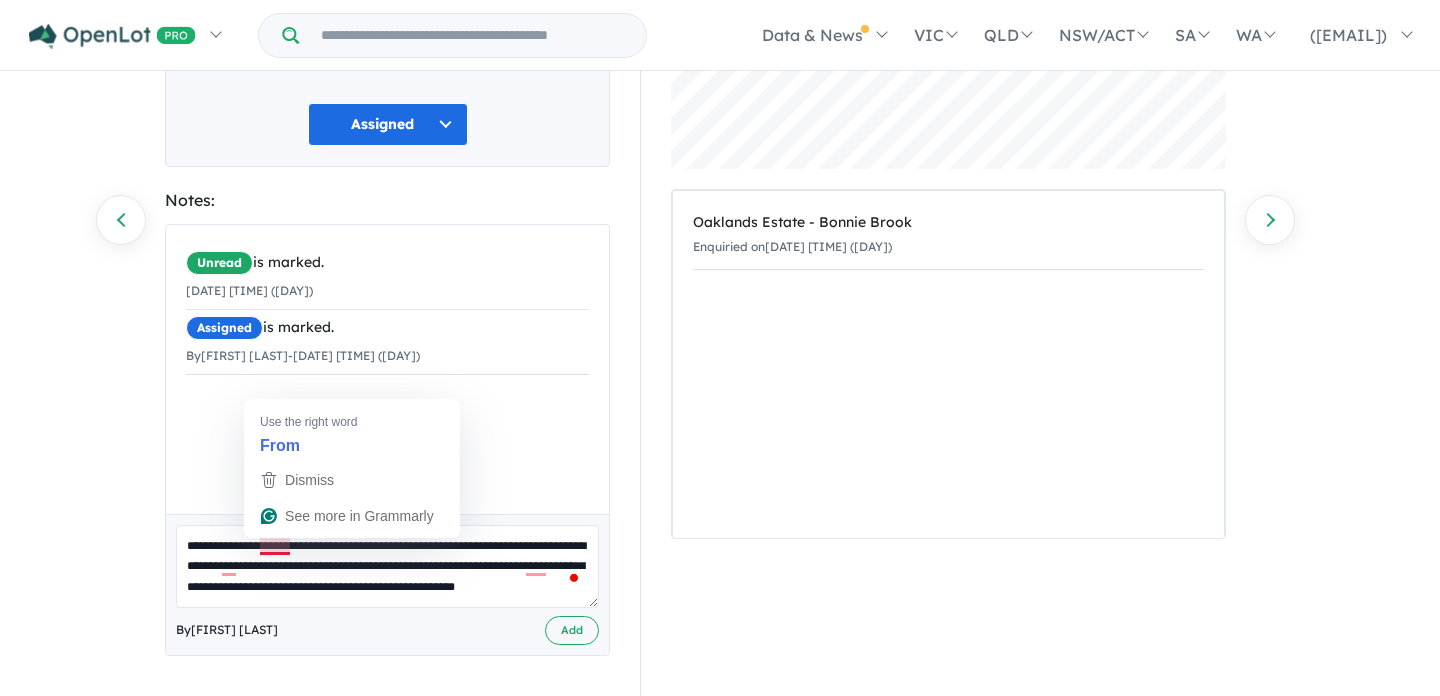 click on "**********" at bounding box center [387, 566] 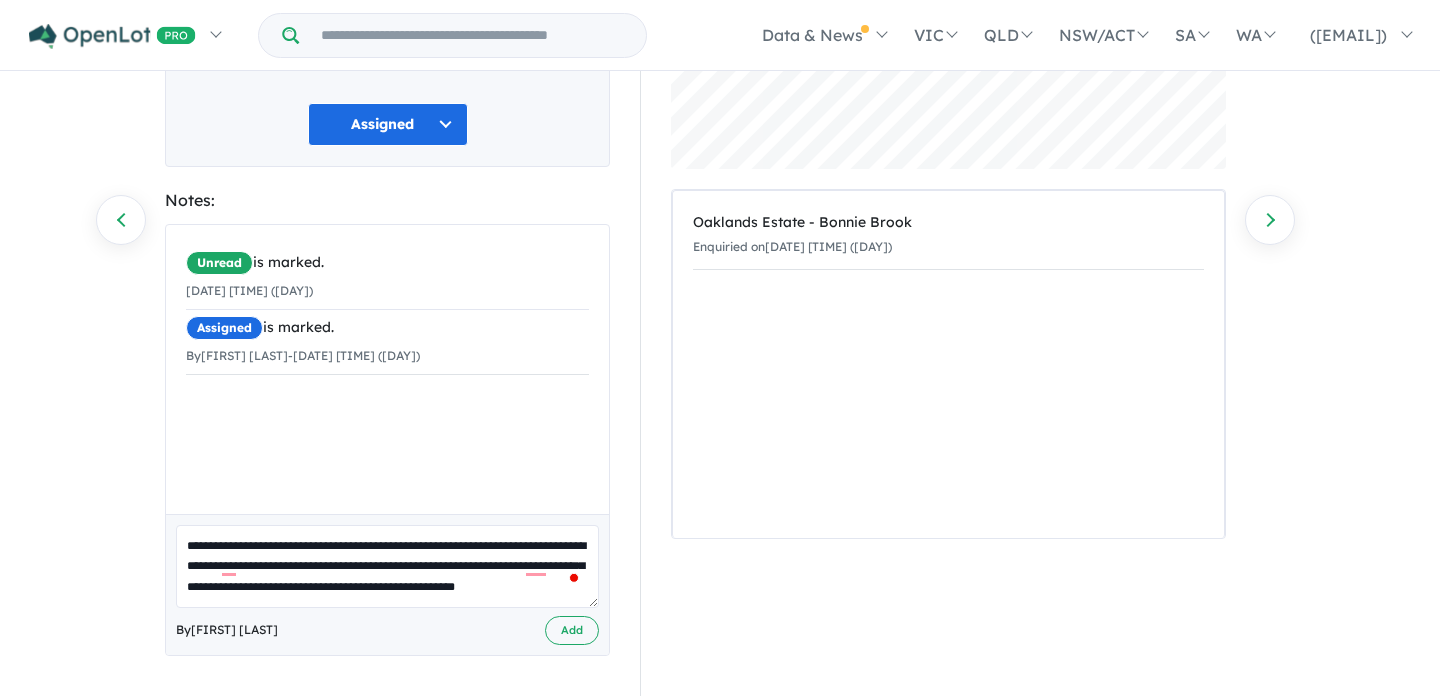 click on "**********" at bounding box center [387, 566] 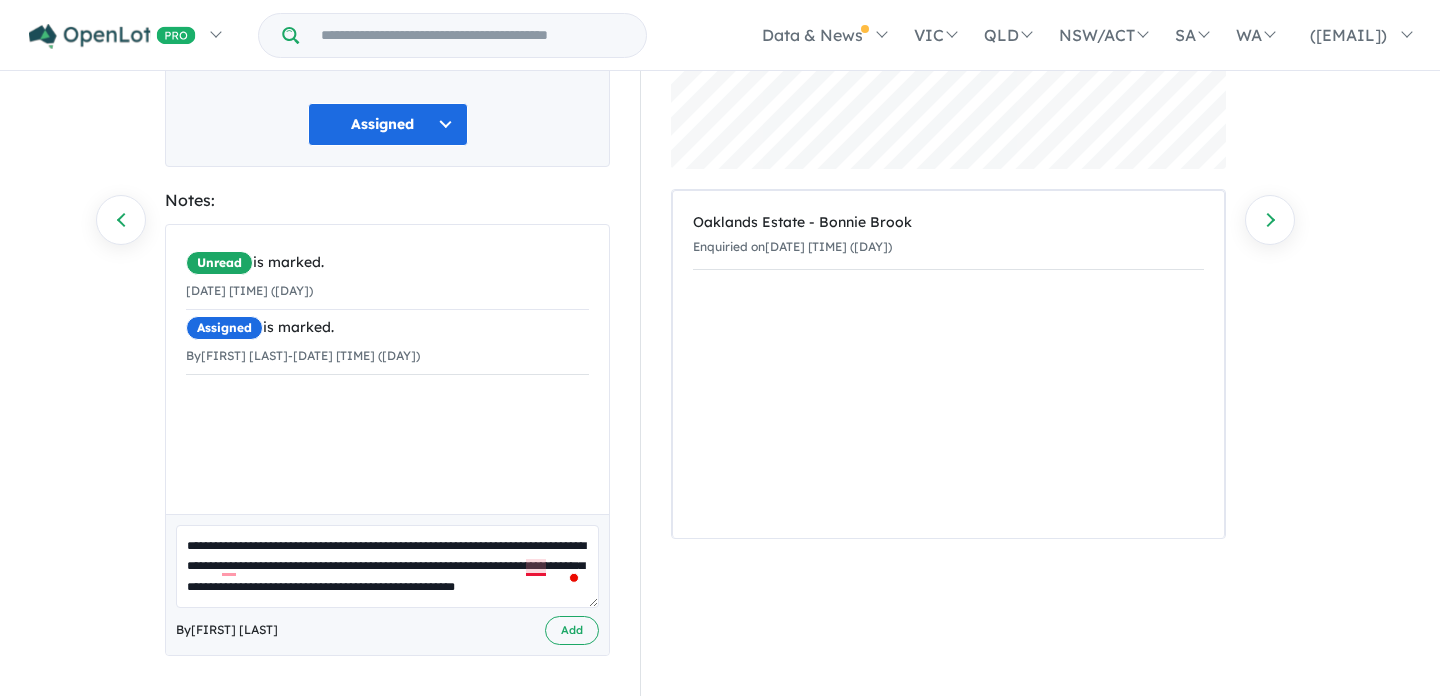 click on "**********" at bounding box center (387, 566) 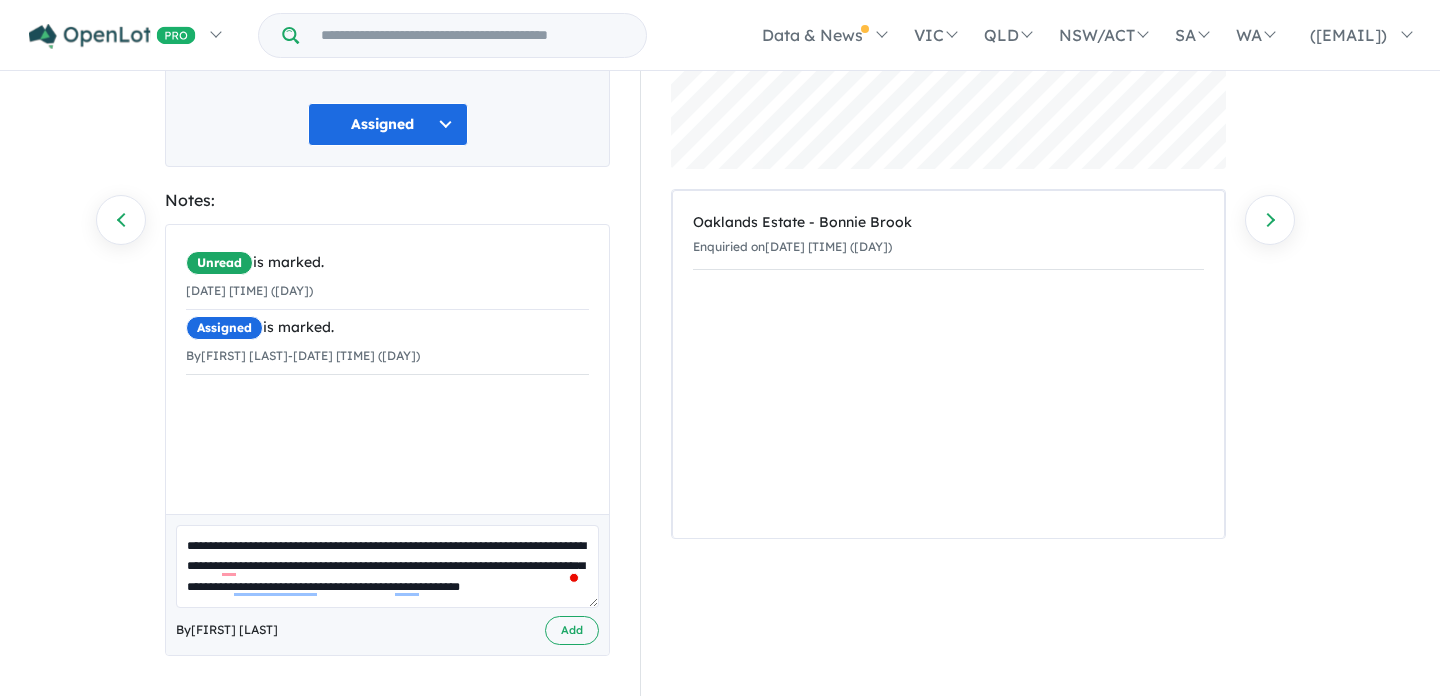 scroll, scrollTop: 20, scrollLeft: 0, axis: vertical 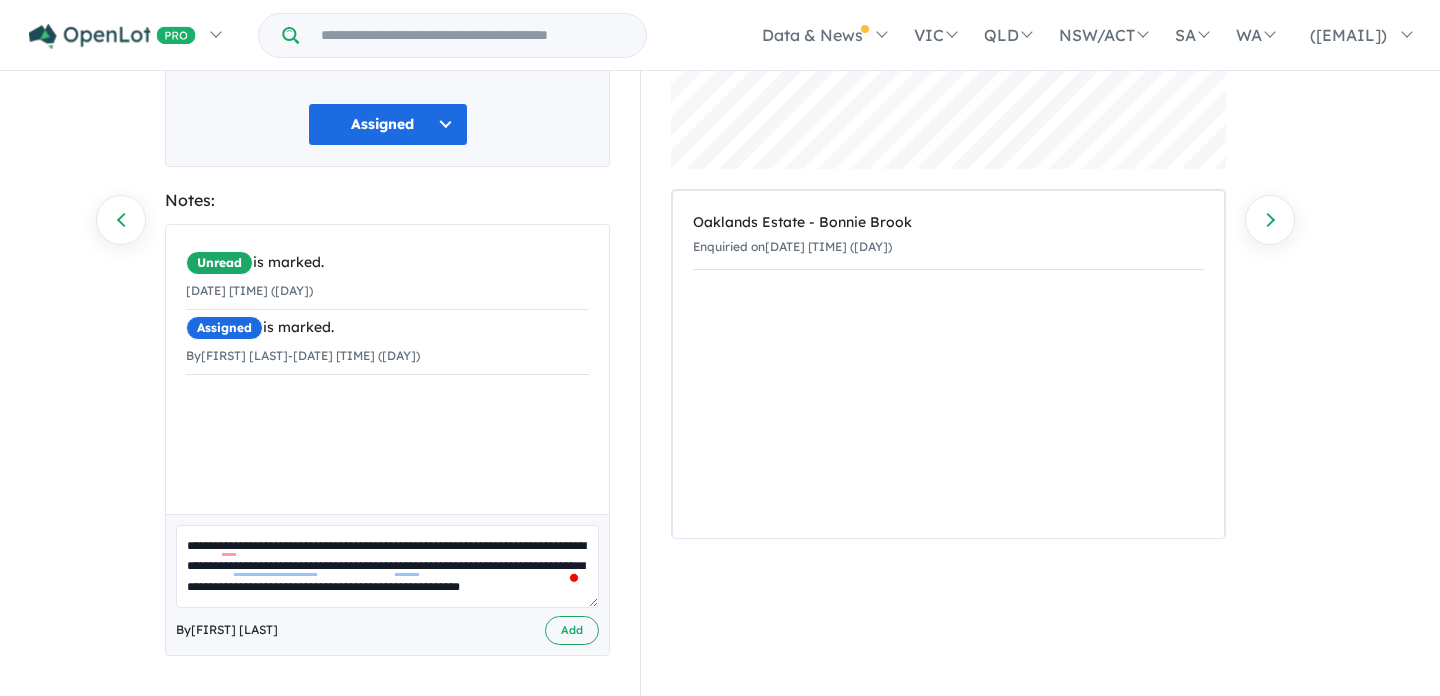 click on "**********" at bounding box center [387, 566] 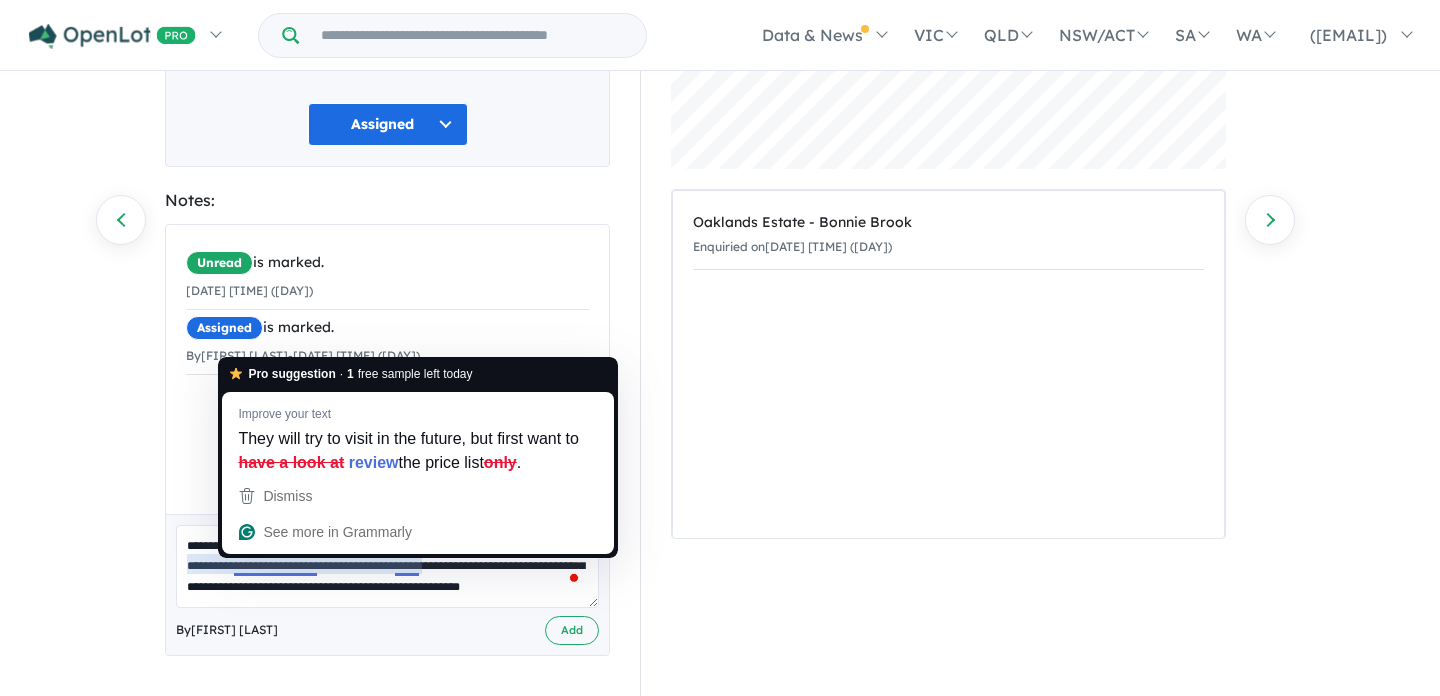 click on "**********" at bounding box center [387, 566] 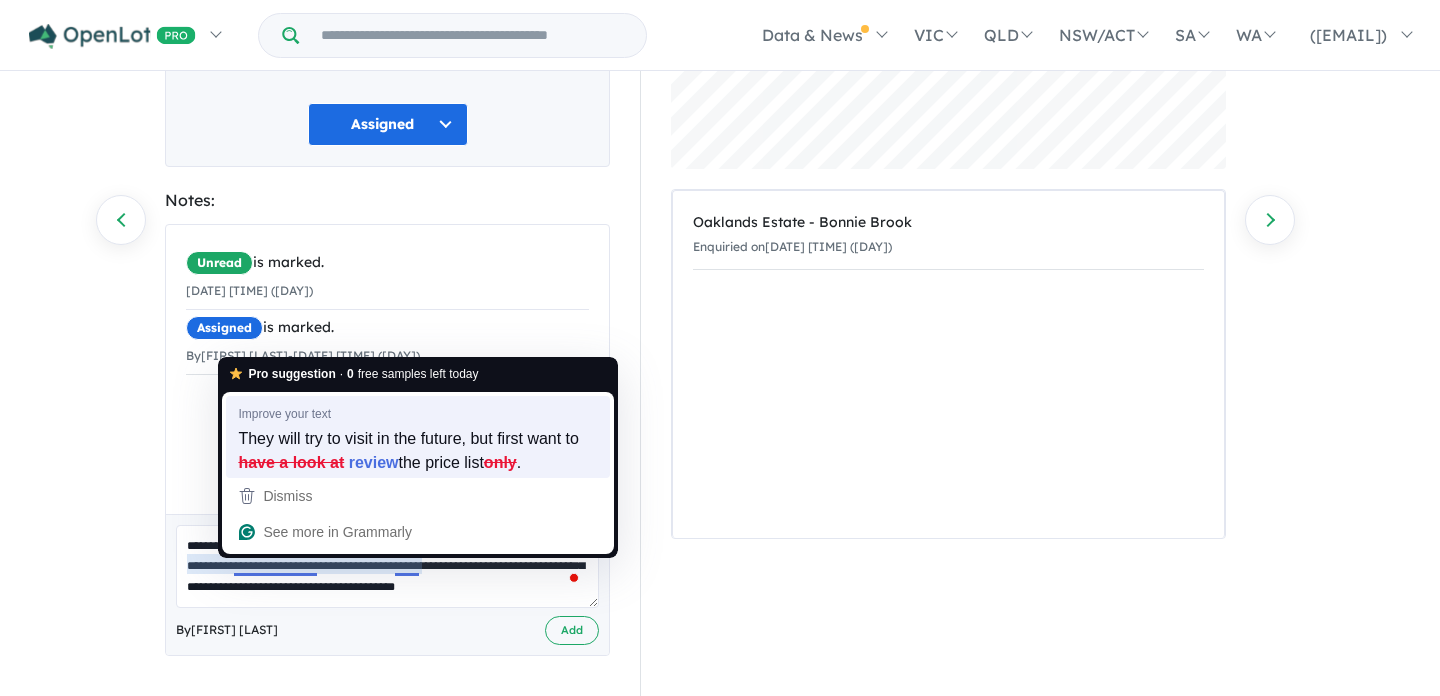 scroll, scrollTop: 0, scrollLeft: 0, axis: both 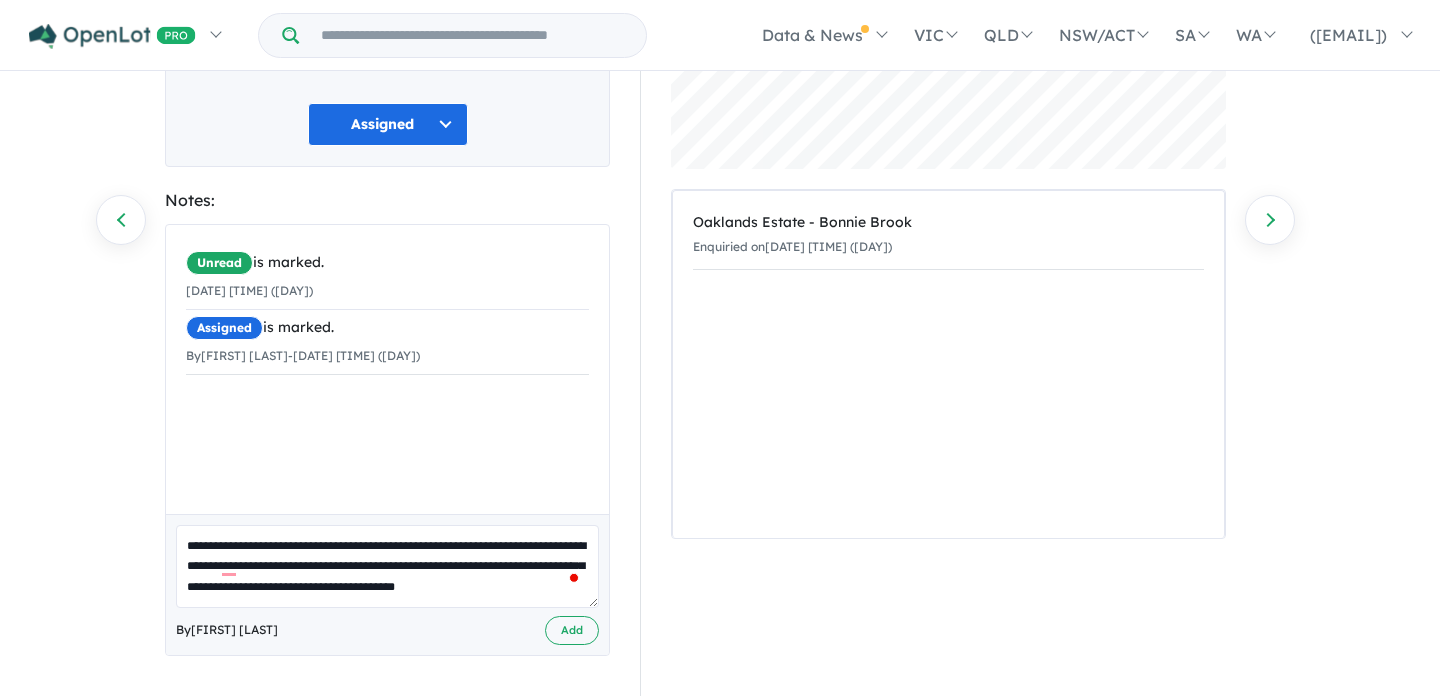 click on "**********" at bounding box center [387, 566] 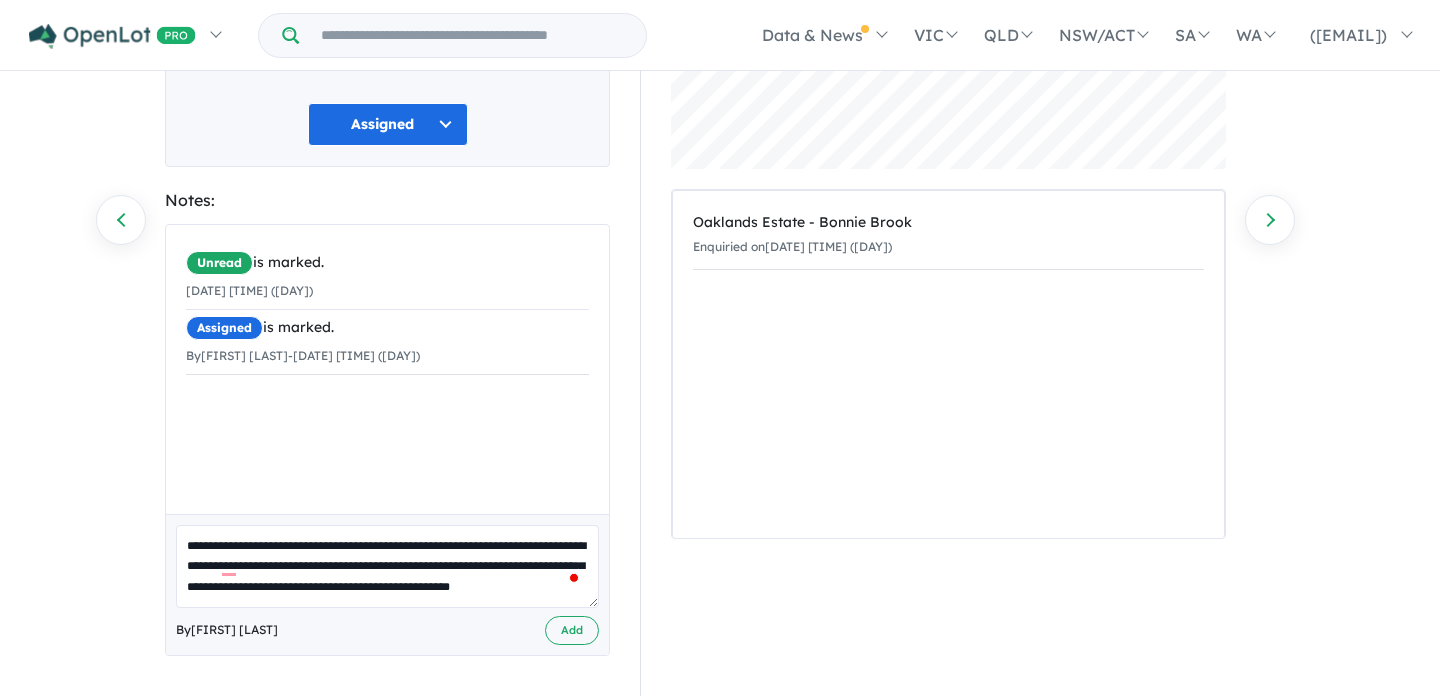 scroll, scrollTop: 8, scrollLeft: 0, axis: vertical 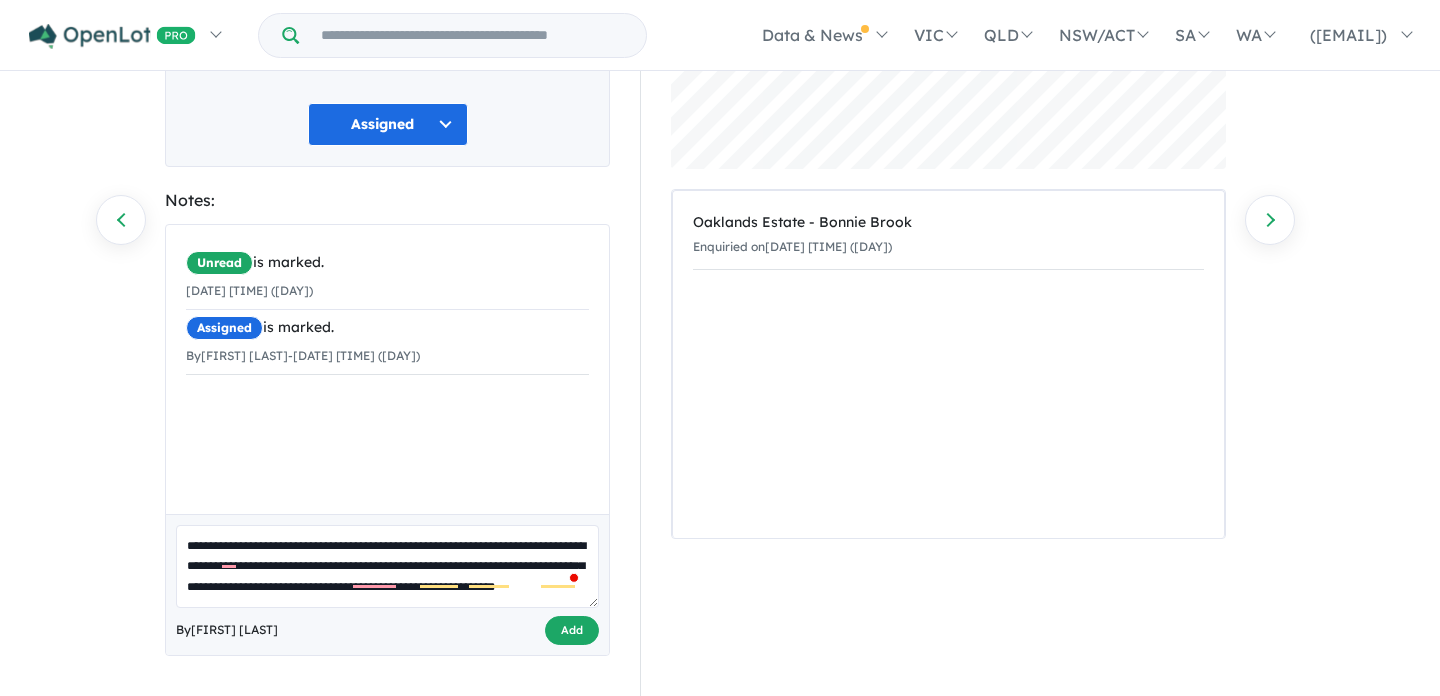 type on "**********" 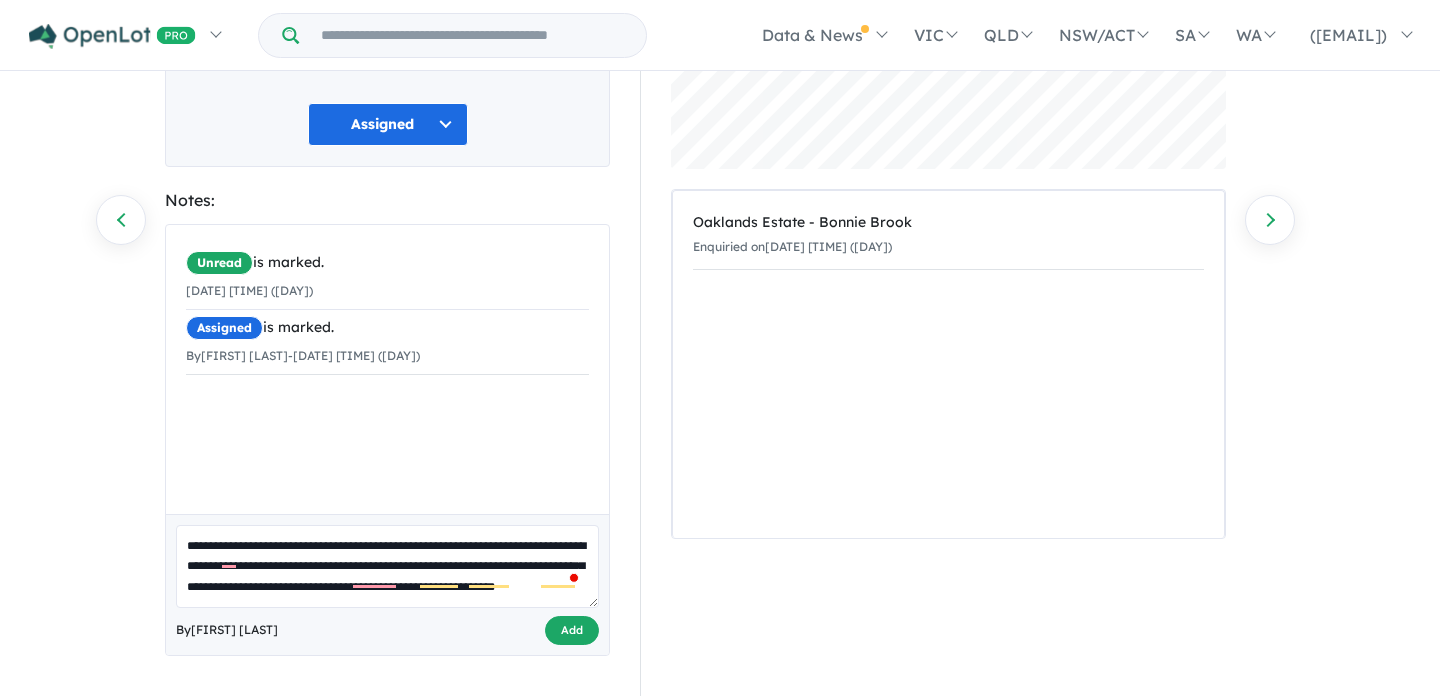 click on "Add" at bounding box center [572, 630] 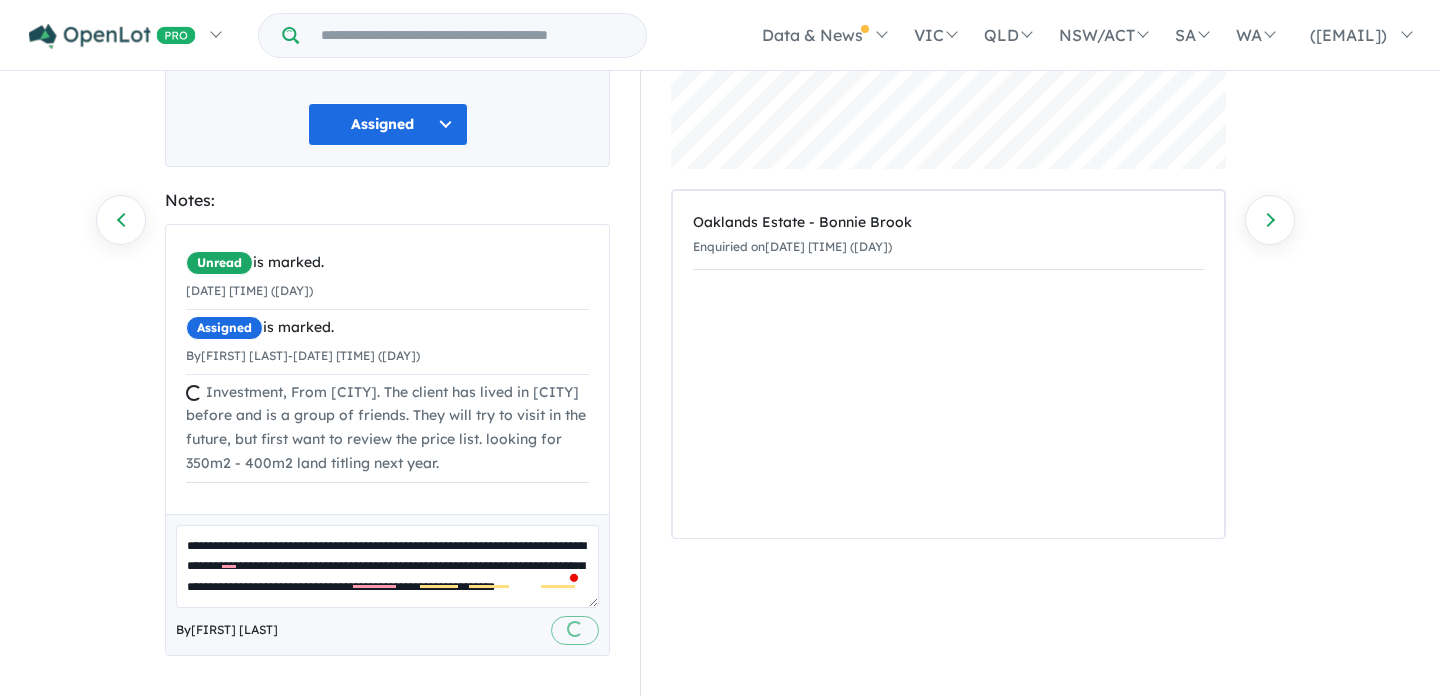 type 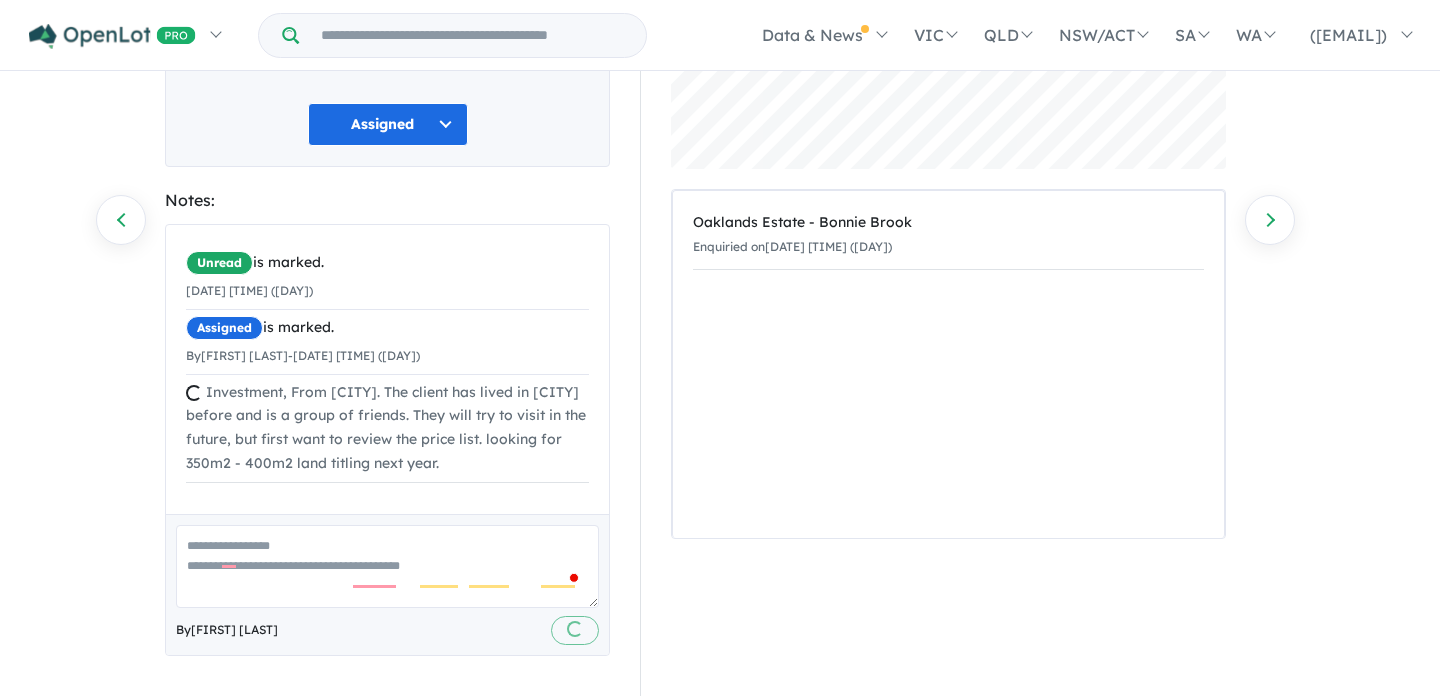 scroll, scrollTop: 0, scrollLeft: 0, axis: both 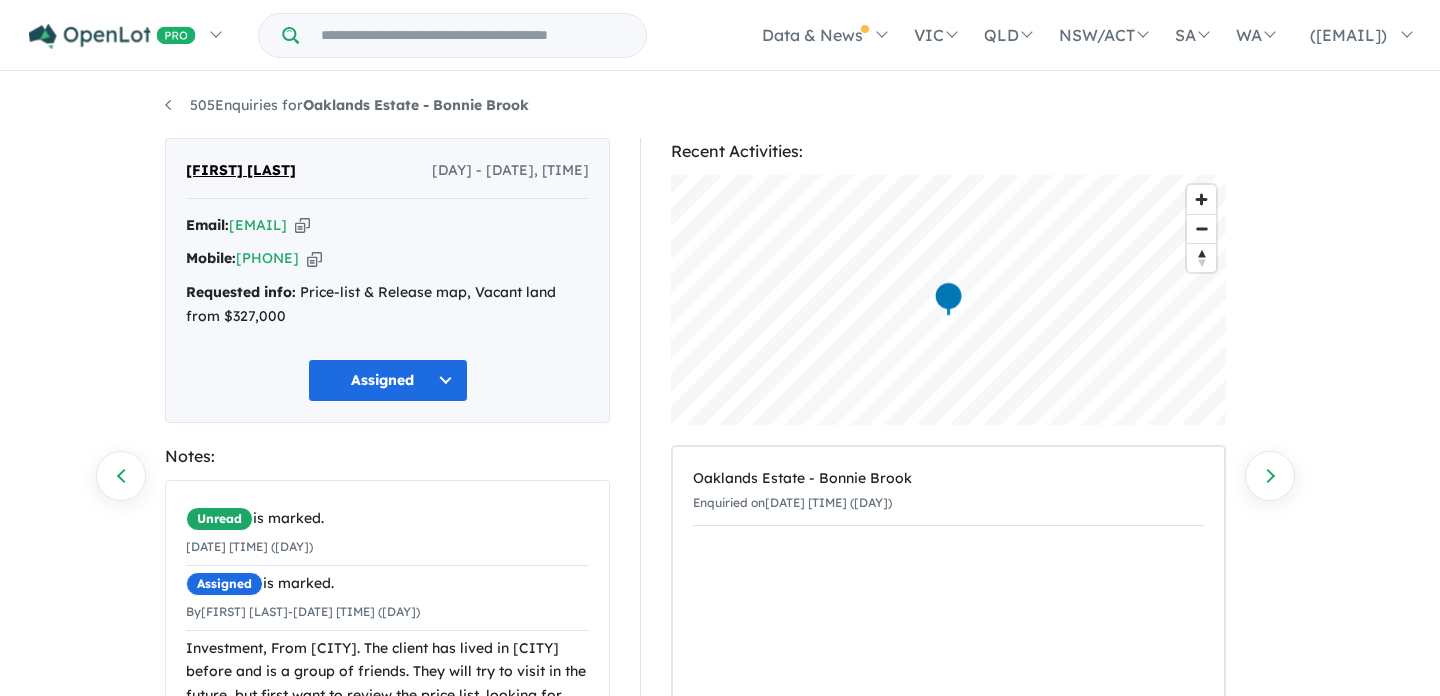 click at bounding box center (302, 225) 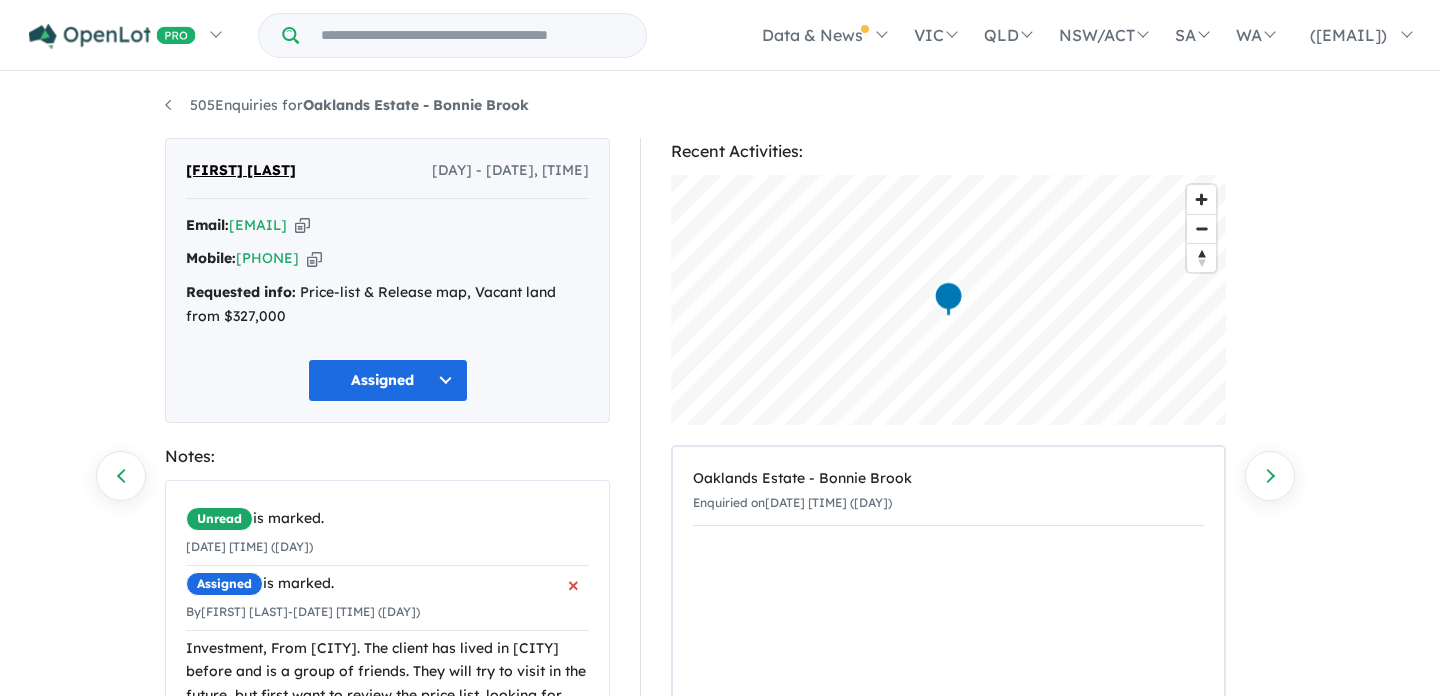 scroll, scrollTop: 17, scrollLeft: 0, axis: vertical 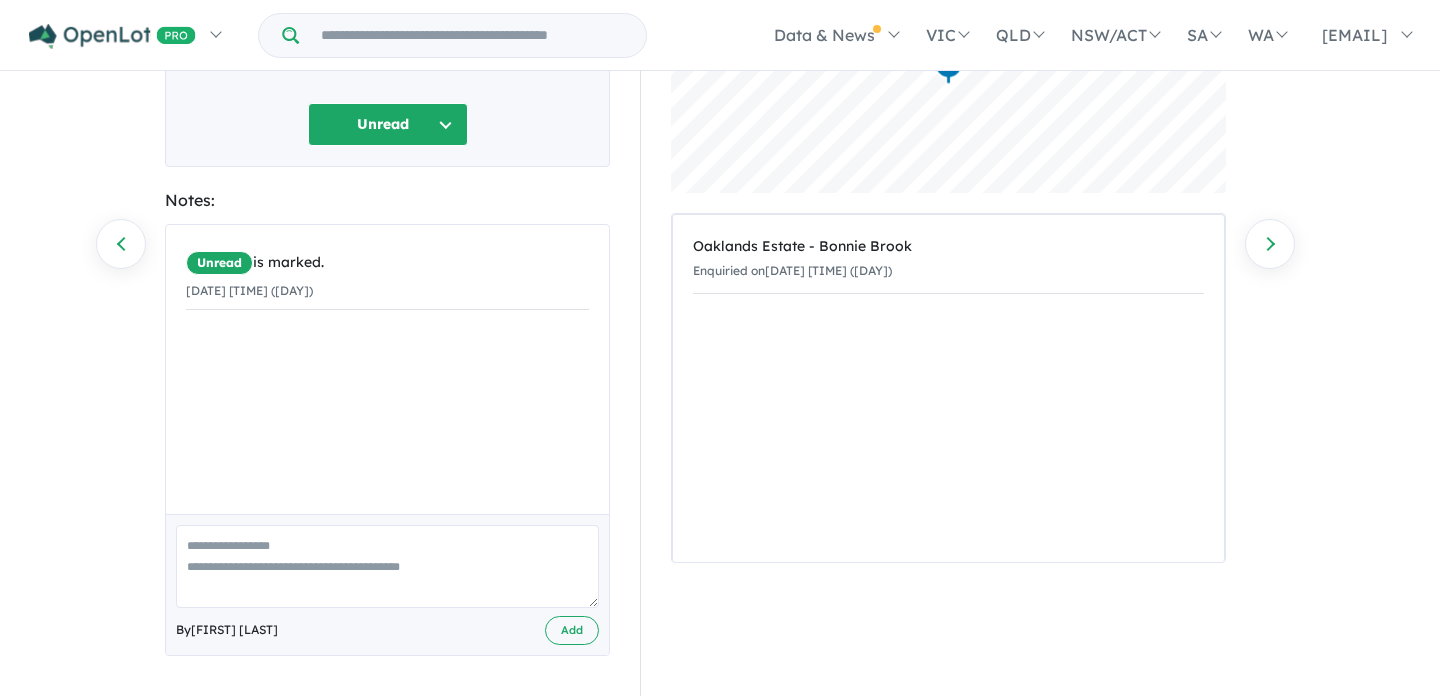 click at bounding box center [387, 566] 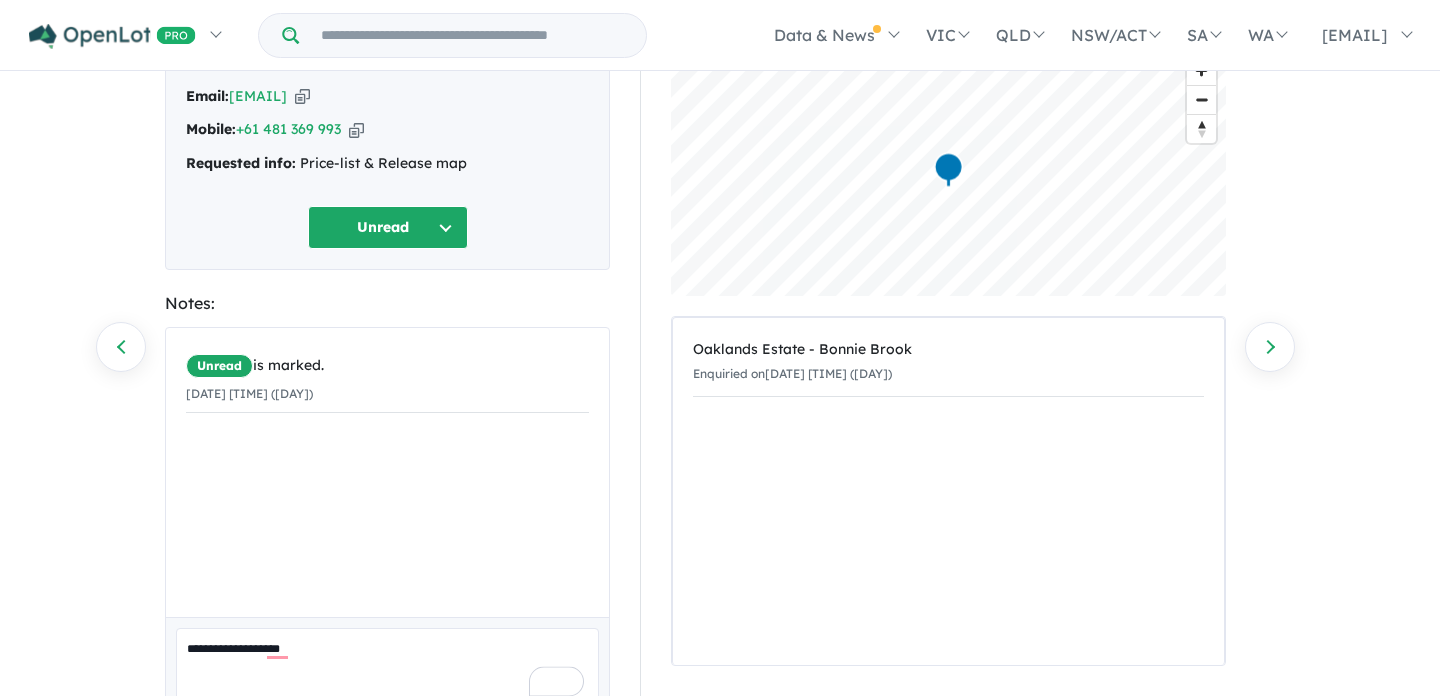 scroll, scrollTop: 186, scrollLeft: 0, axis: vertical 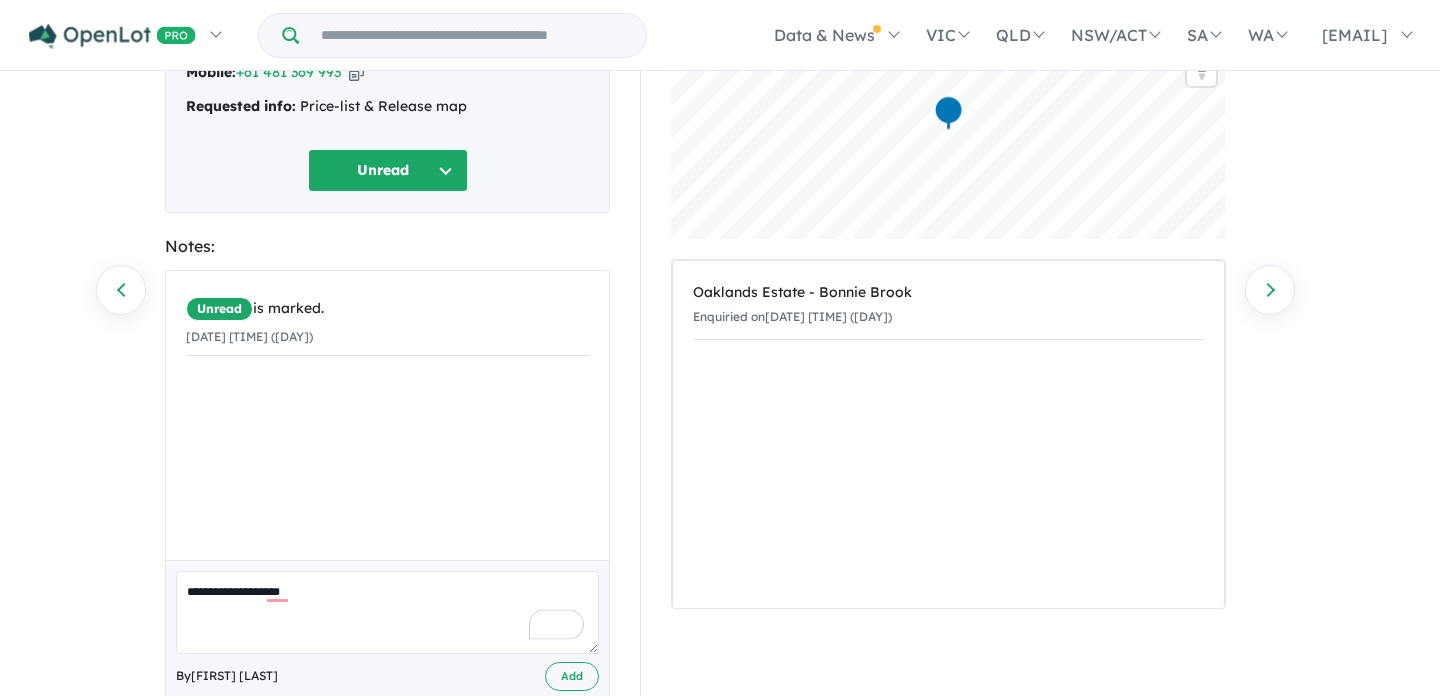 click on "**********" at bounding box center (387, 612) 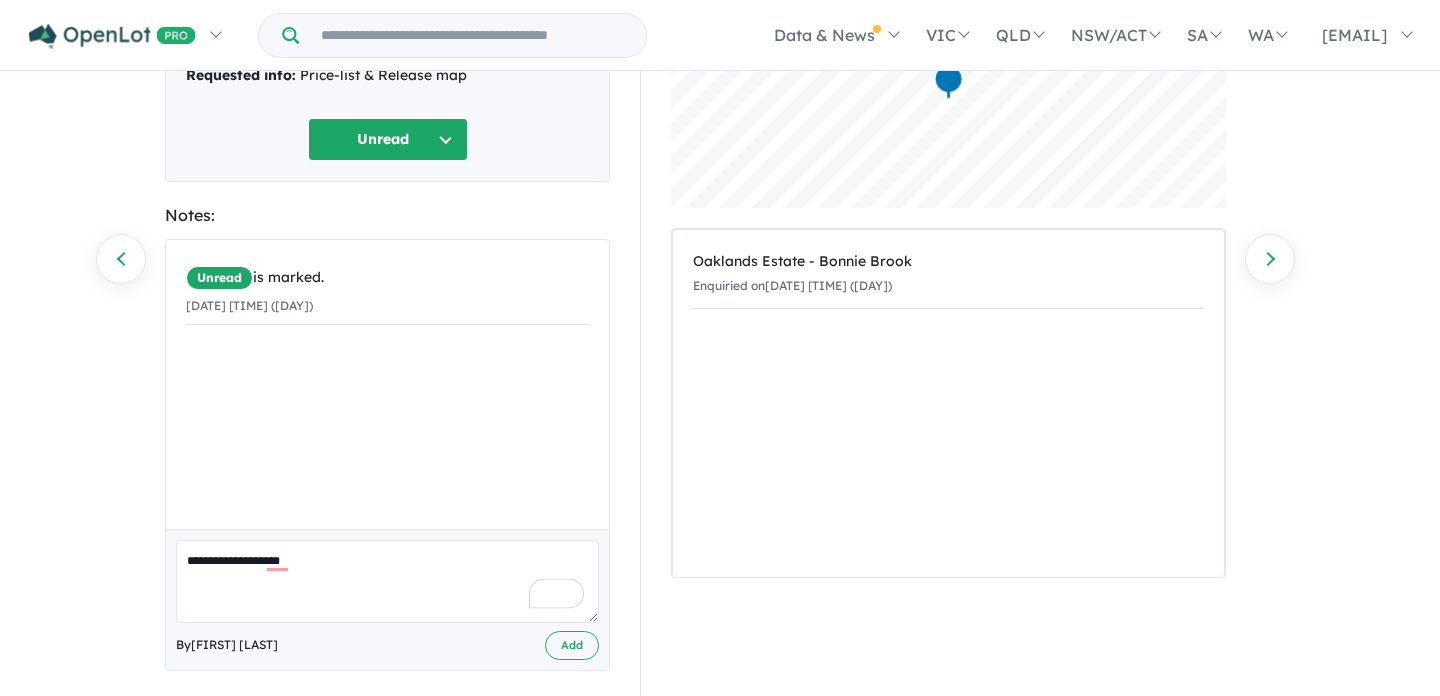 scroll, scrollTop: 233, scrollLeft: 0, axis: vertical 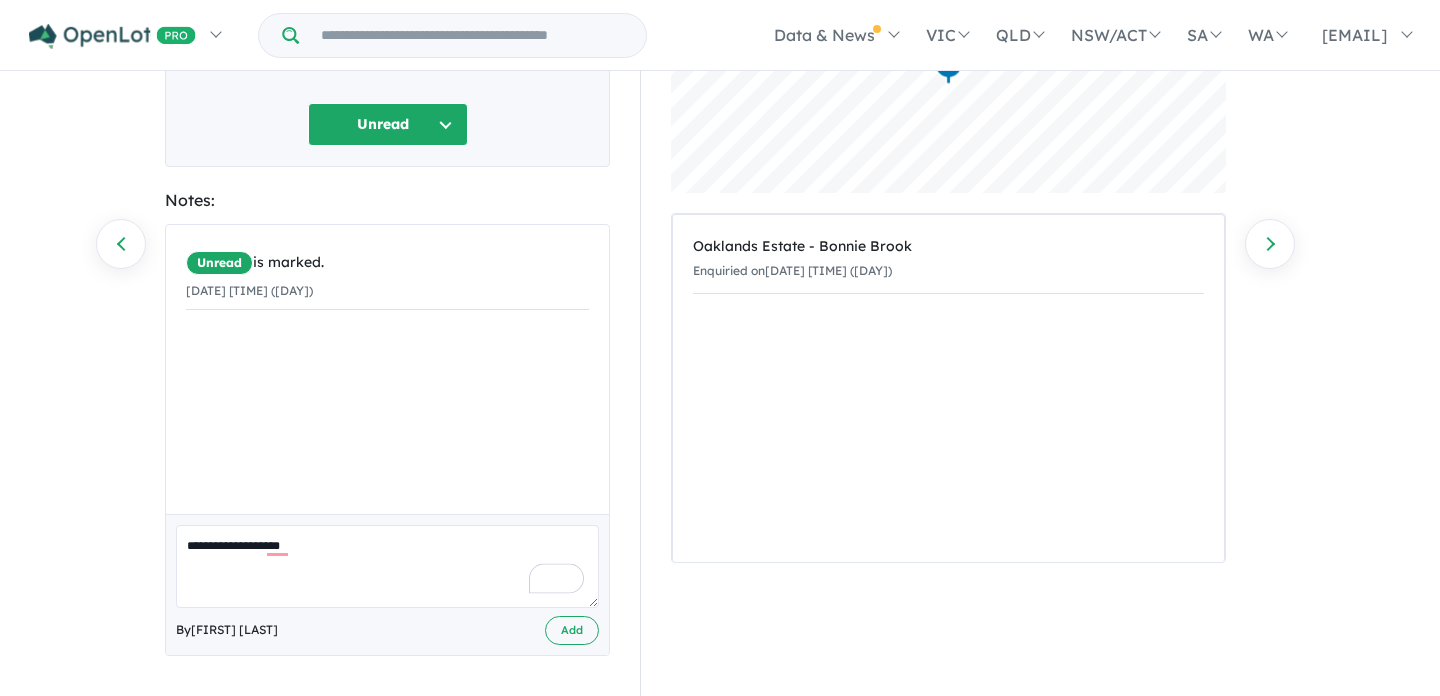 click on "**********" at bounding box center (387, 566) 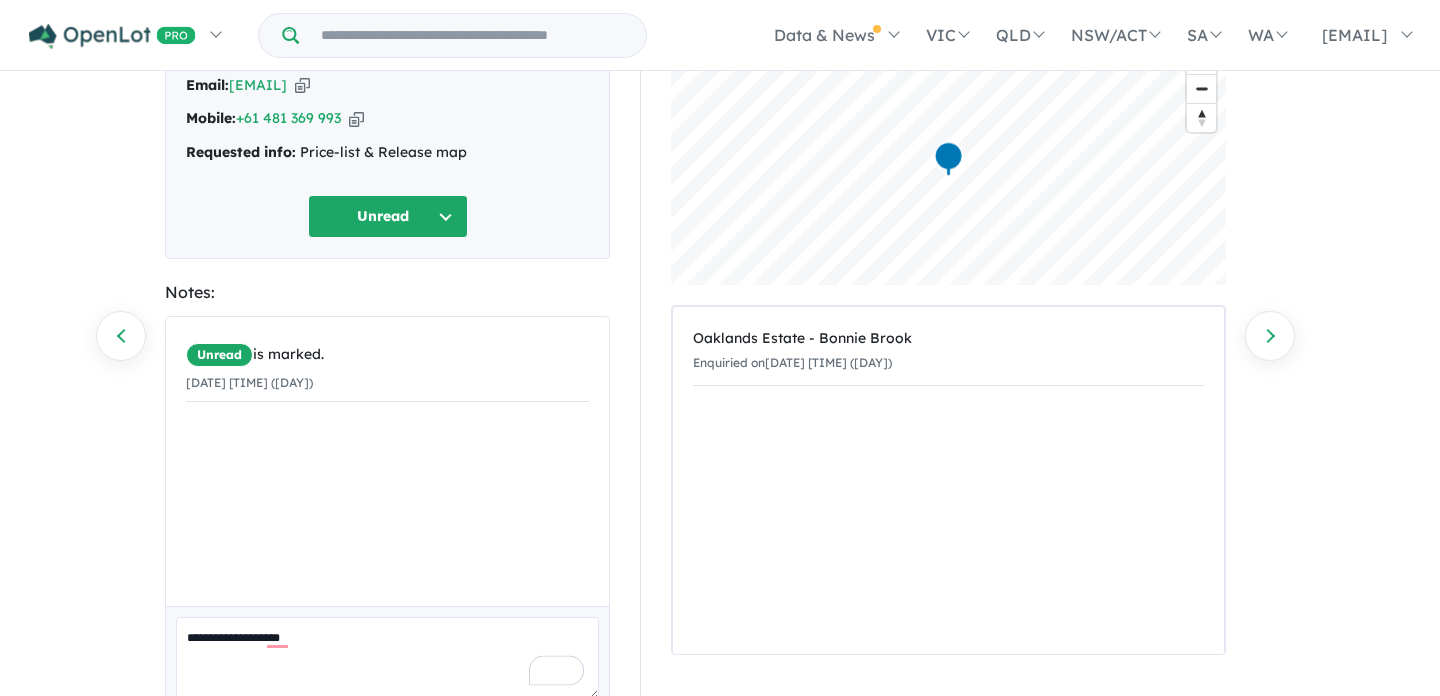 scroll, scrollTop: 138, scrollLeft: 0, axis: vertical 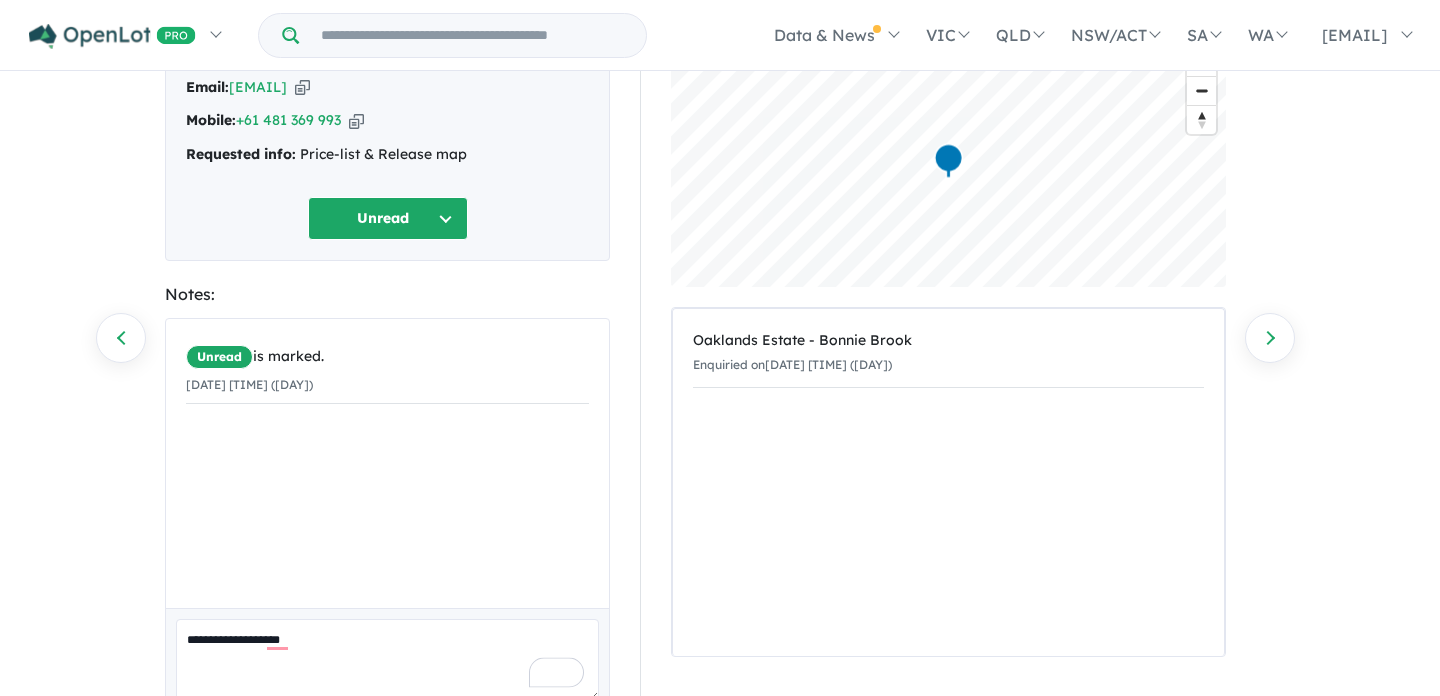 click on "**********" at bounding box center (387, 660) 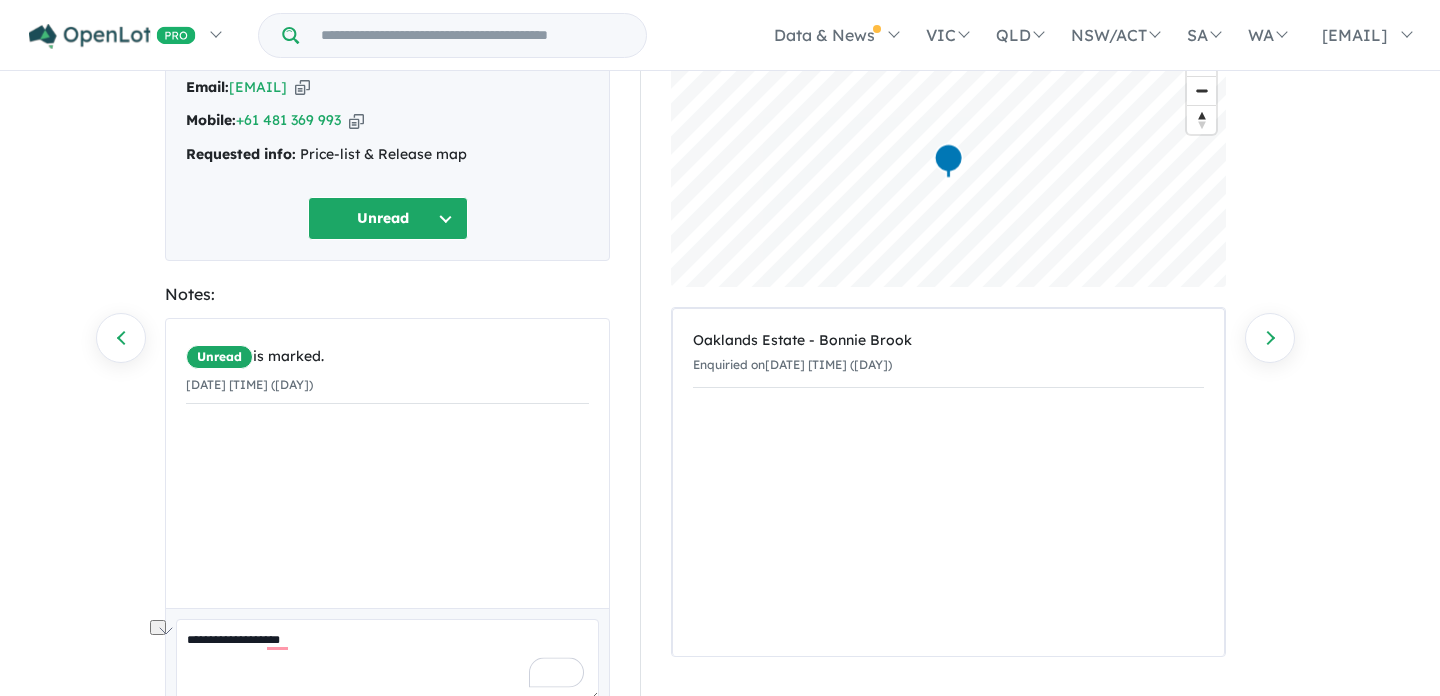 drag, startPoint x: 337, startPoint y: 636, endPoint x: 86, endPoint y: 635, distance: 251.002 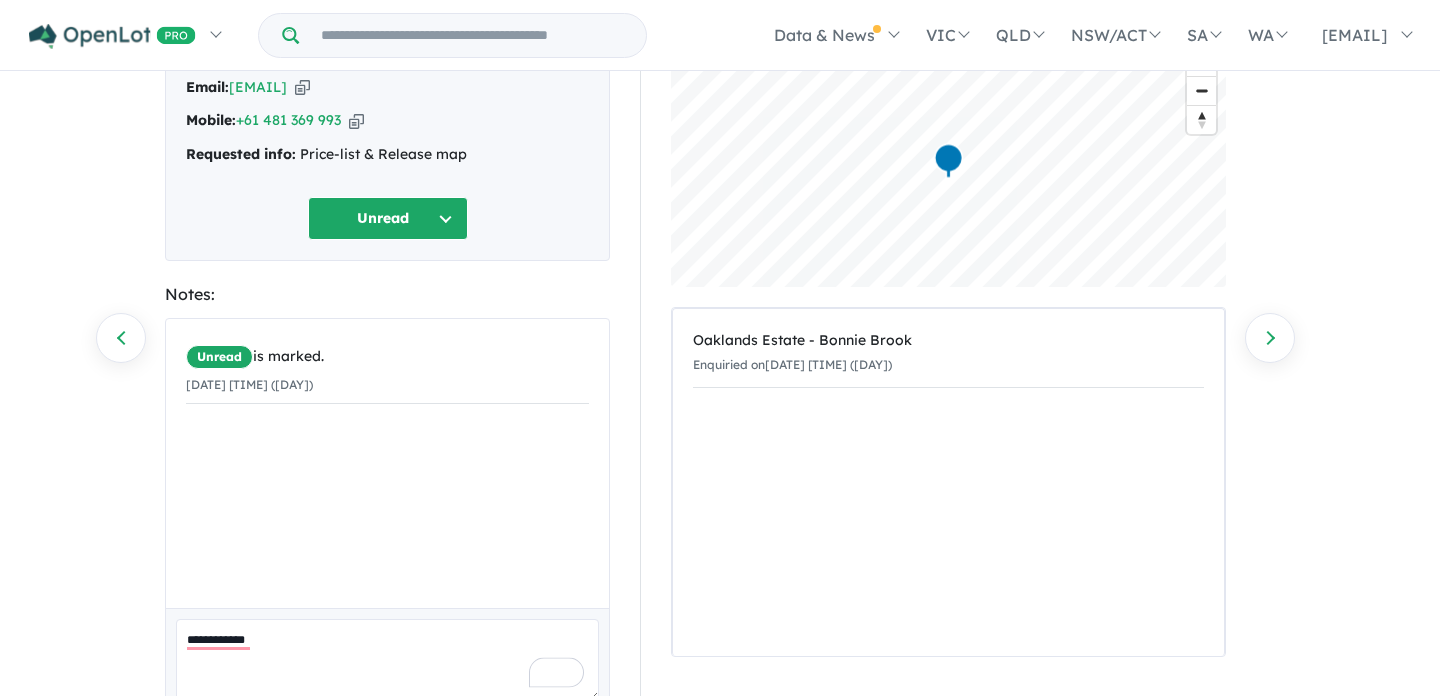 click on "**********" at bounding box center (387, 660) 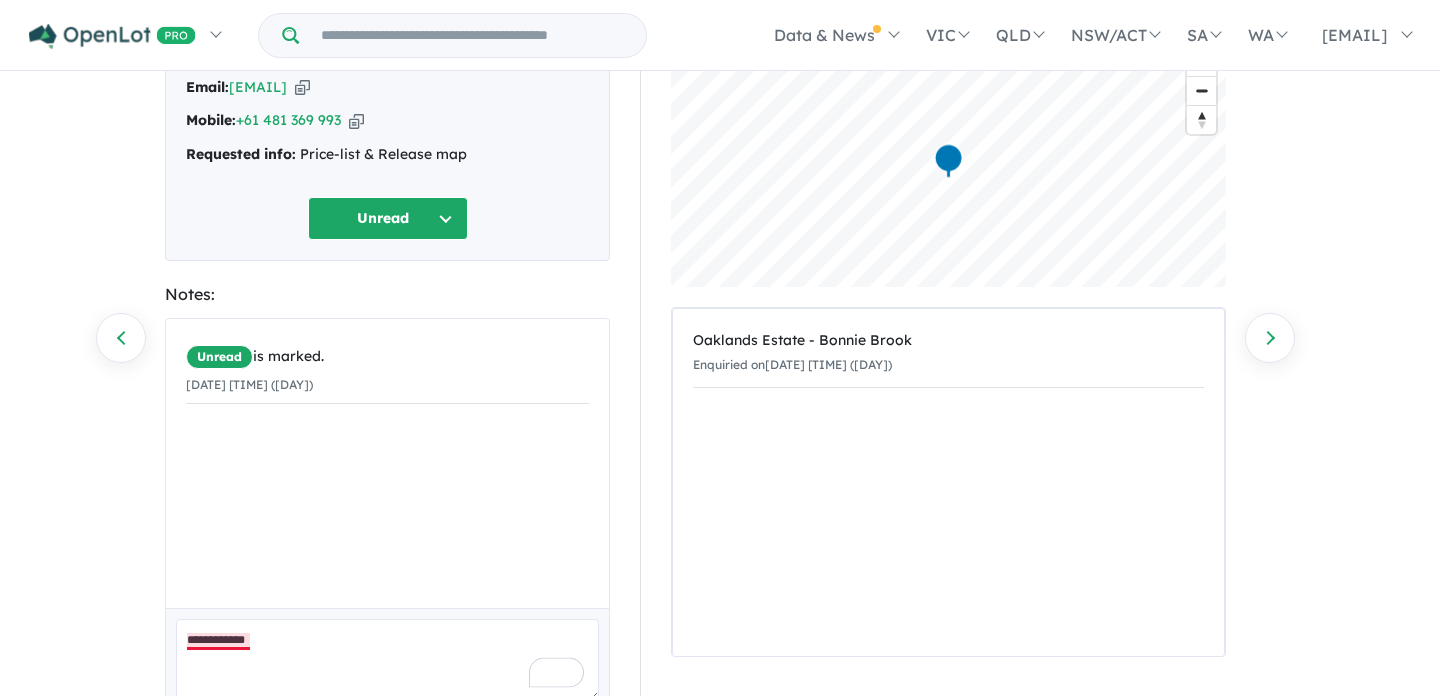 click on "**********" at bounding box center (387, 660) 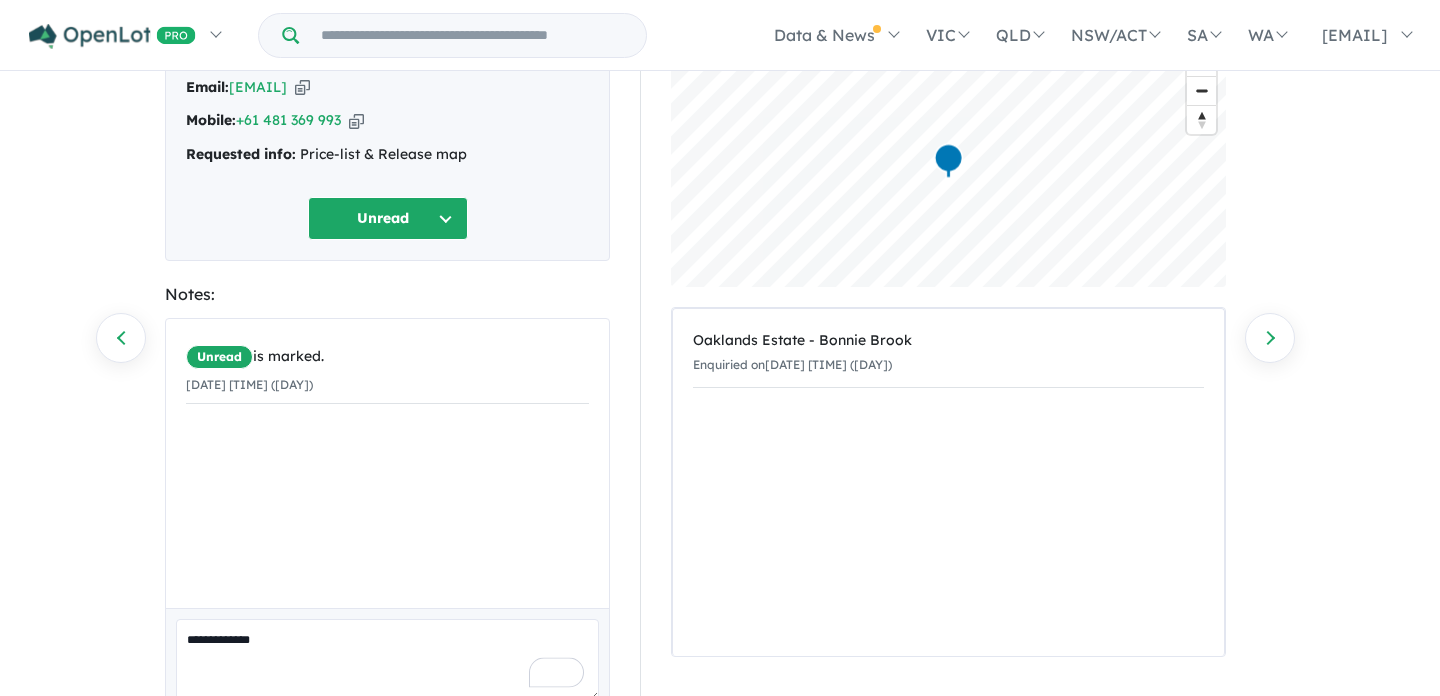 click on "**********" at bounding box center [387, 660] 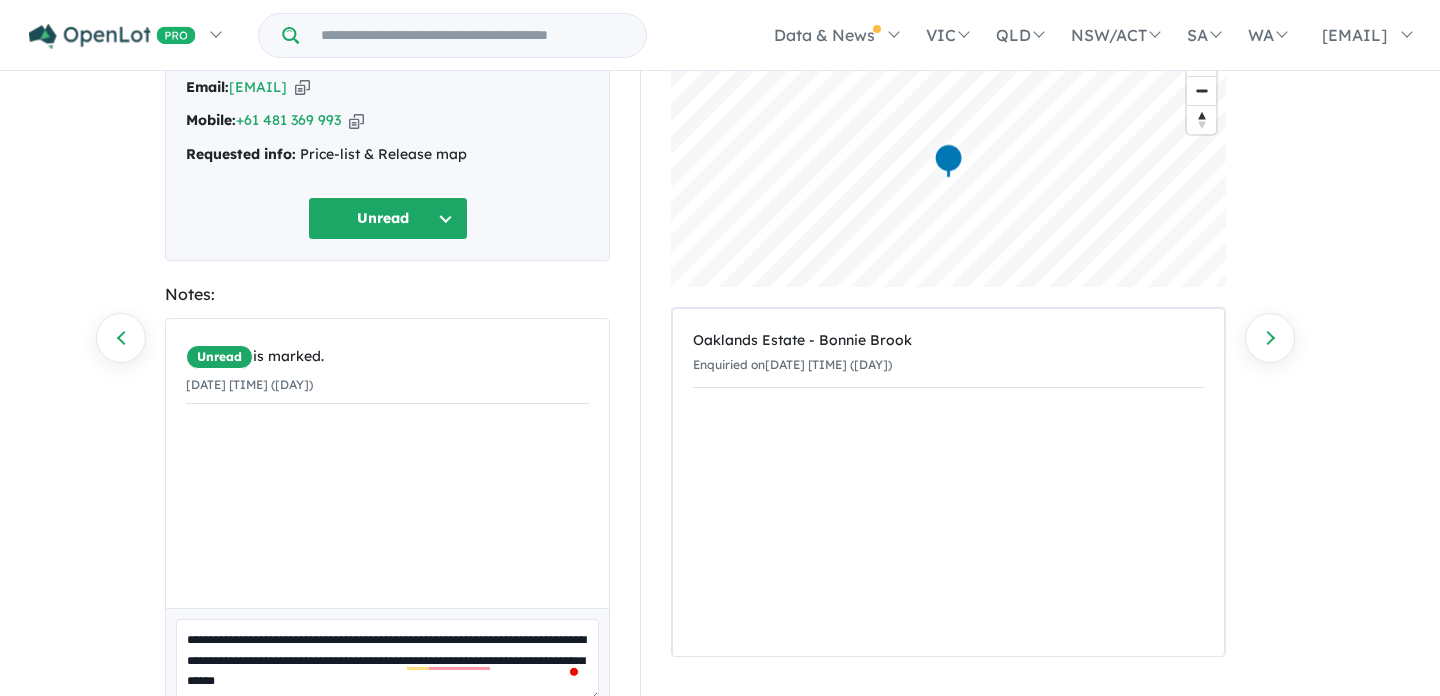click on "Unread" at bounding box center [388, 218] 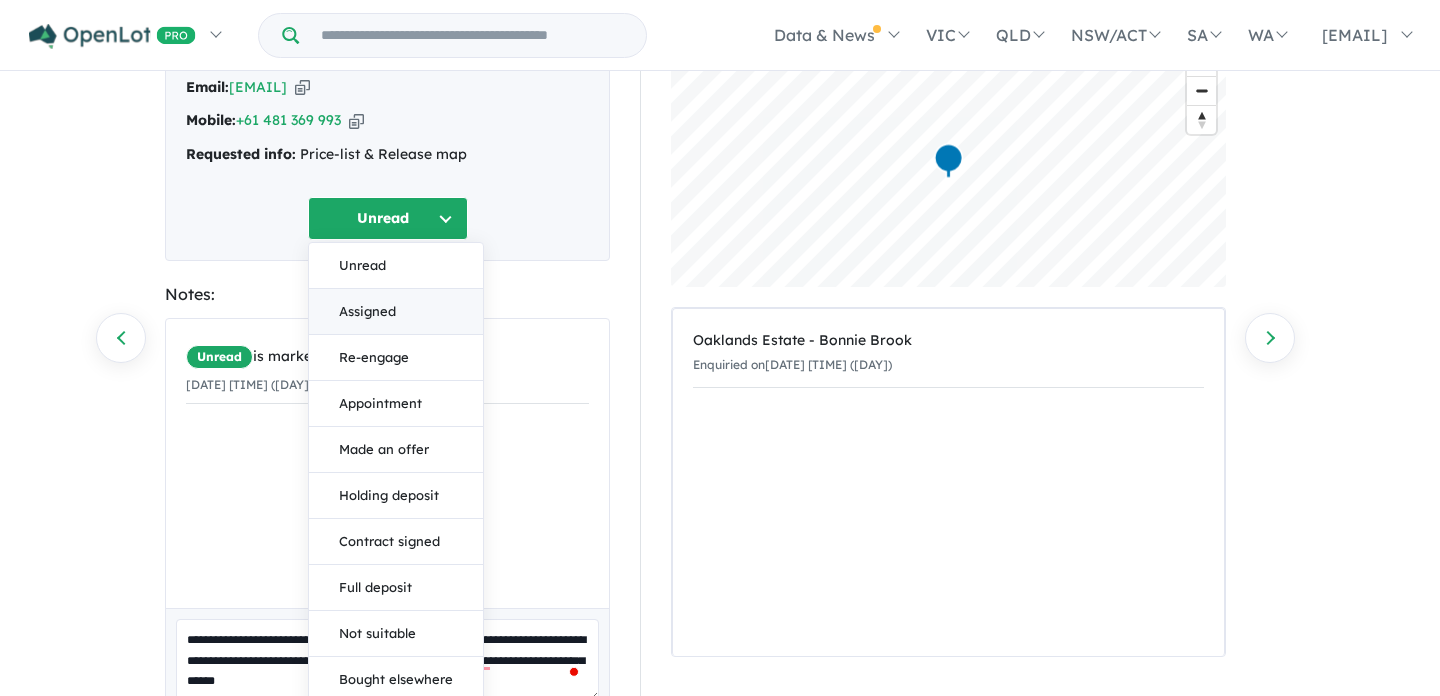 click on "Assigned" at bounding box center (396, 312) 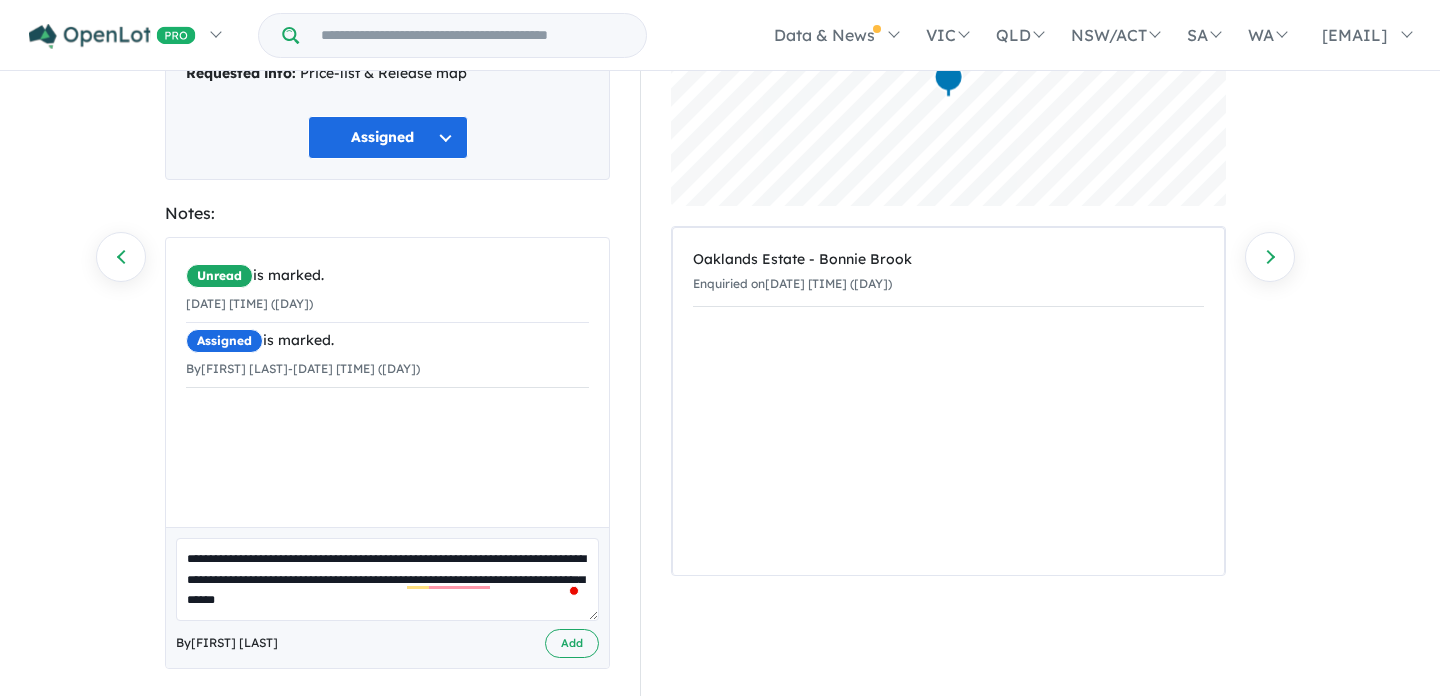 scroll, scrollTop: 233, scrollLeft: 0, axis: vertical 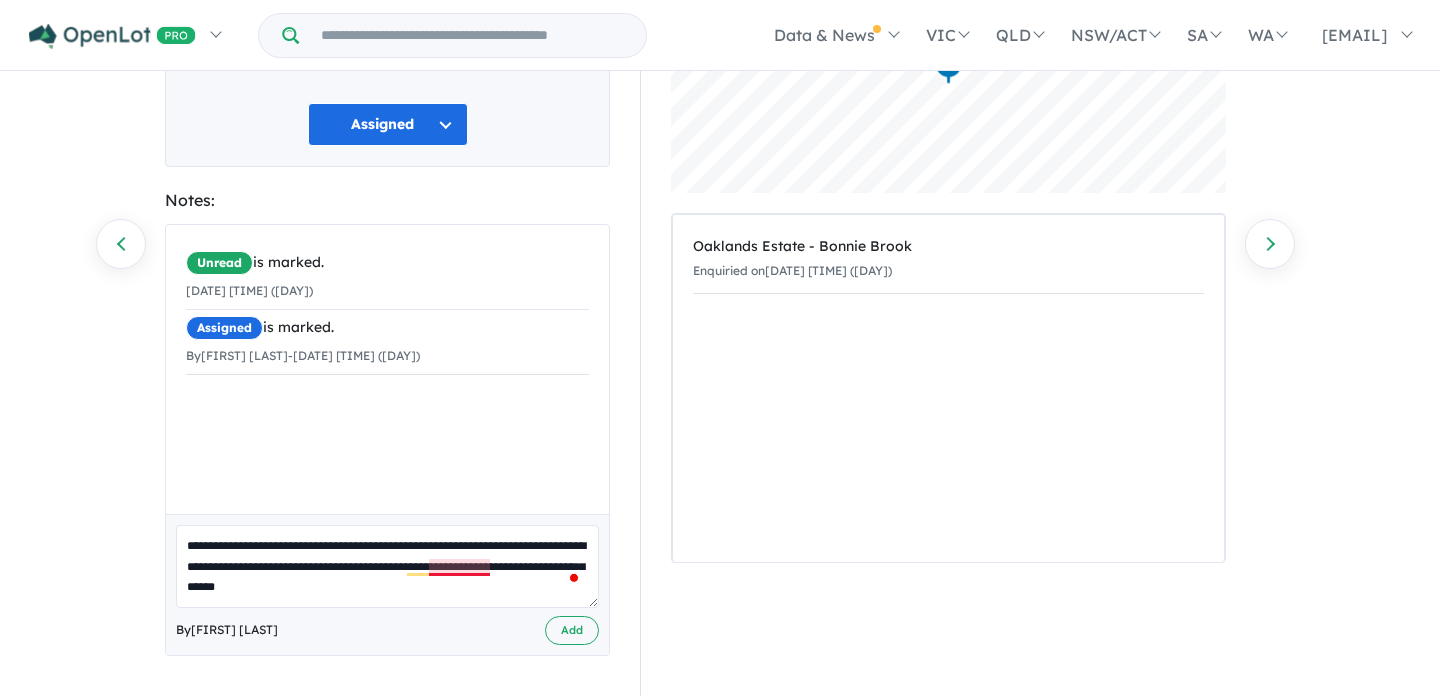 click on "**********" at bounding box center [387, 566] 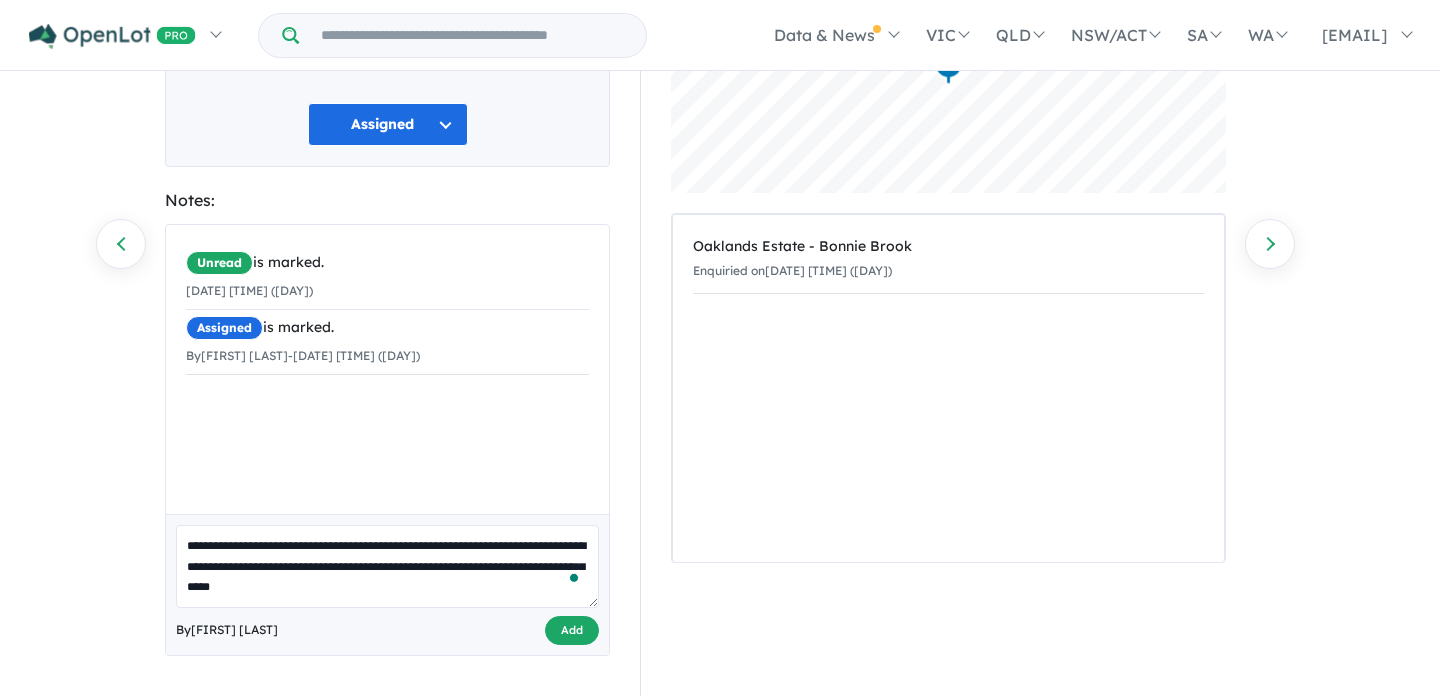 type on "**********" 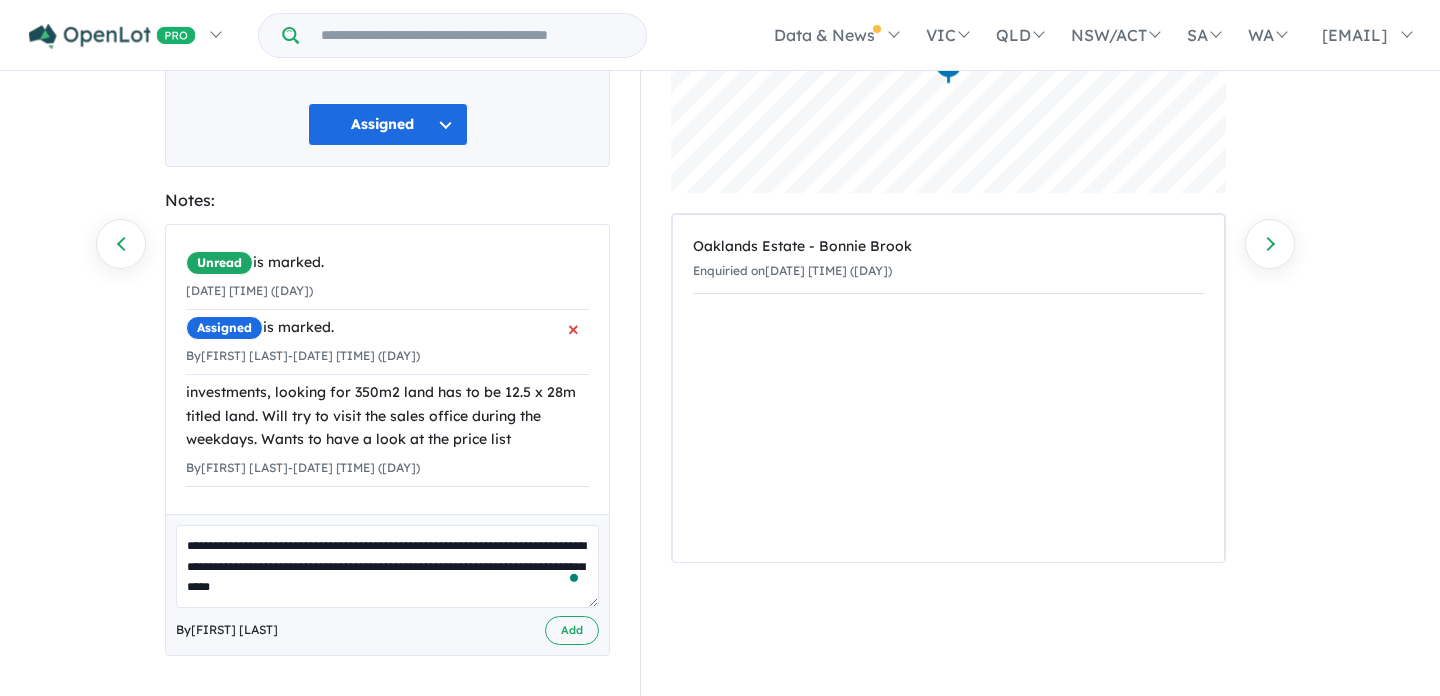 scroll, scrollTop: 0, scrollLeft: 0, axis: both 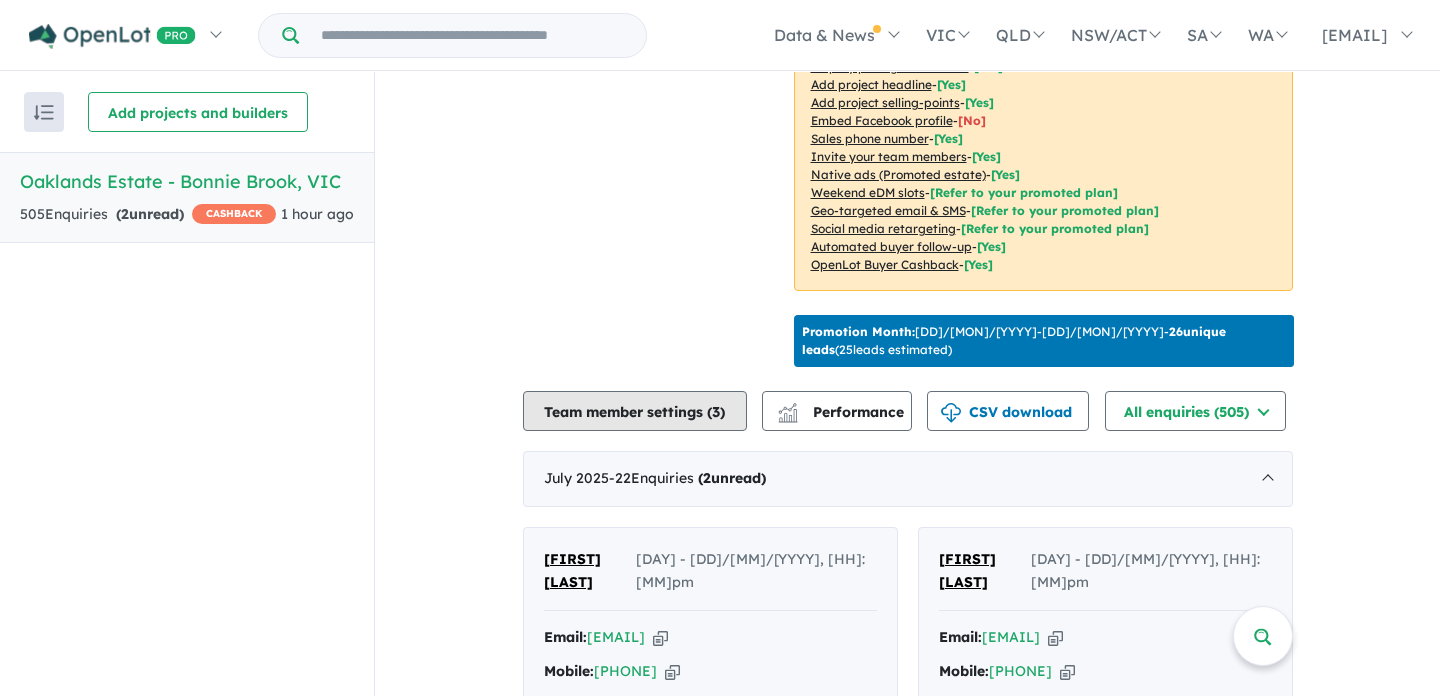 click on "Team member settings ( 3 )" at bounding box center (635, 411) 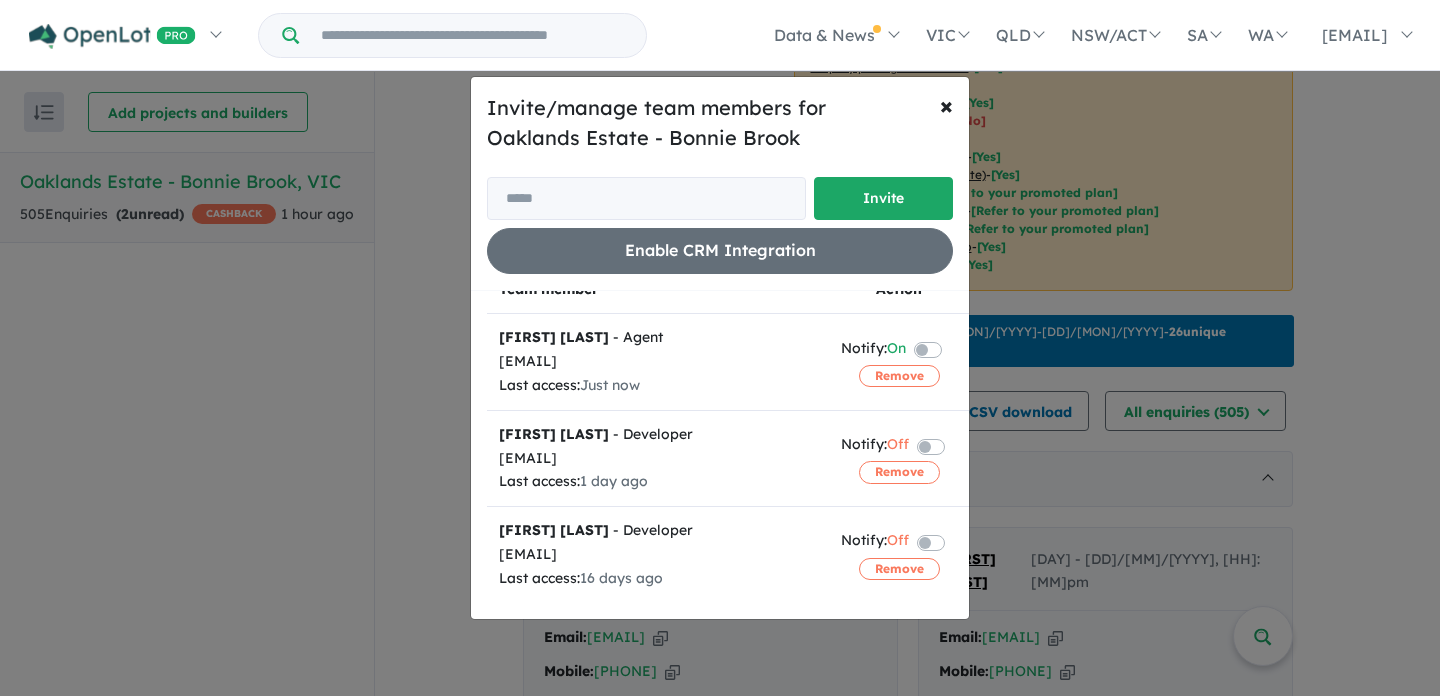 scroll, scrollTop: 0, scrollLeft: 0, axis: both 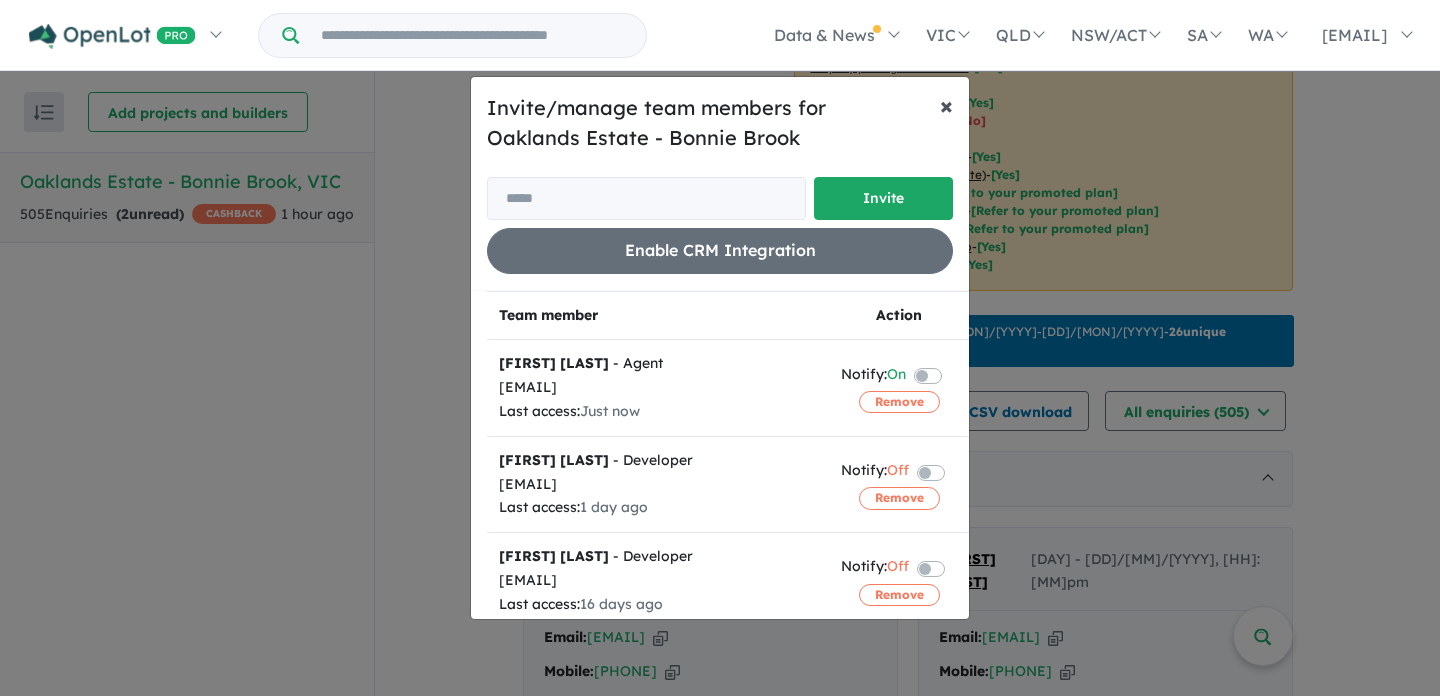 click on "×" at bounding box center (946, 105) 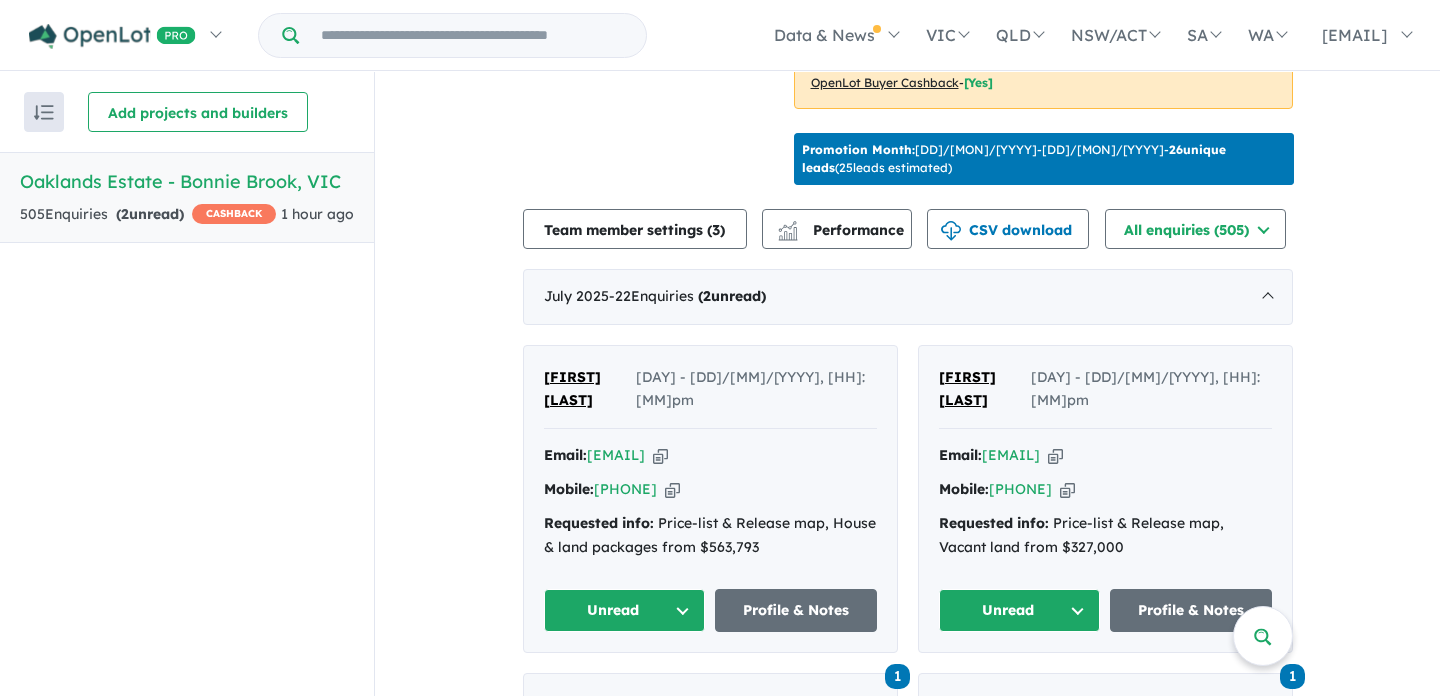 scroll, scrollTop: 867, scrollLeft: 0, axis: vertical 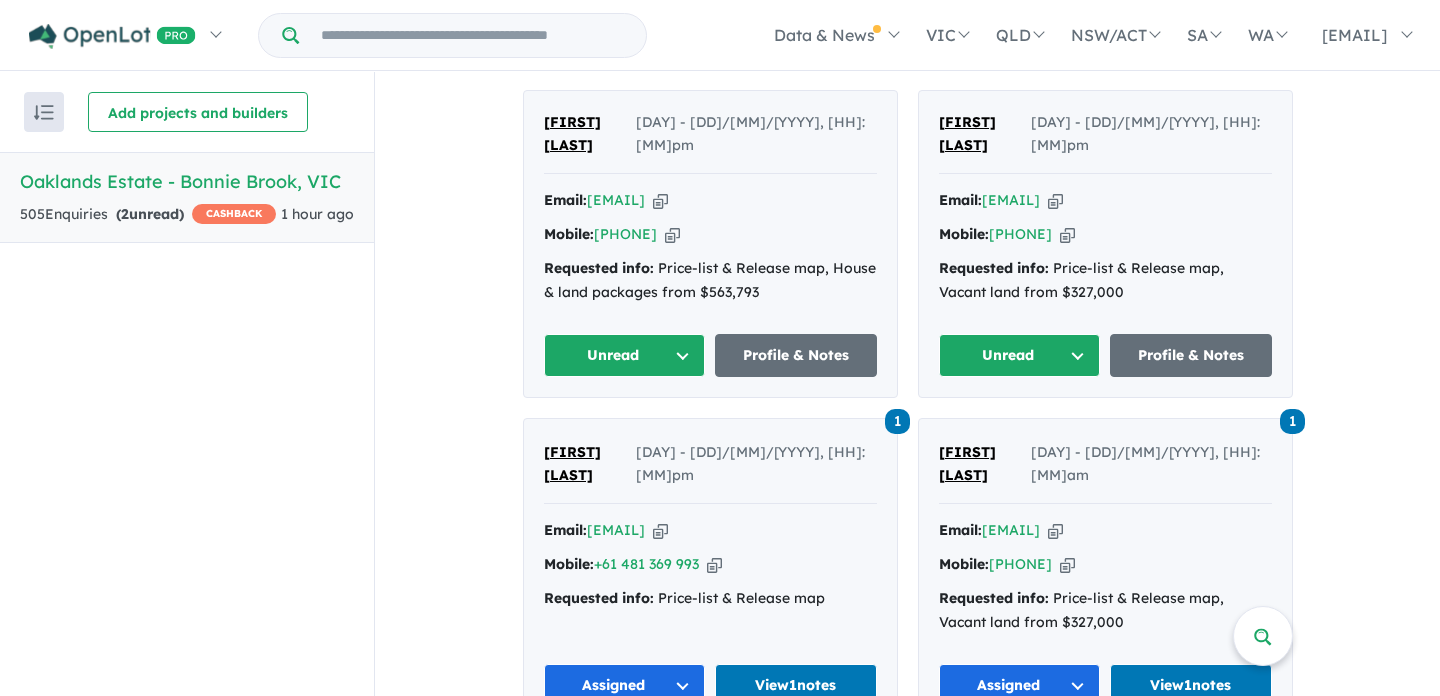 click at bounding box center [660, 530] 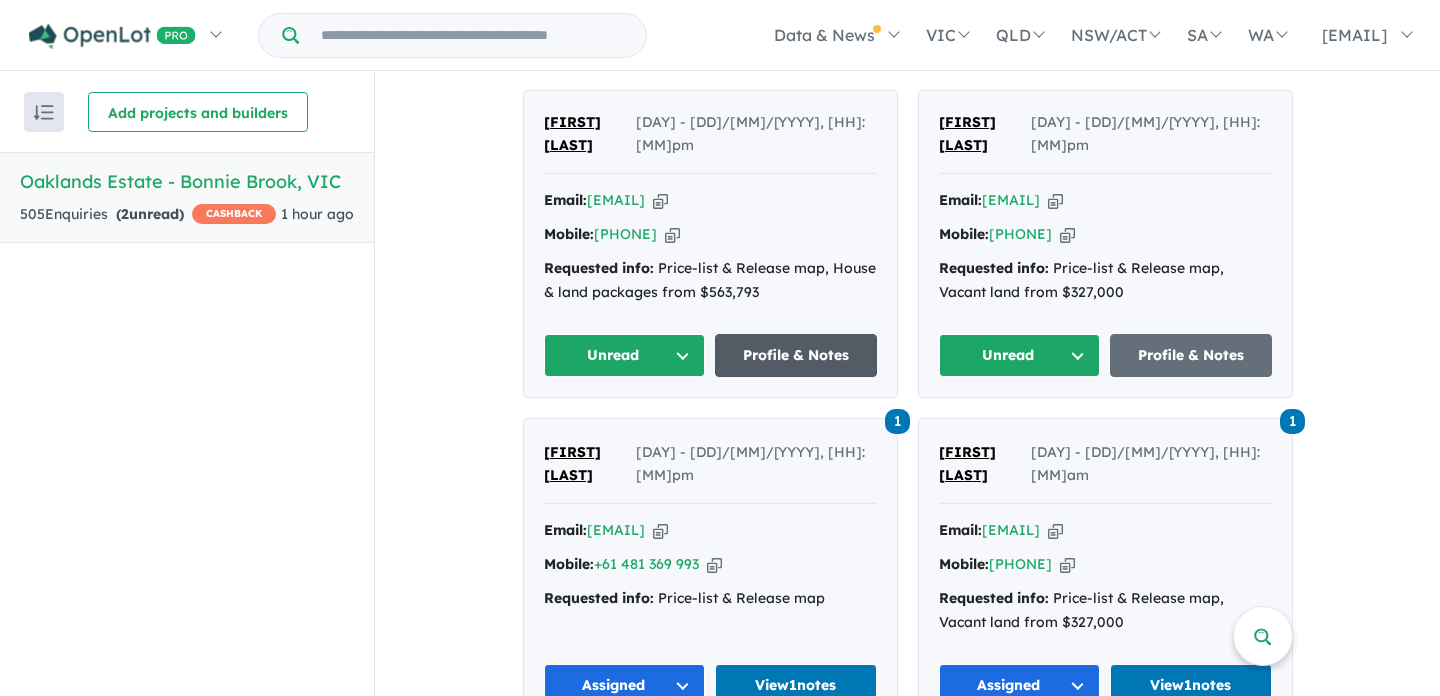 click on "Profile & Notes" at bounding box center (796, 355) 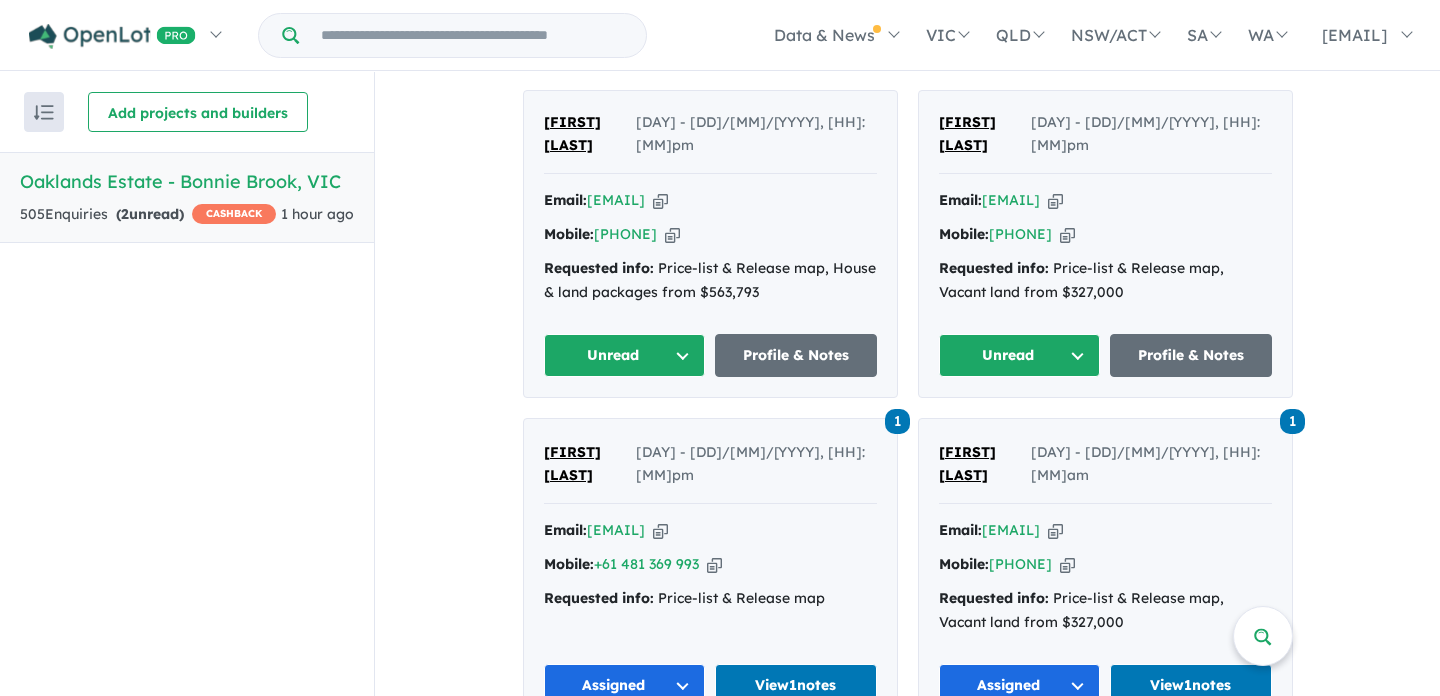 click on "Unread" at bounding box center [1020, 355] 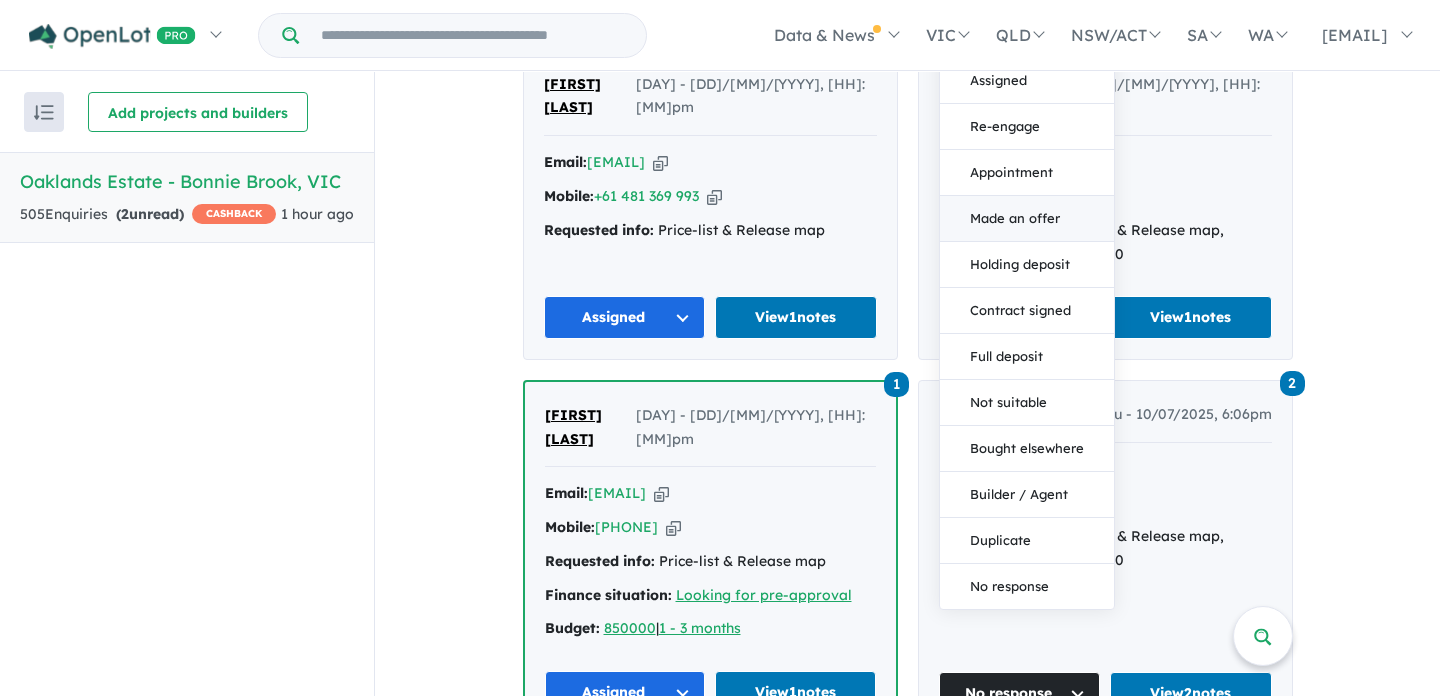 scroll, scrollTop: 1238, scrollLeft: 0, axis: vertical 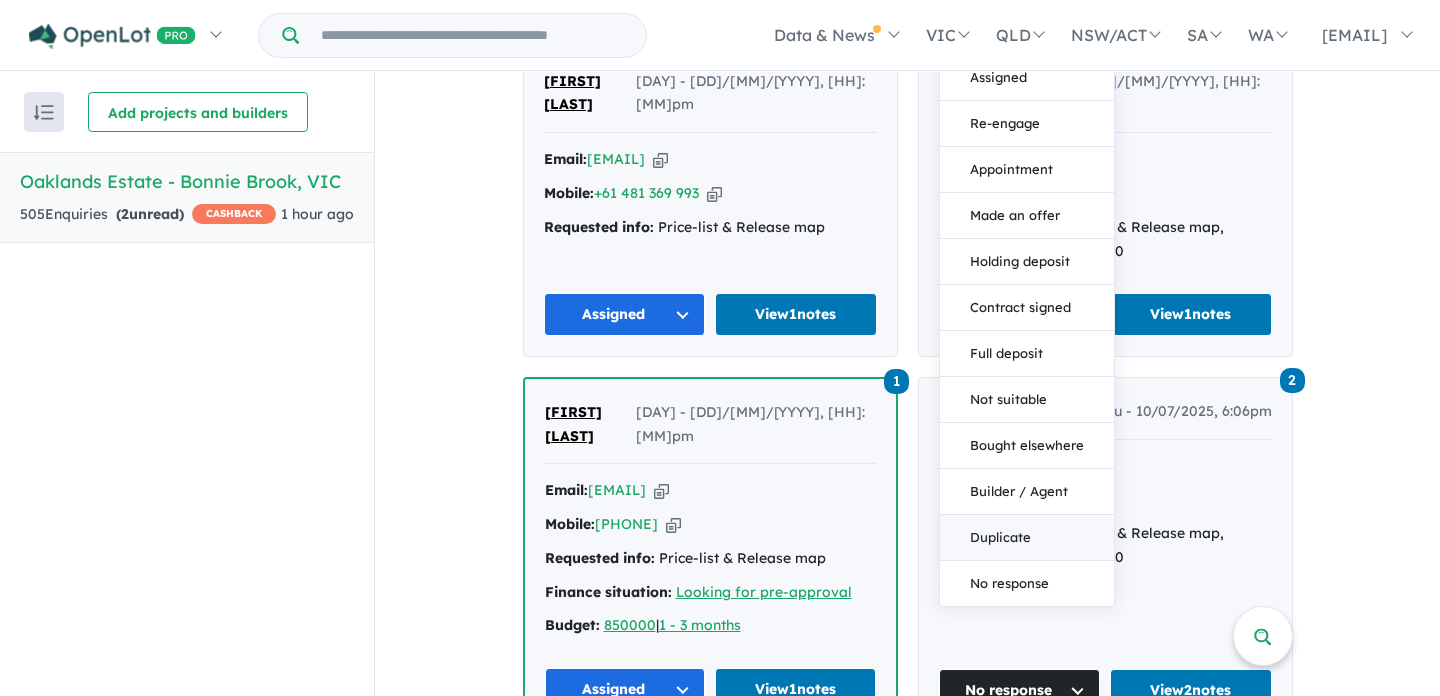 click on "Duplicate" at bounding box center [1027, 538] 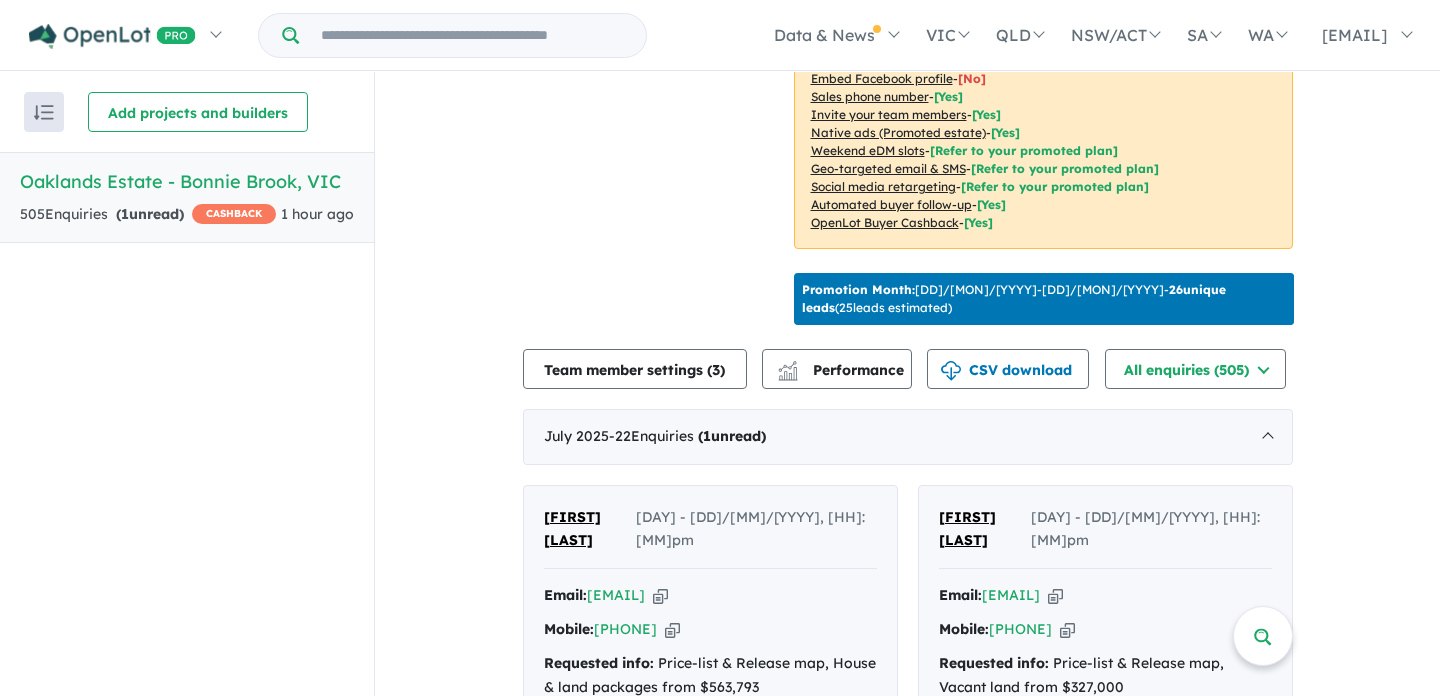scroll, scrollTop: 0, scrollLeft: 0, axis: both 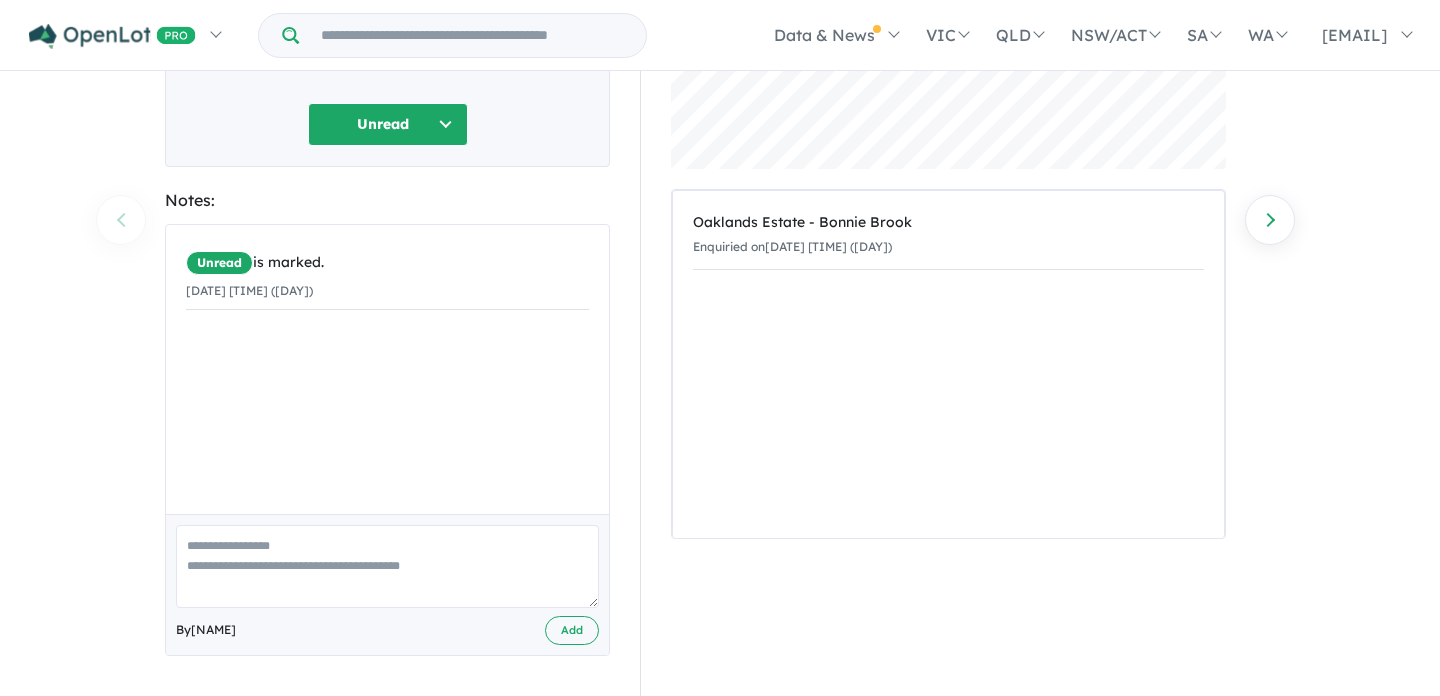 click at bounding box center (387, 566) 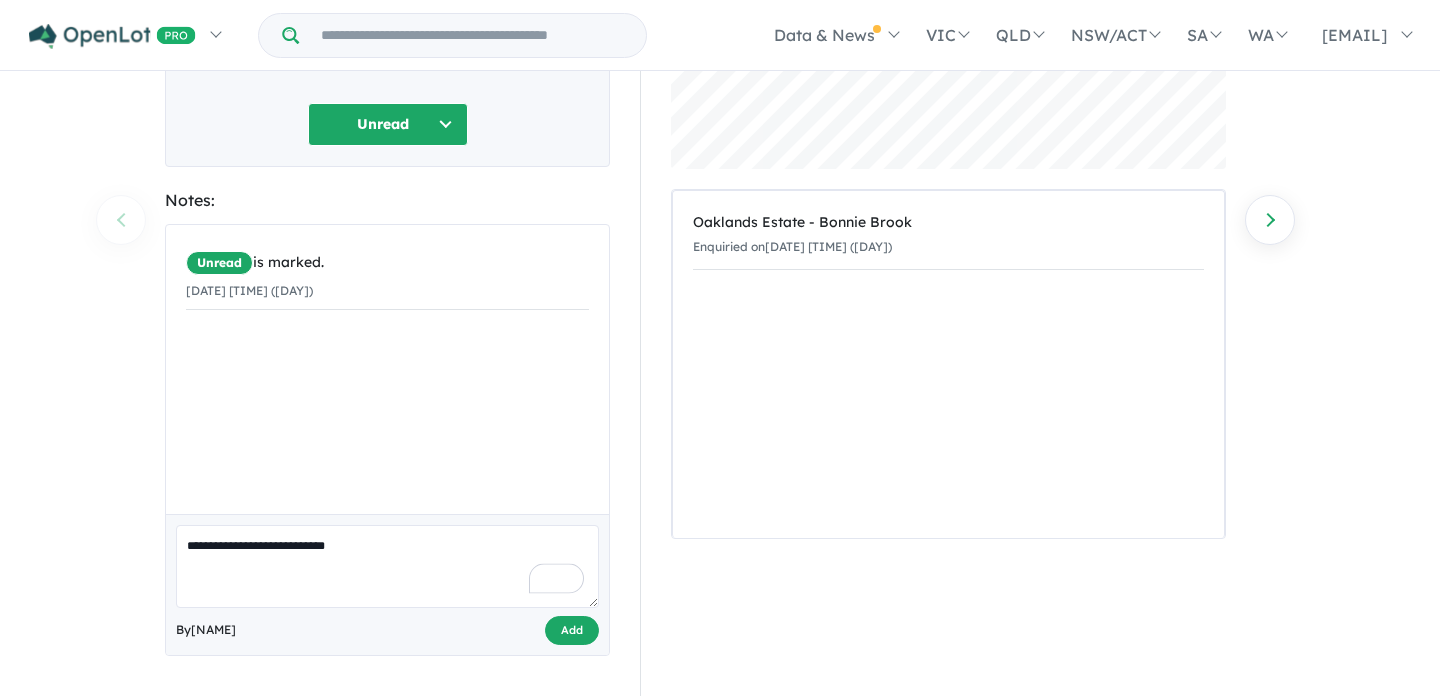 type on "**********" 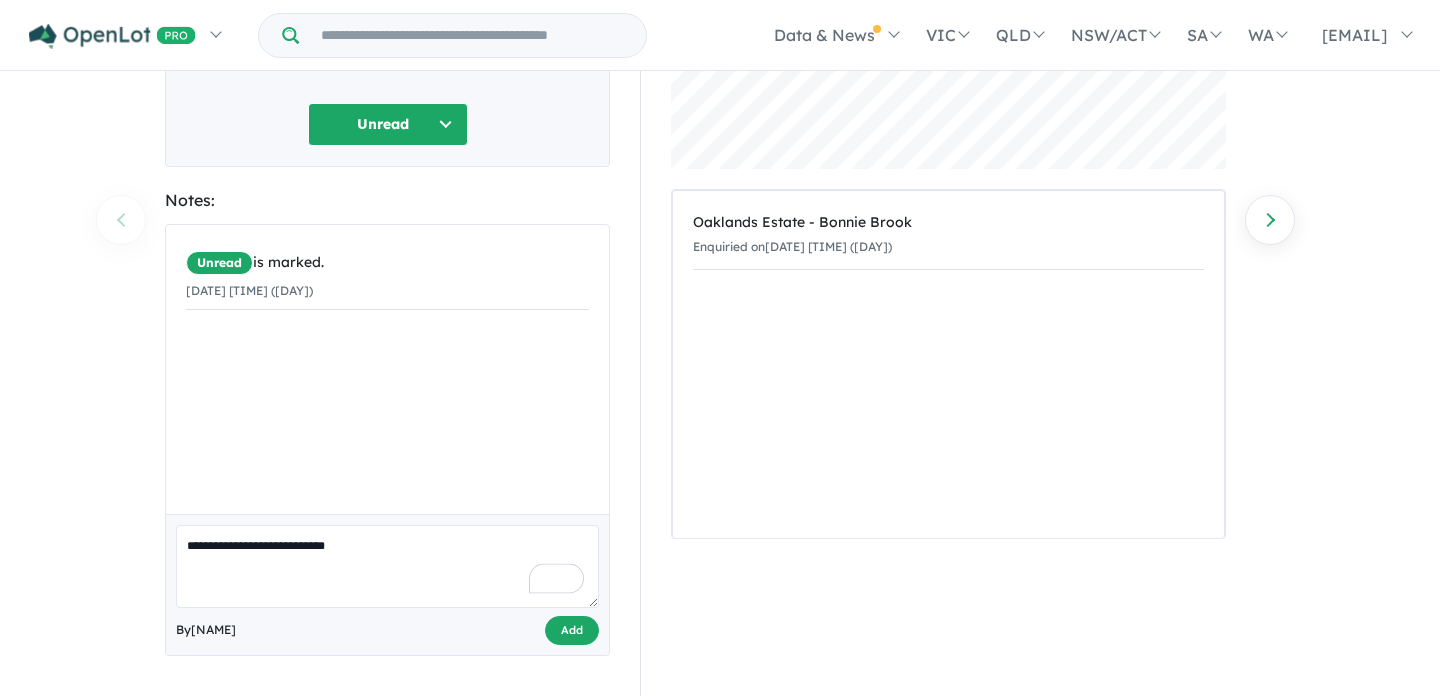 click on "Add" at bounding box center [572, 630] 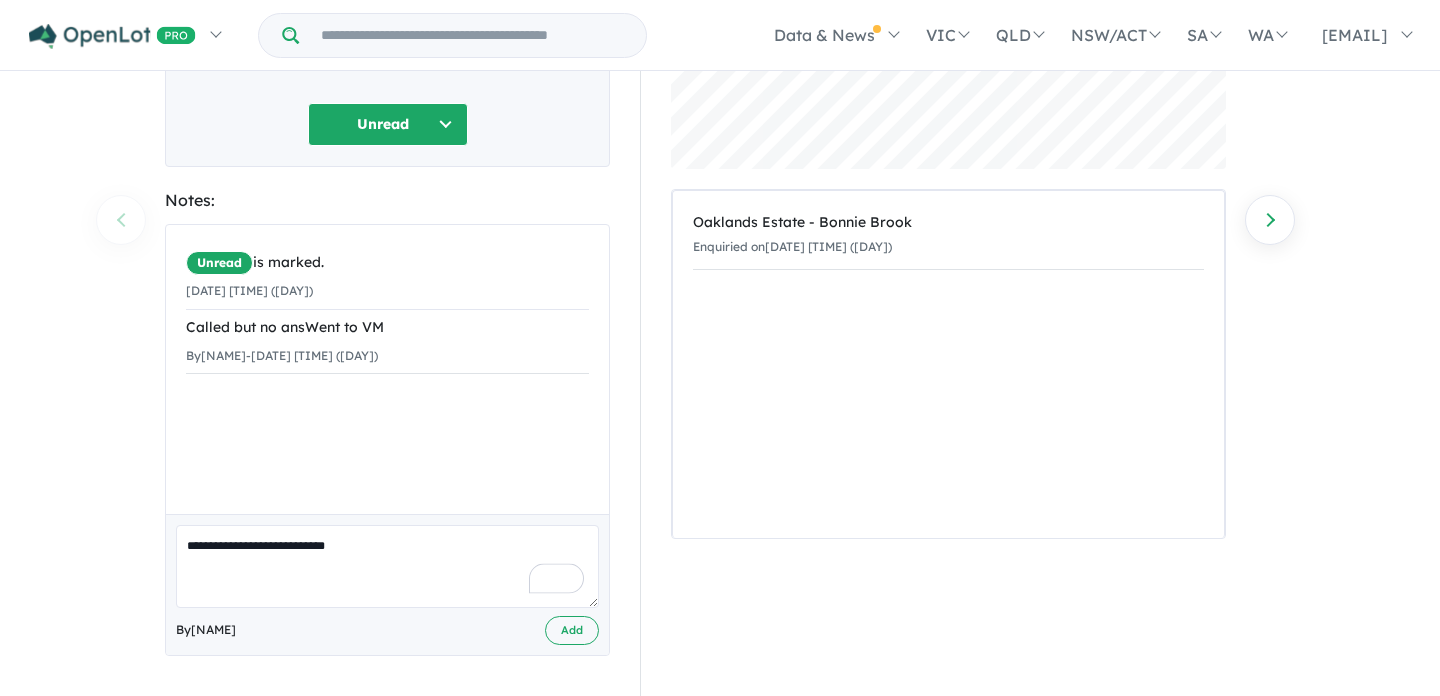 click on "Unread" at bounding box center (388, 124) 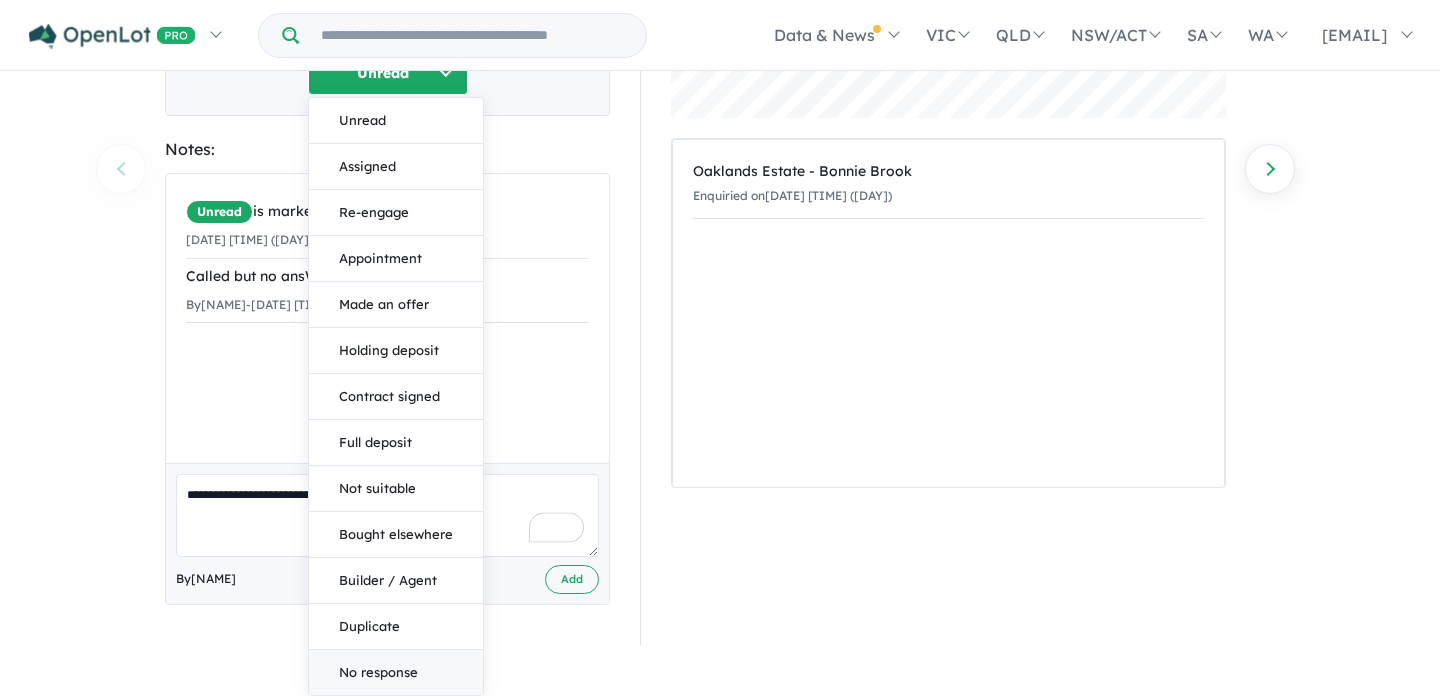 click on "No response" at bounding box center (396, 672) 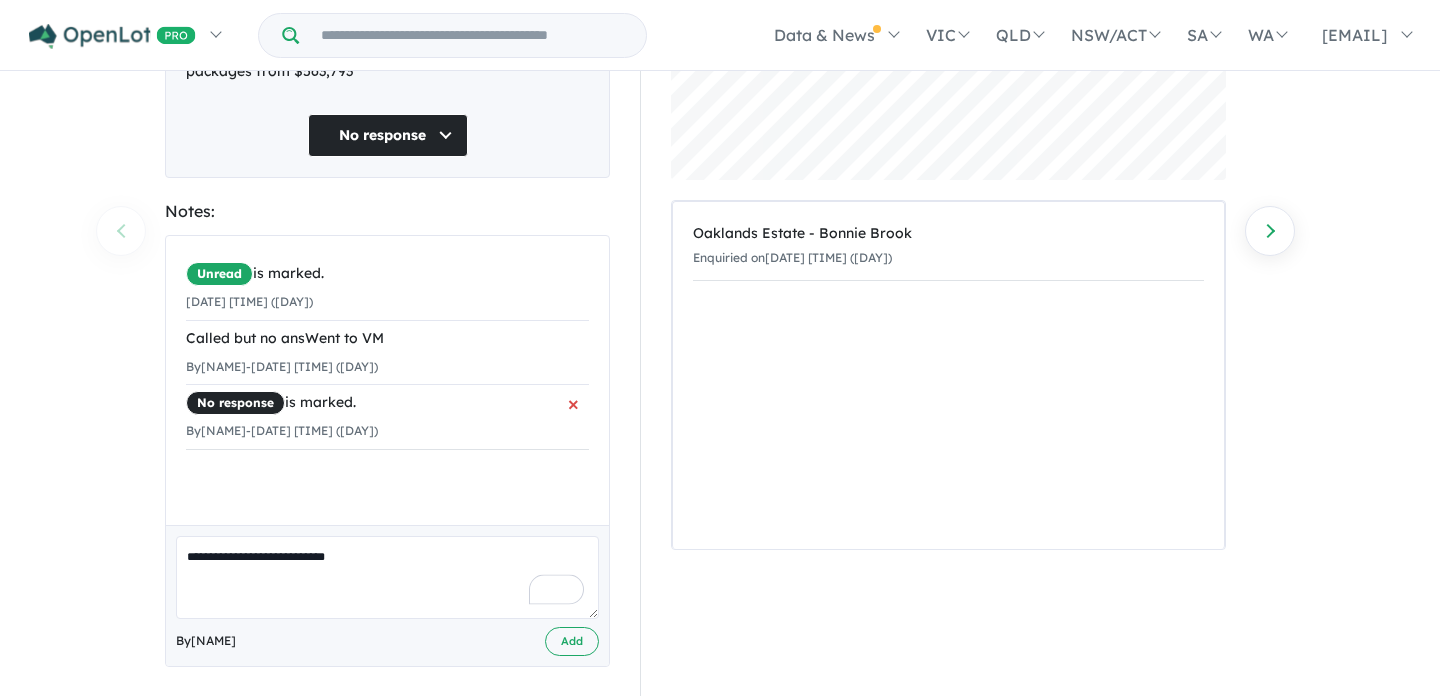 scroll, scrollTop: 280, scrollLeft: 0, axis: vertical 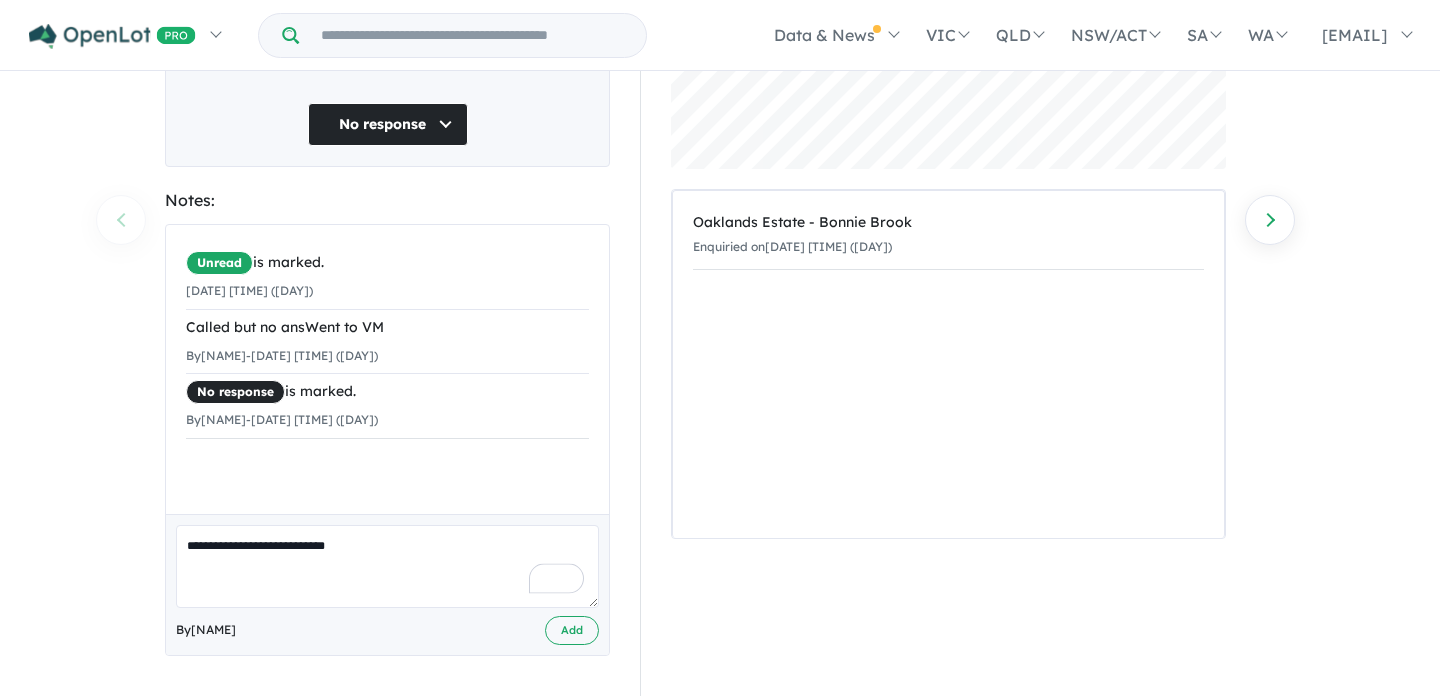 click on "**********" at bounding box center (387, 566) 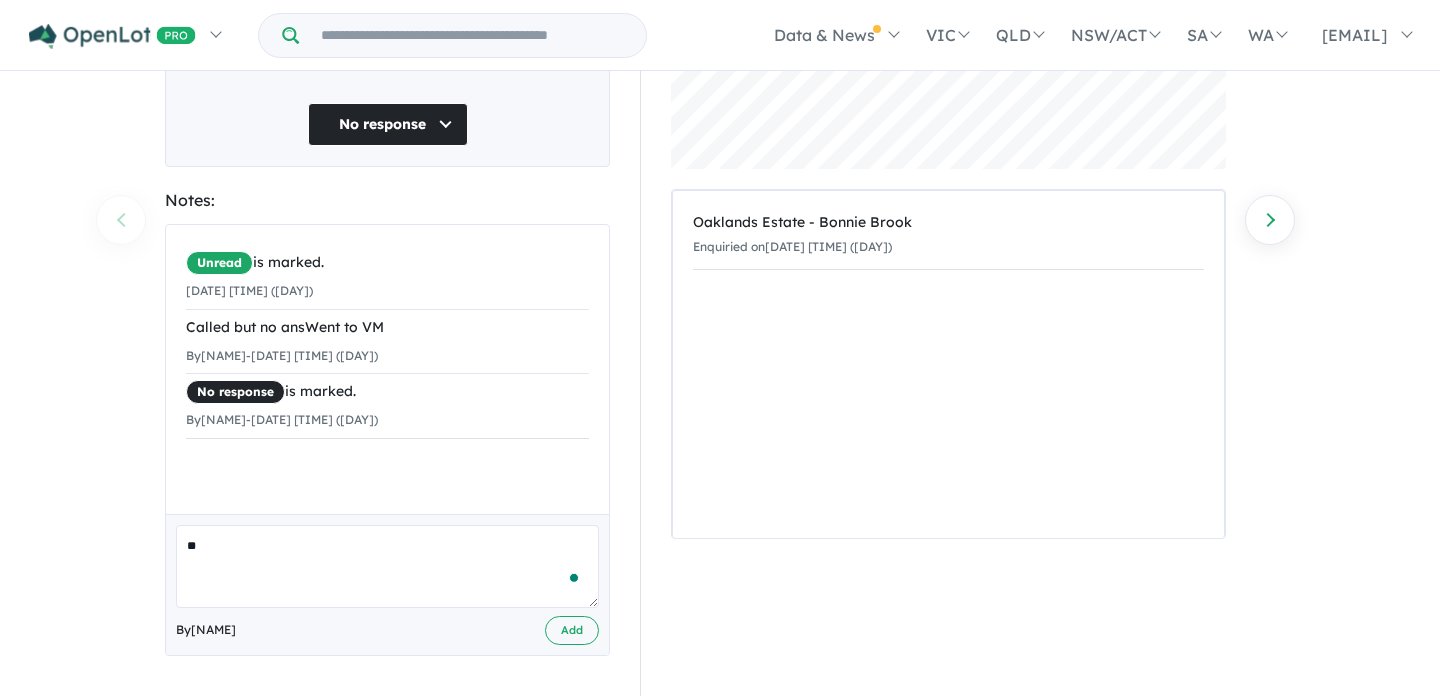 type on "*" 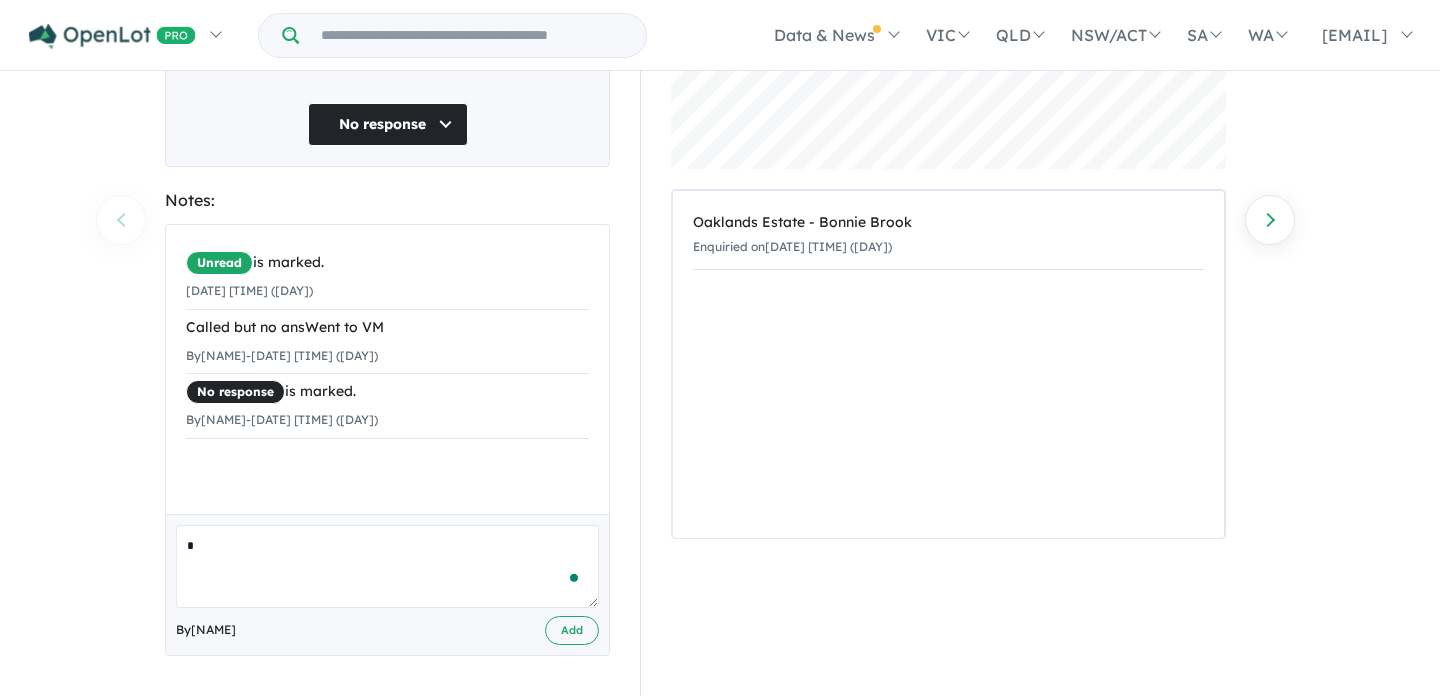 type 